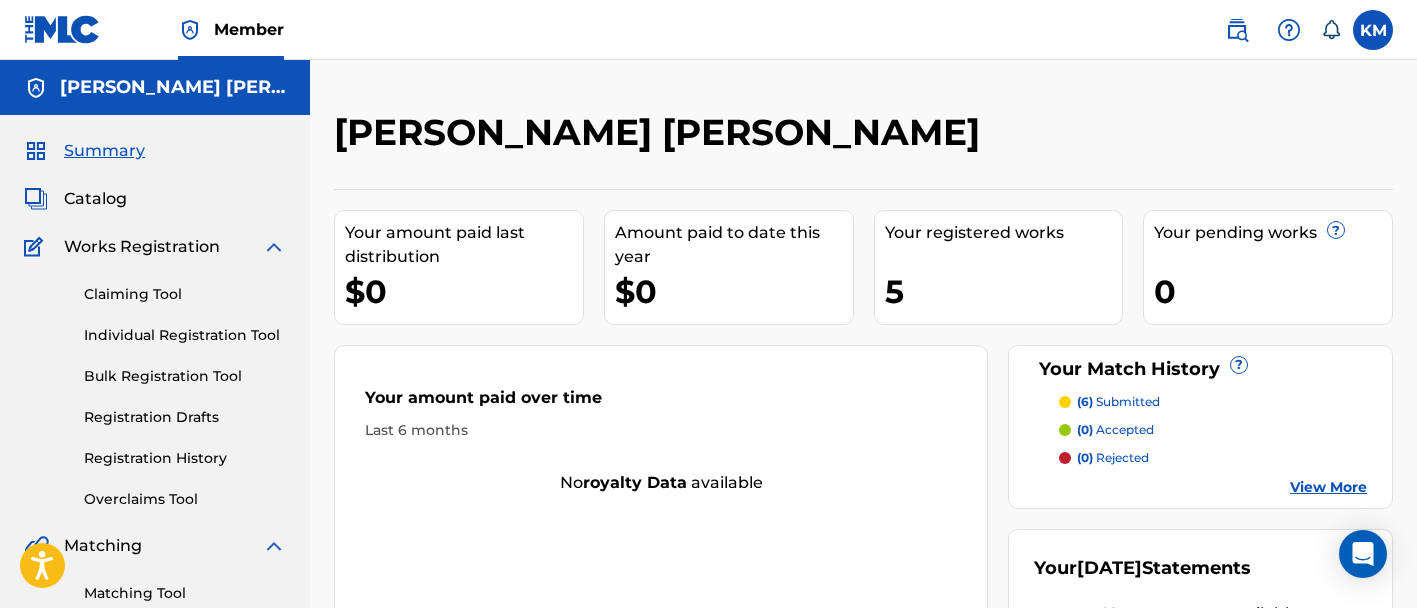 scroll, scrollTop: 0, scrollLeft: 0, axis: both 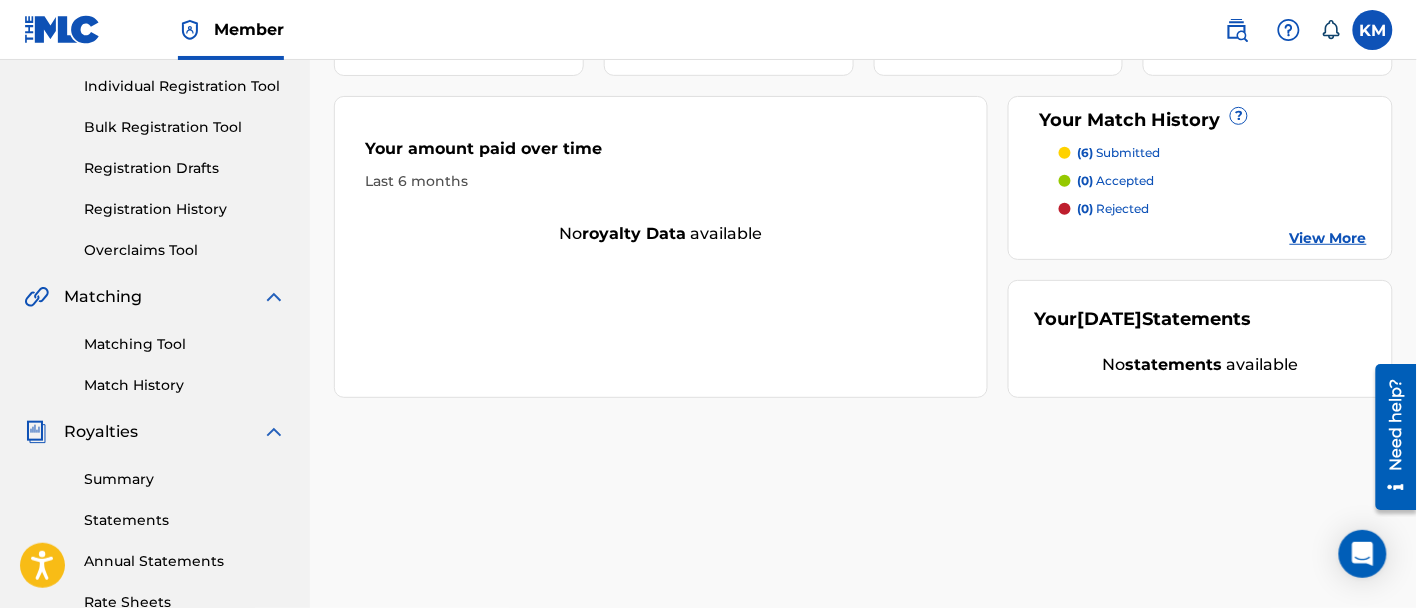 click on "View More" at bounding box center (1328, 238) 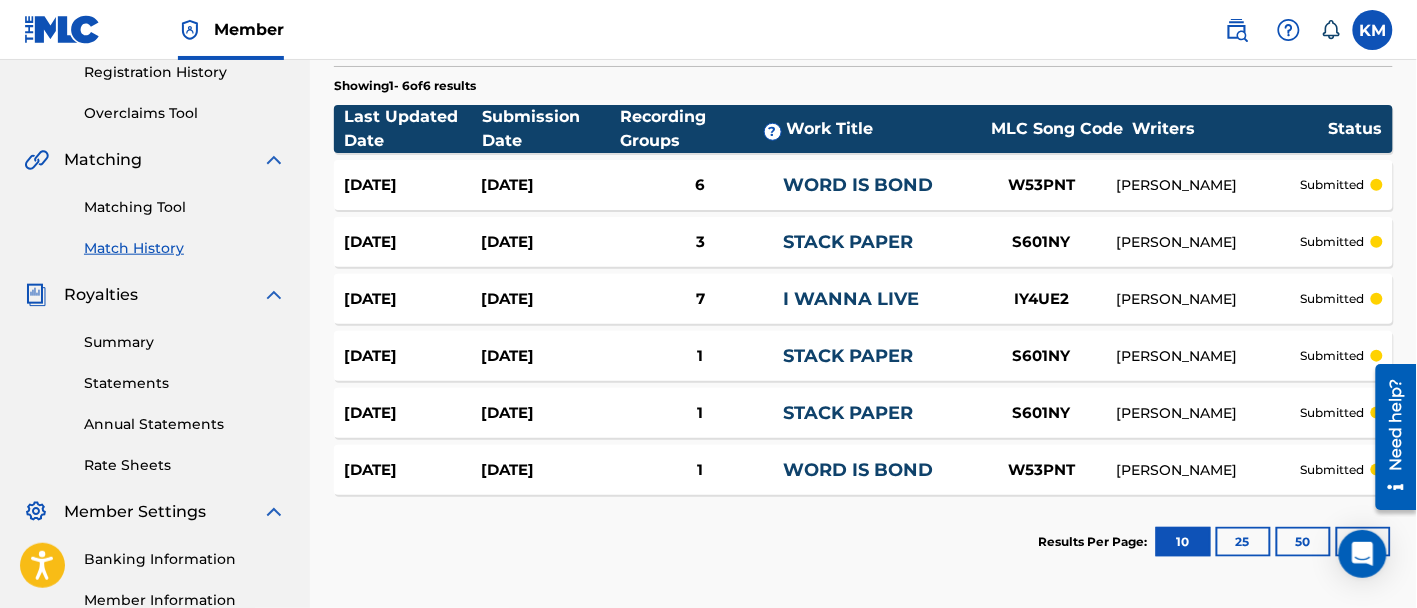 scroll, scrollTop: 381, scrollLeft: 0, axis: vertical 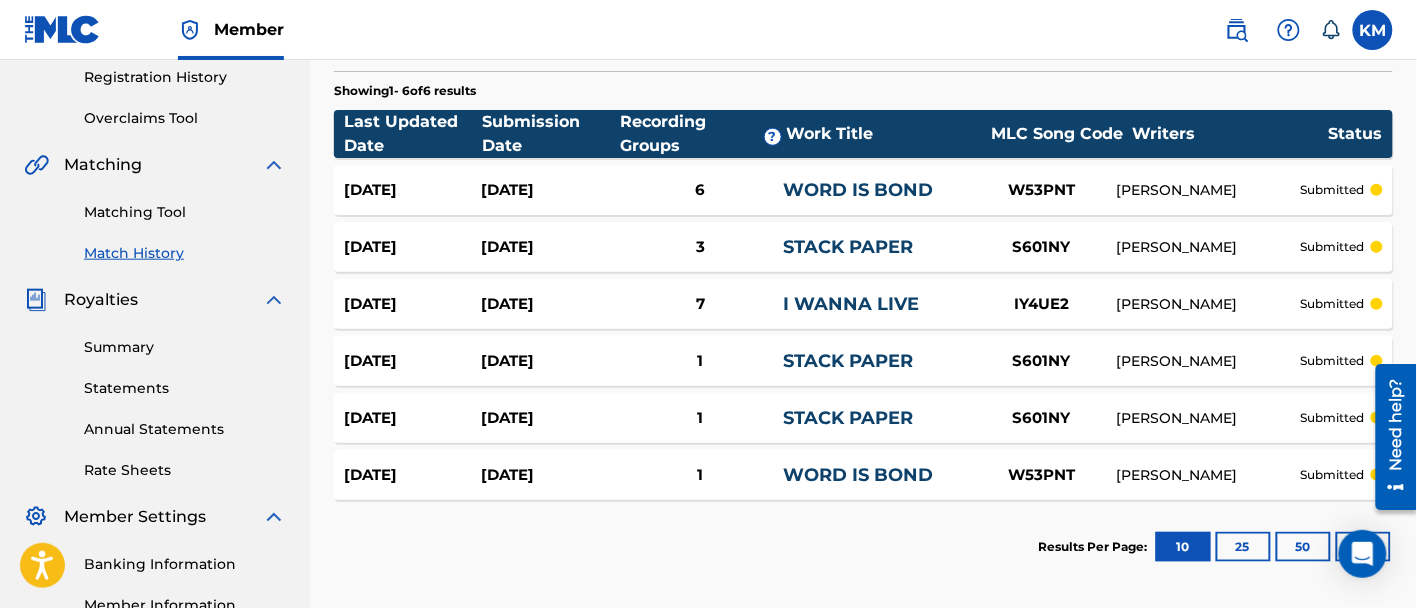 click on "Matching Tool" at bounding box center (185, 212) 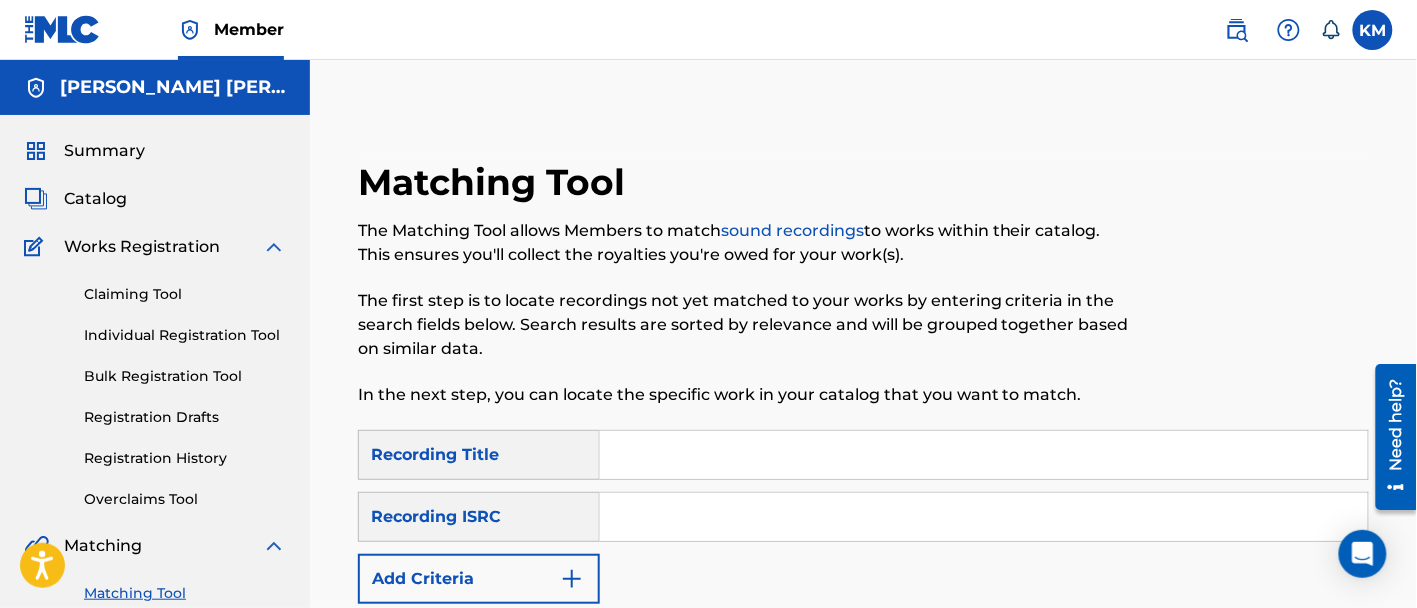 scroll, scrollTop: 249, scrollLeft: 0, axis: vertical 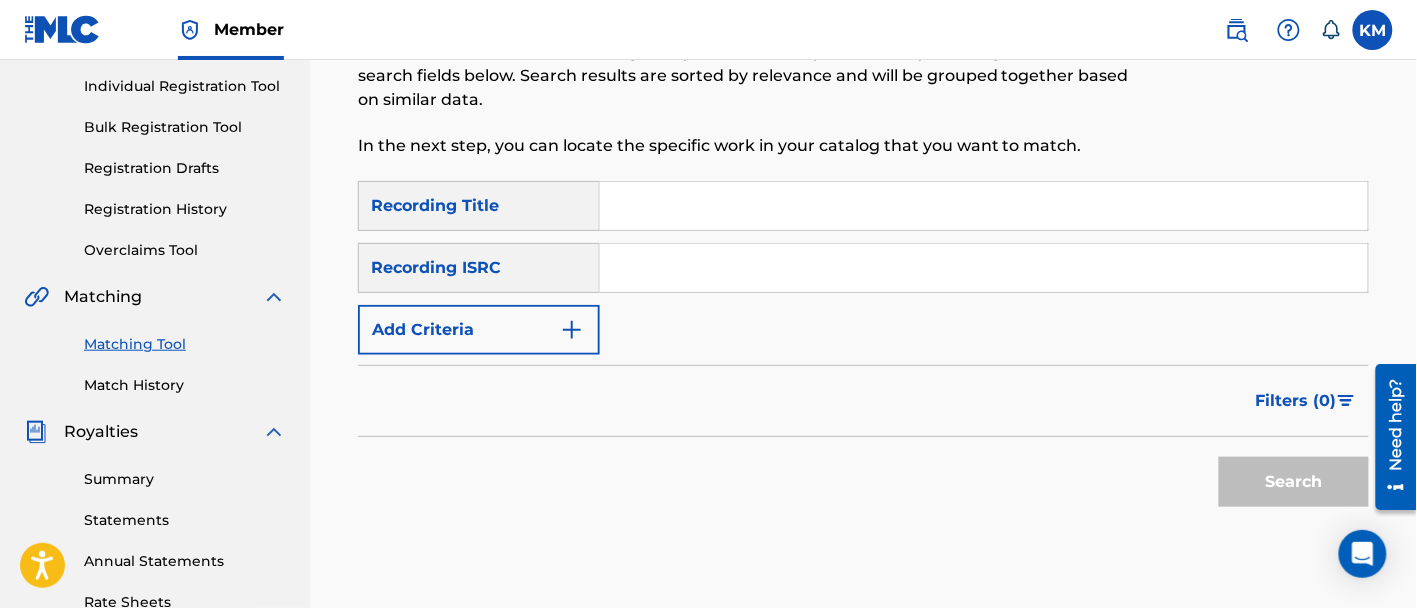 click at bounding box center (984, 206) 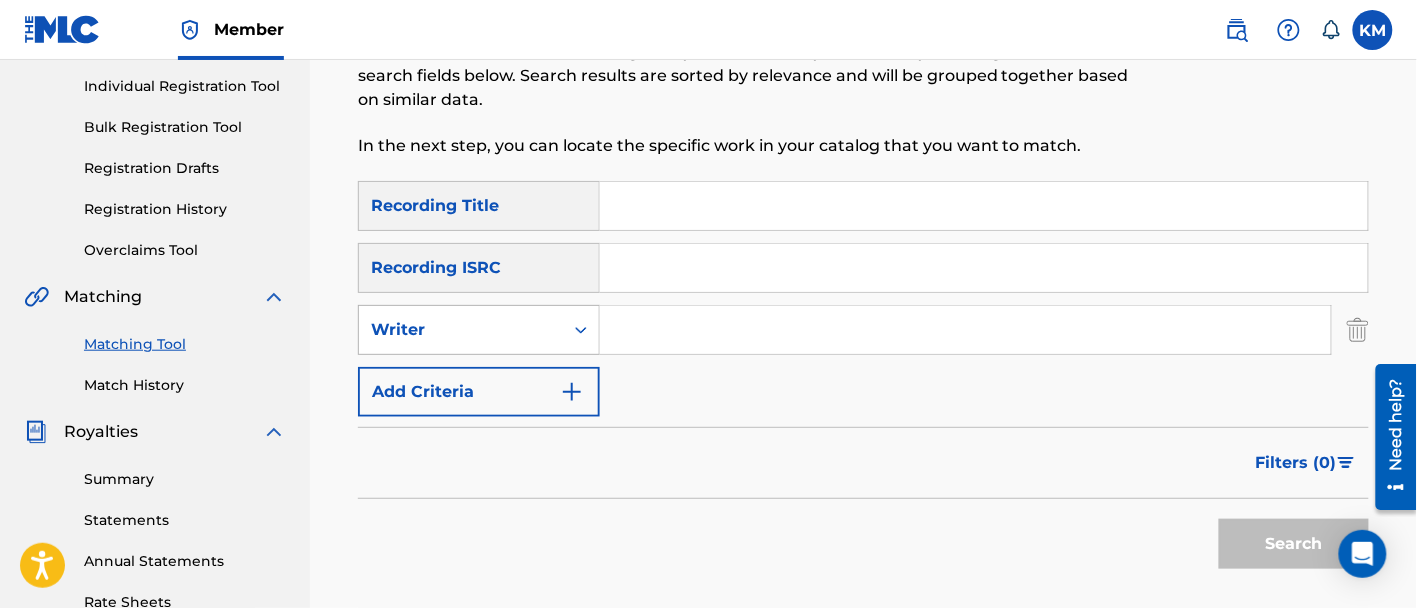 click at bounding box center (581, 330) 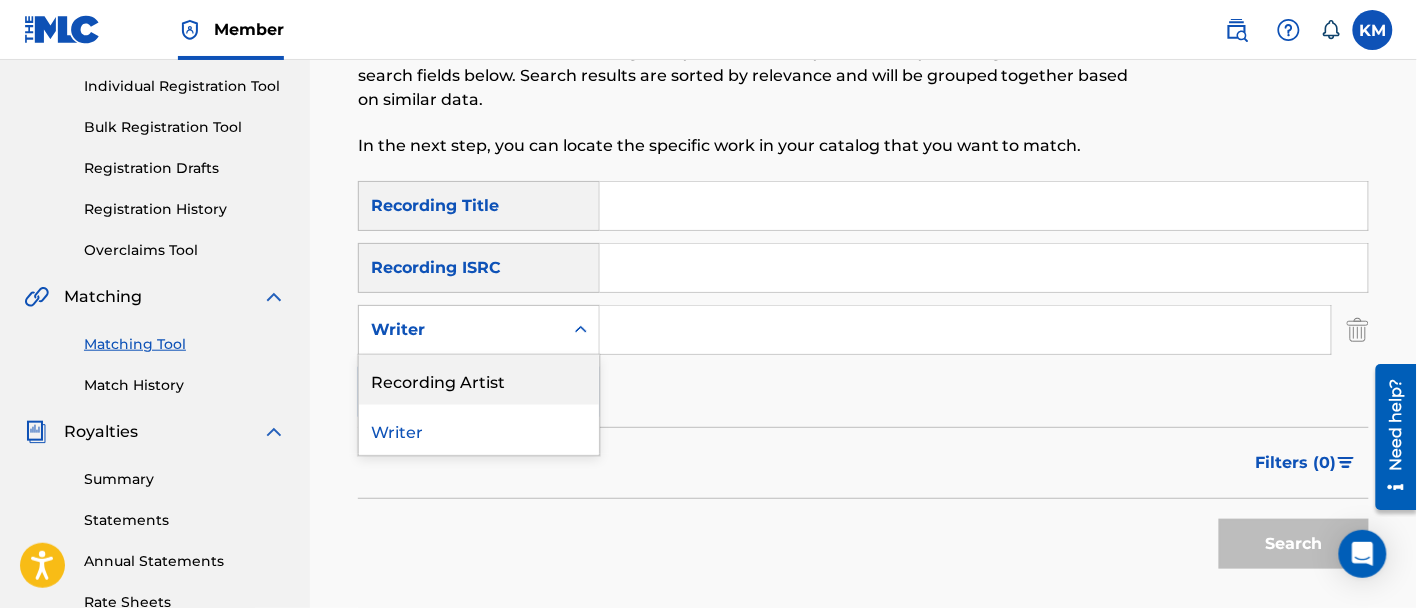 click on "Recording Artist" at bounding box center [479, 380] 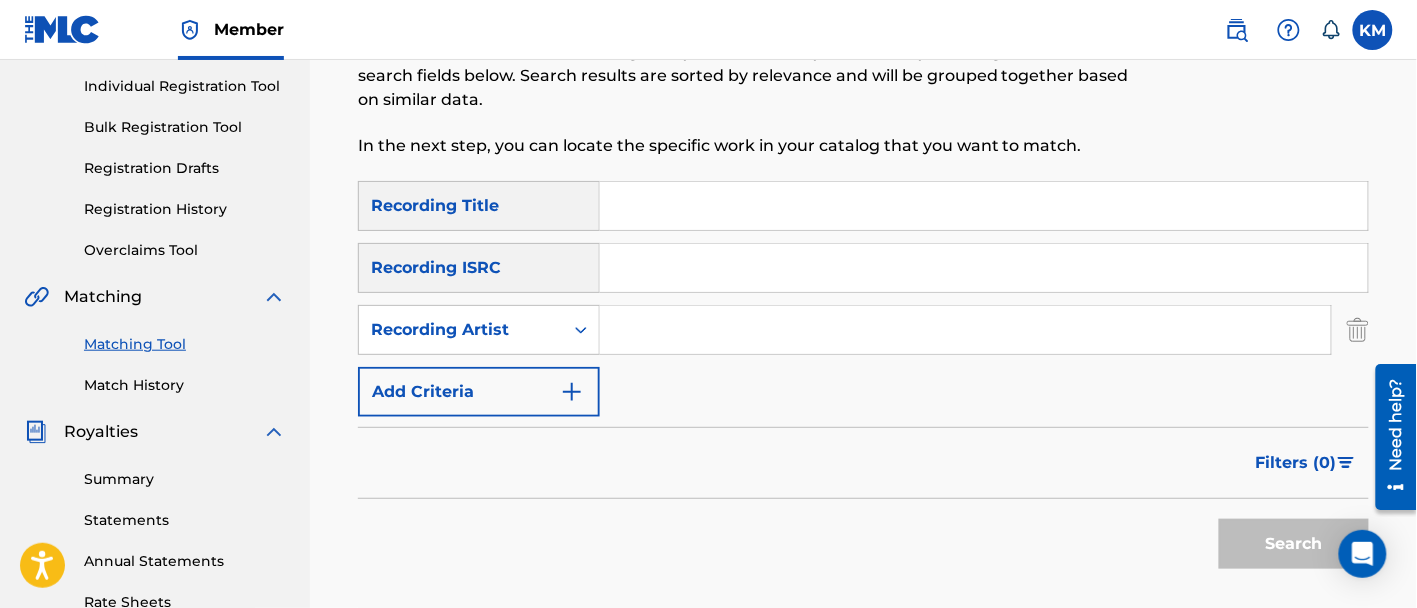 click at bounding box center [965, 330] 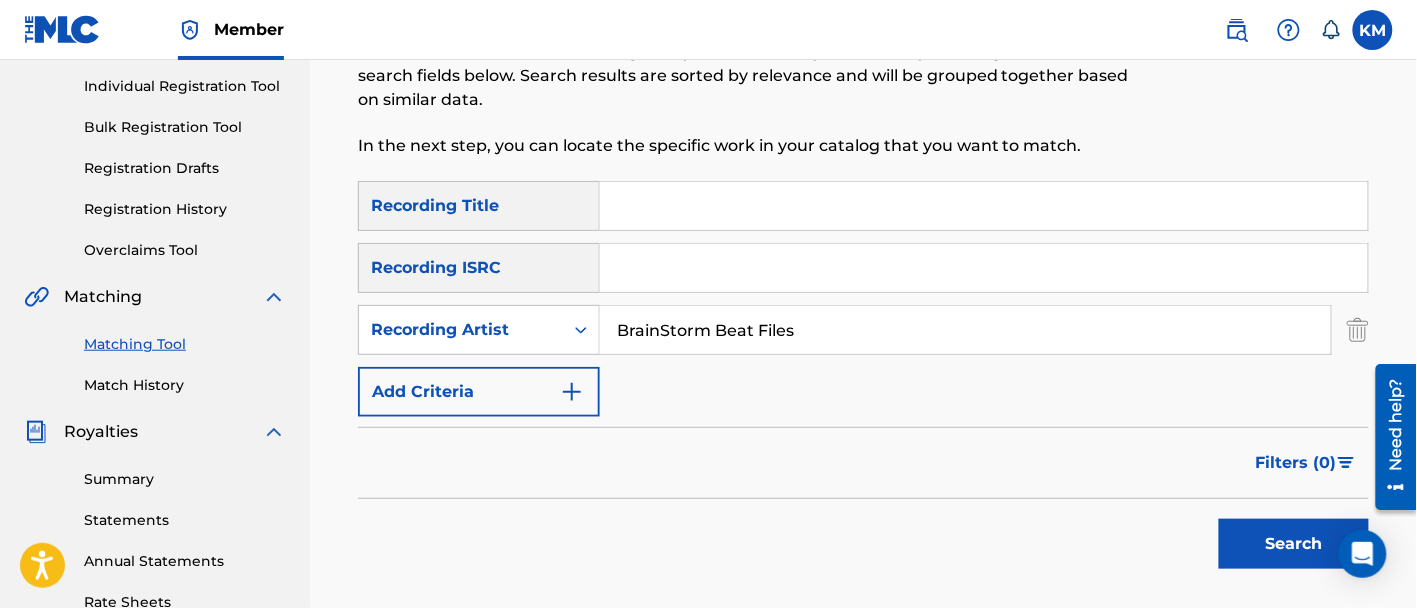 click on "Search" at bounding box center [1294, 544] 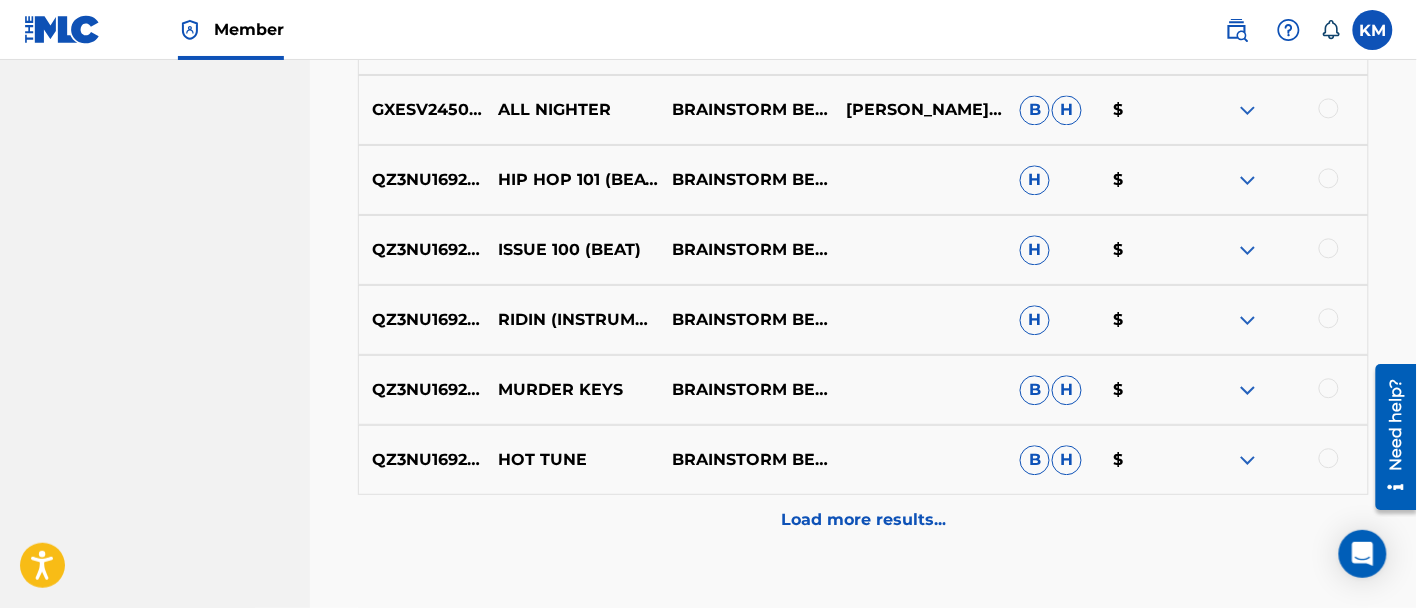 scroll, scrollTop: 1125, scrollLeft: 0, axis: vertical 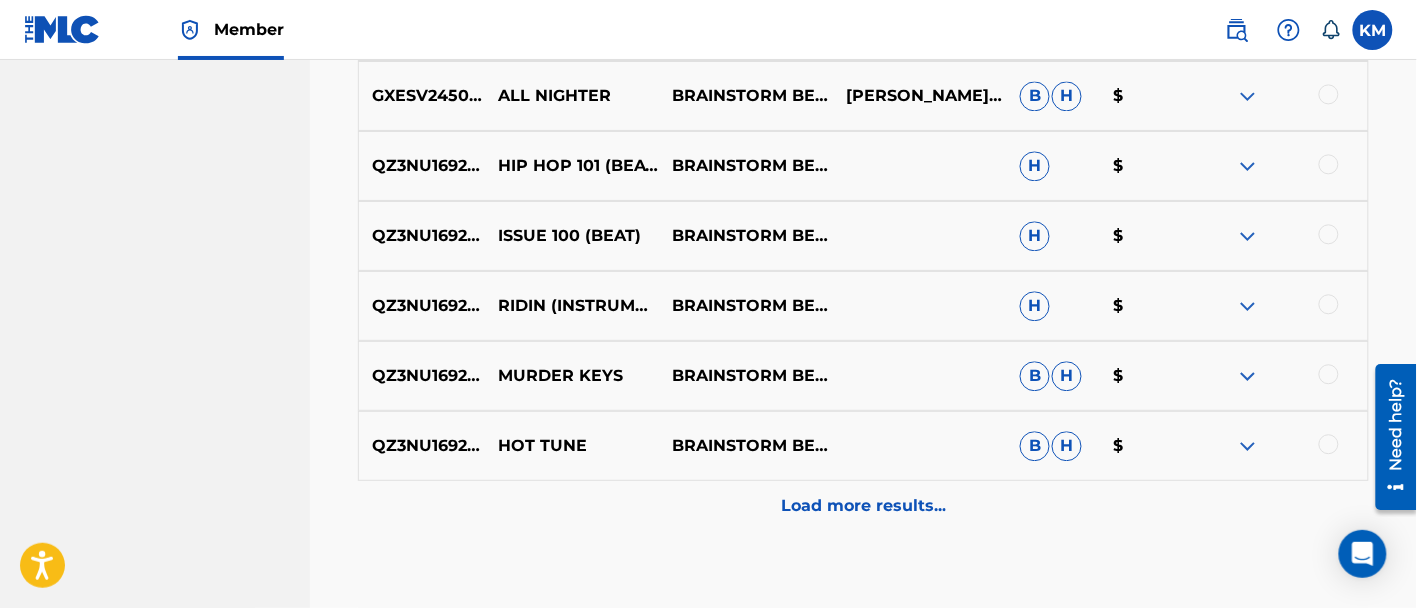 click on "Load more results..." at bounding box center (863, 506) 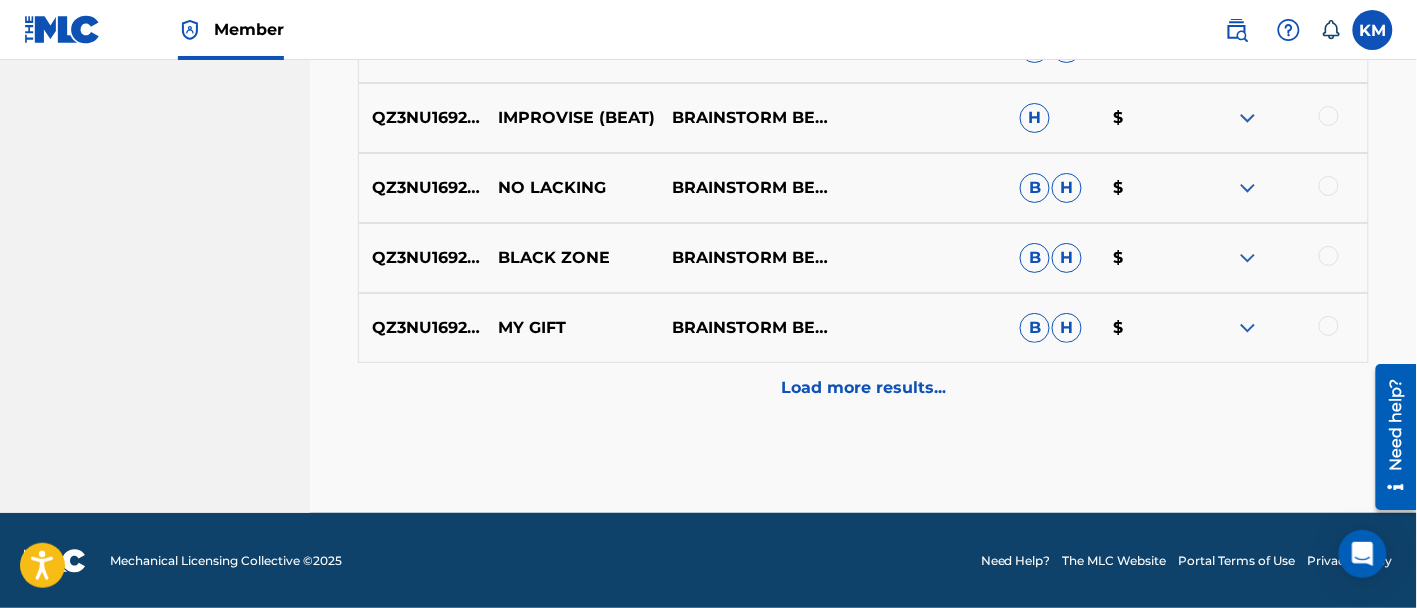 scroll, scrollTop: 1693, scrollLeft: 0, axis: vertical 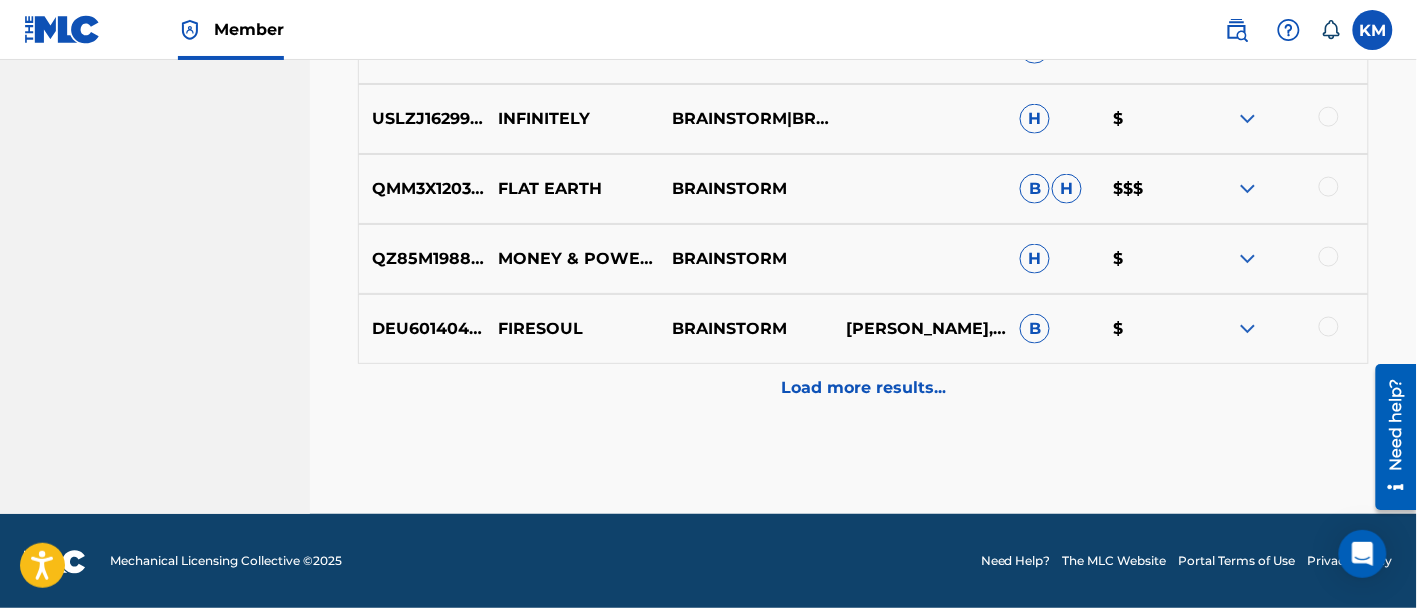click on "Load more results..." at bounding box center (863, 389) 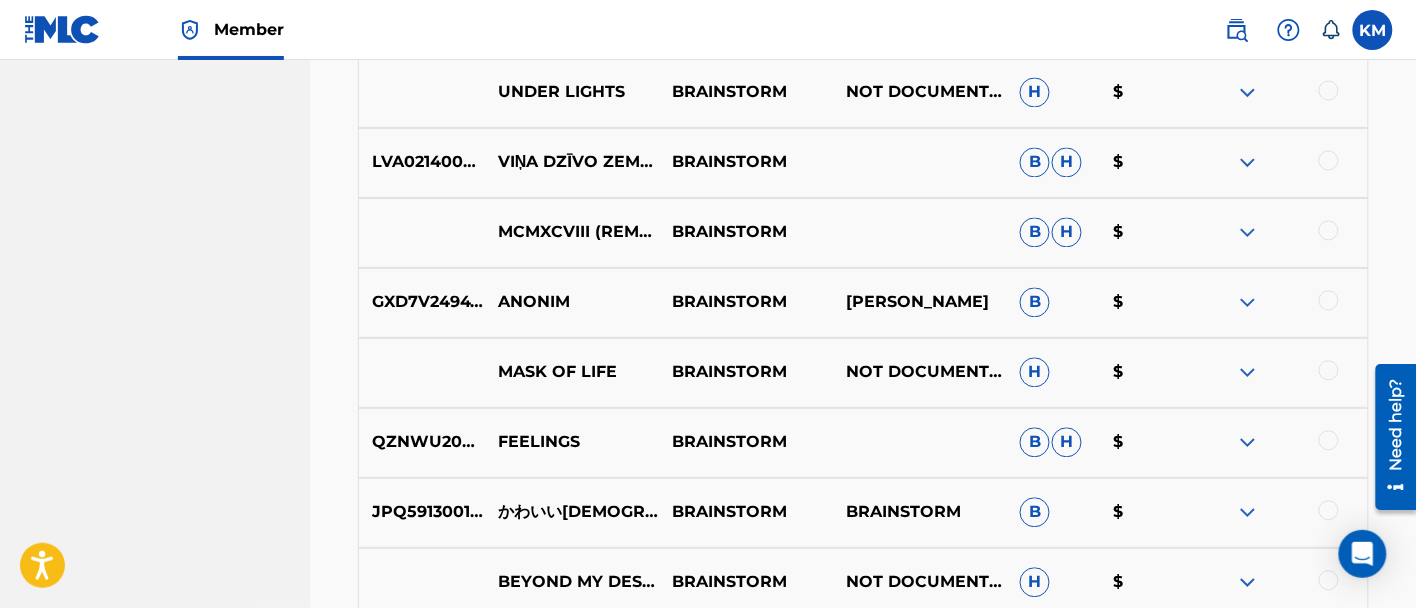 scroll, scrollTop: 3342, scrollLeft: 0, axis: vertical 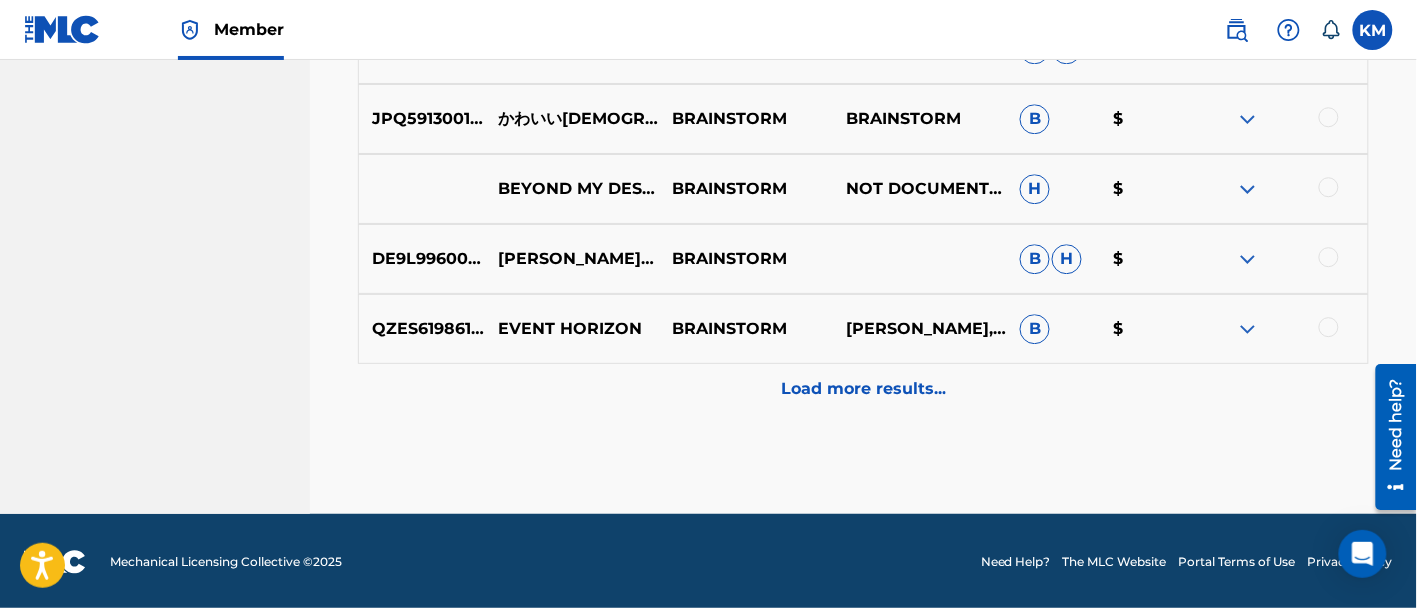 click on "Load more results..." at bounding box center [863, 389] 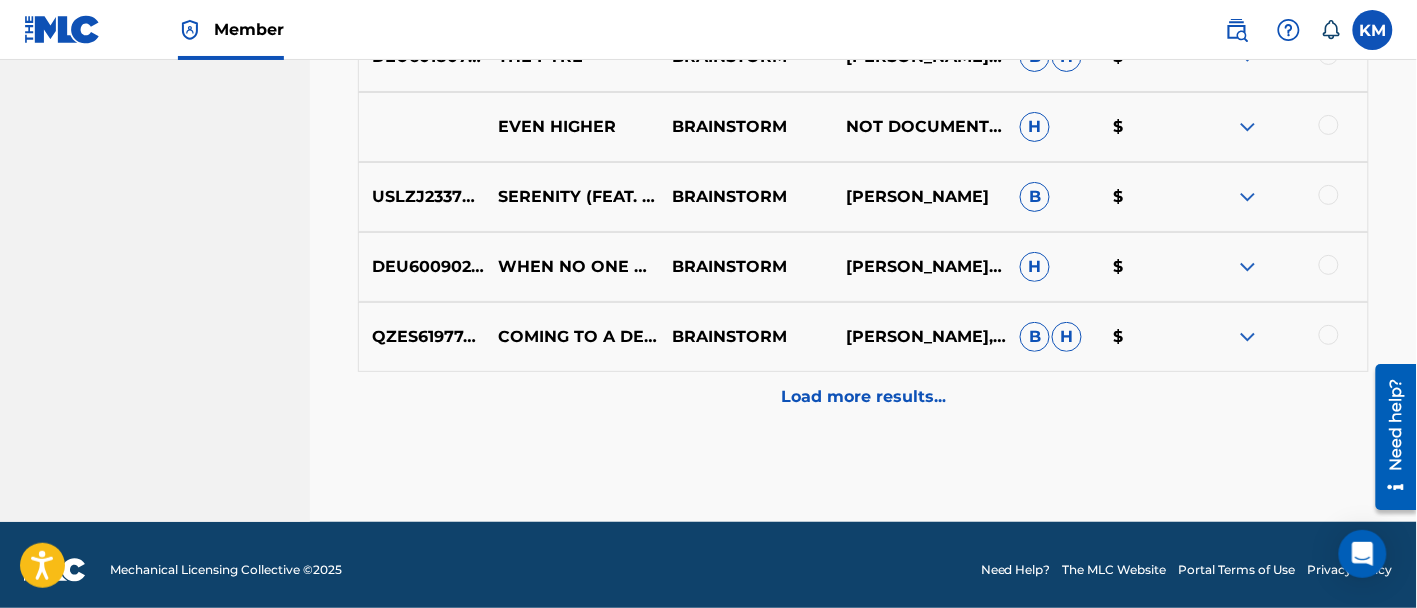 scroll, scrollTop: 4042, scrollLeft: 0, axis: vertical 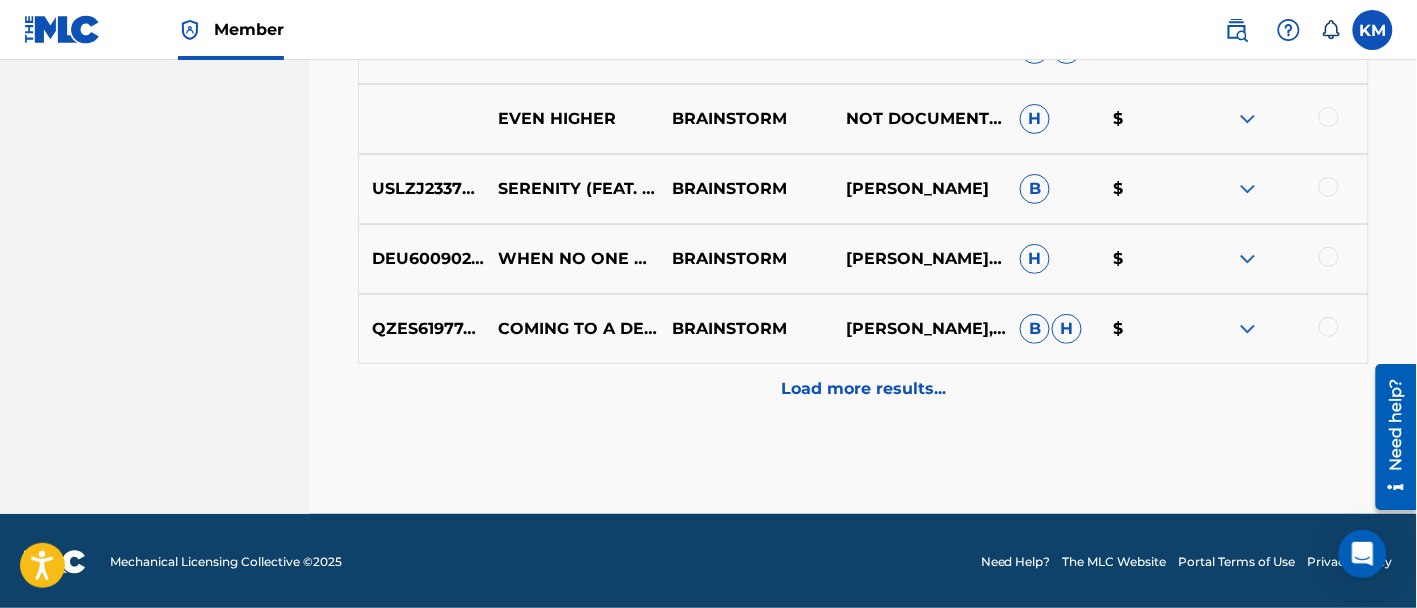 click on "Load more results..." at bounding box center (863, 389) 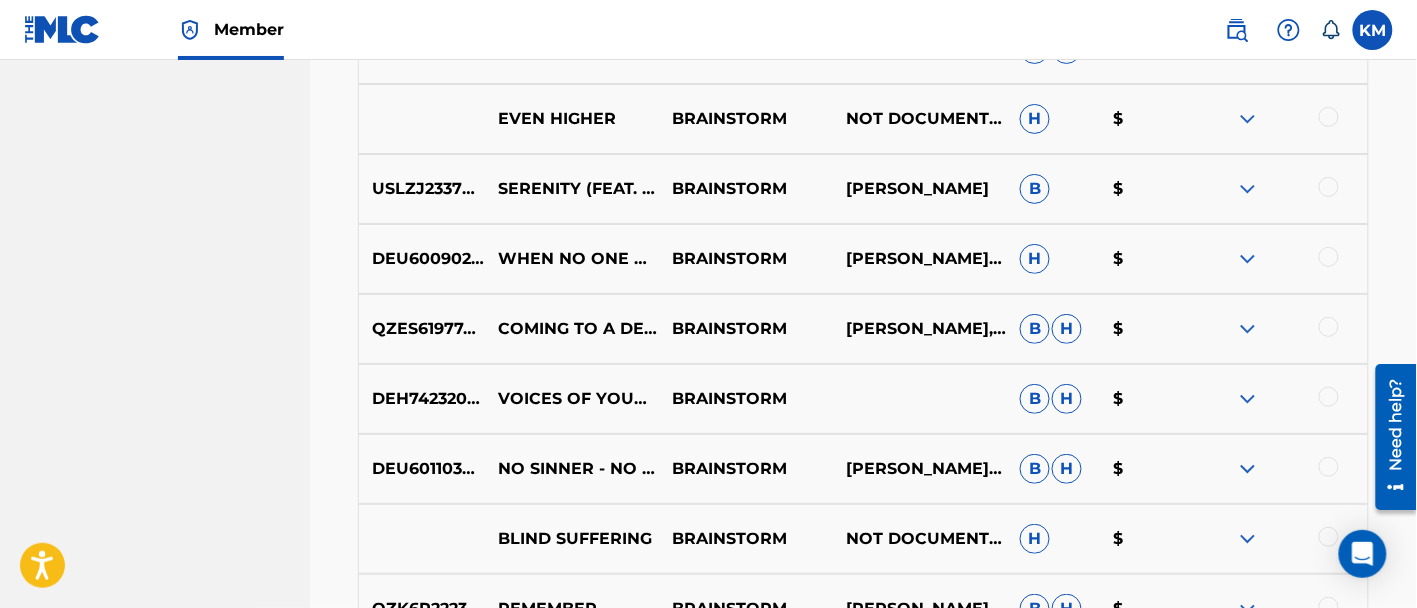 scroll, scrollTop: 4742, scrollLeft: 0, axis: vertical 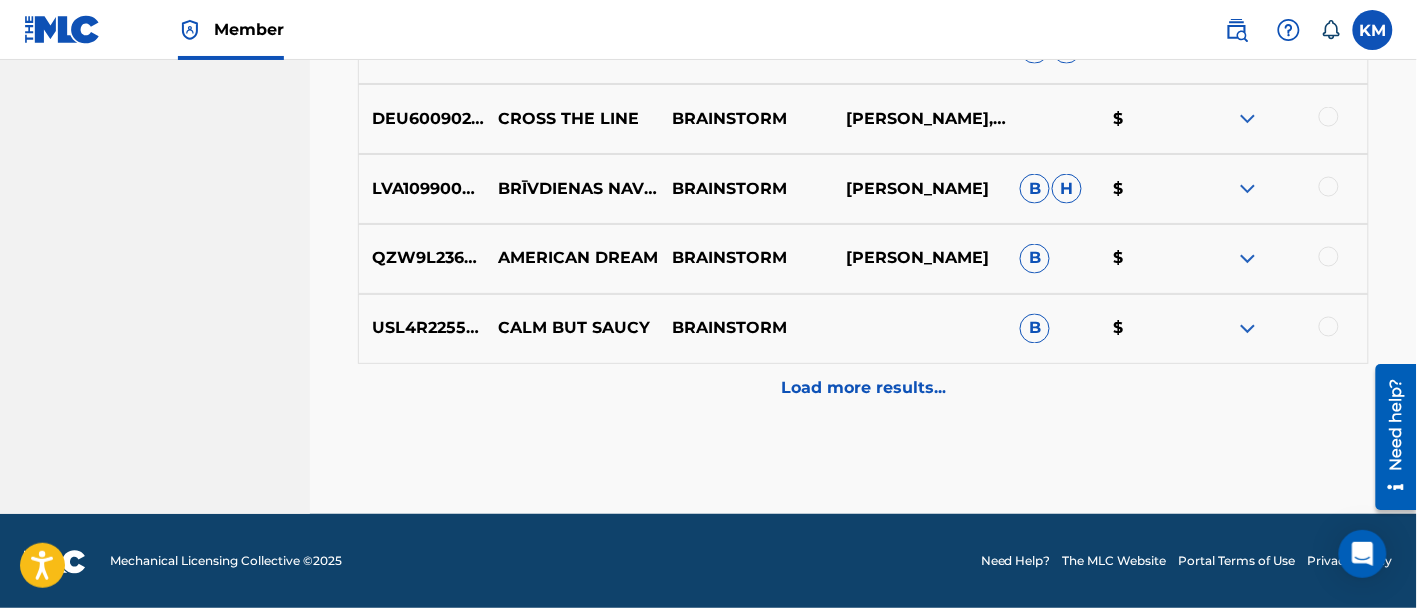 click on "Load more results..." at bounding box center (863, 389) 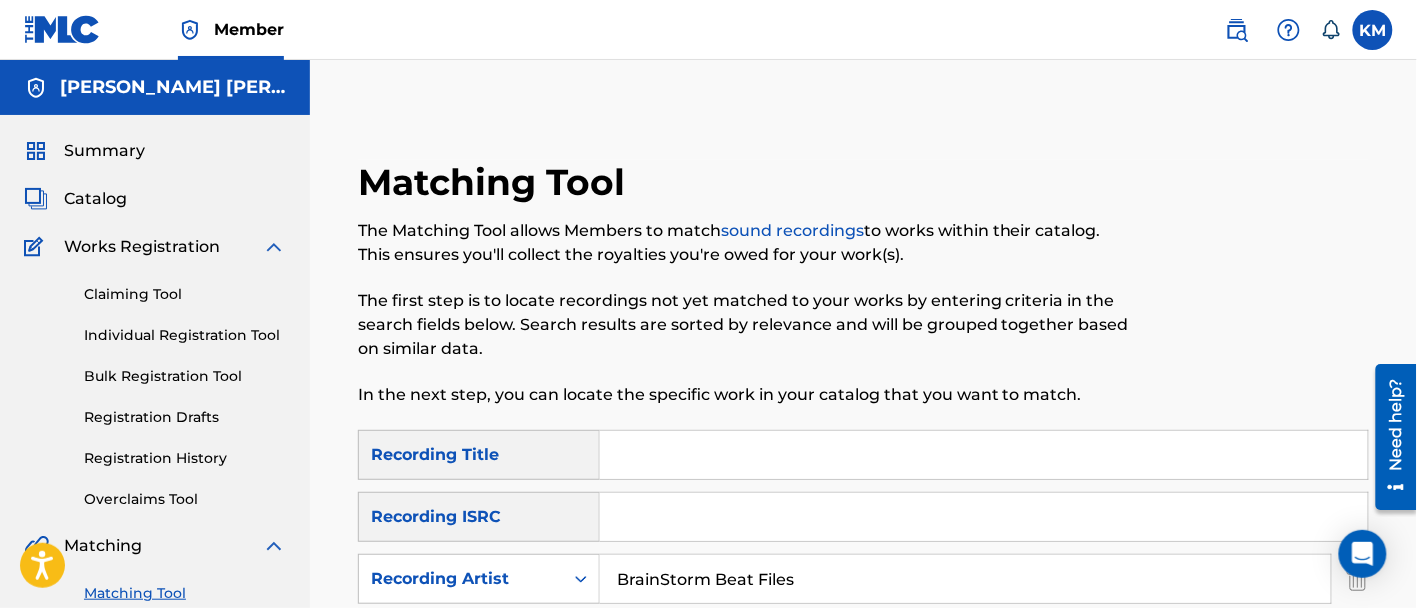 scroll, scrollTop: 375, scrollLeft: 0, axis: vertical 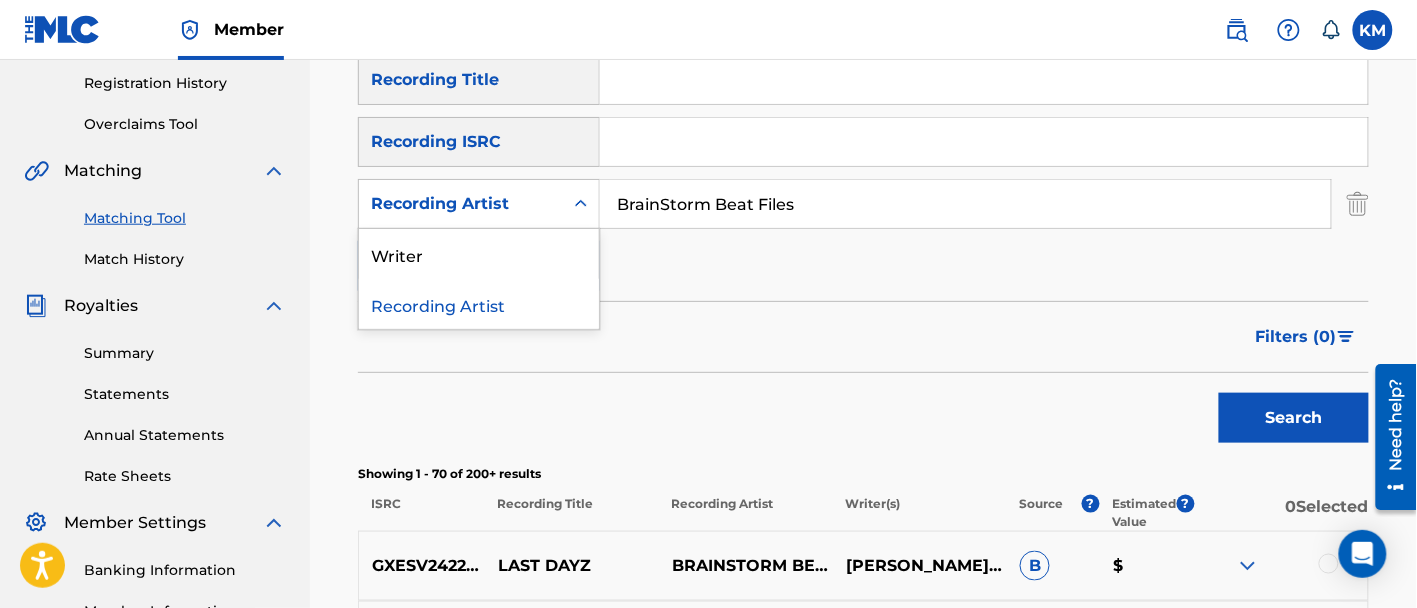 click at bounding box center [581, 204] 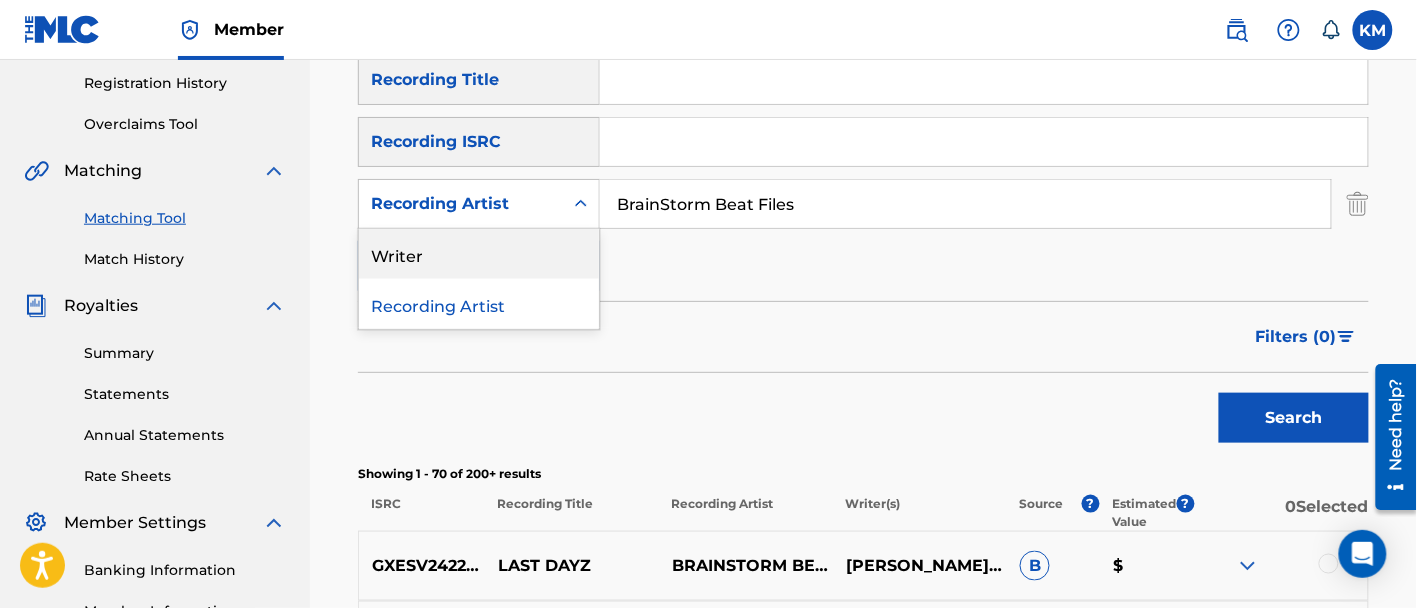 click on "Writer" at bounding box center (479, 254) 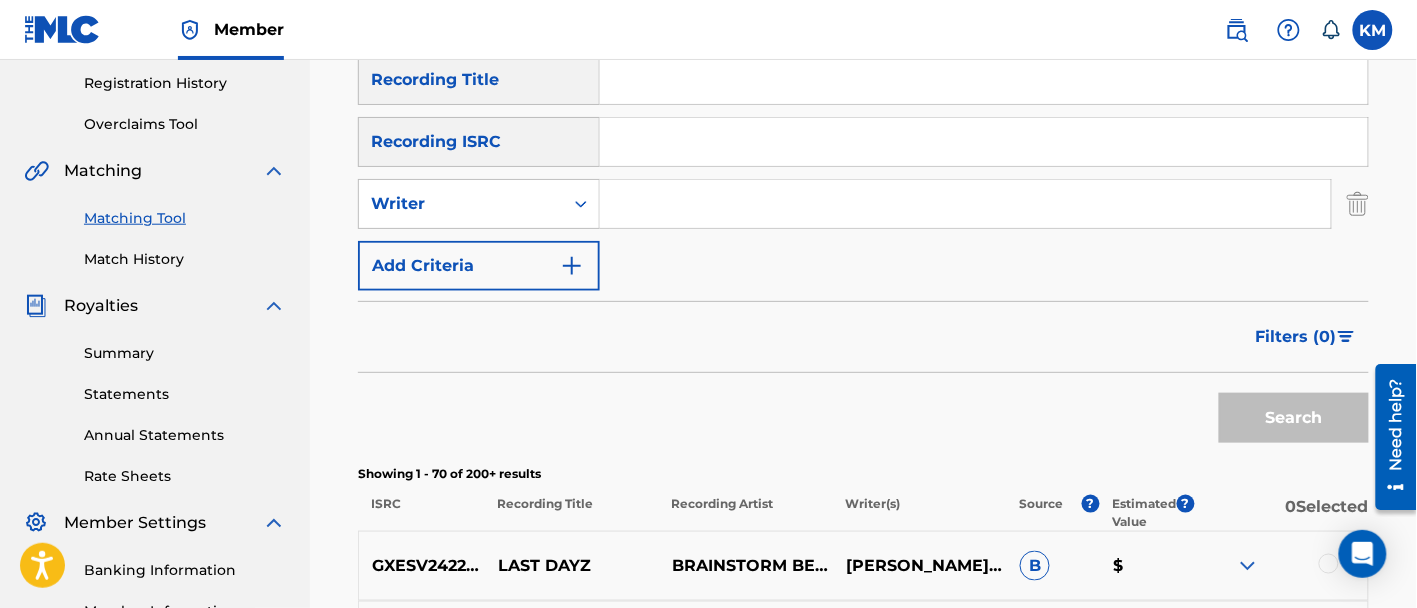 click at bounding box center (965, 204) 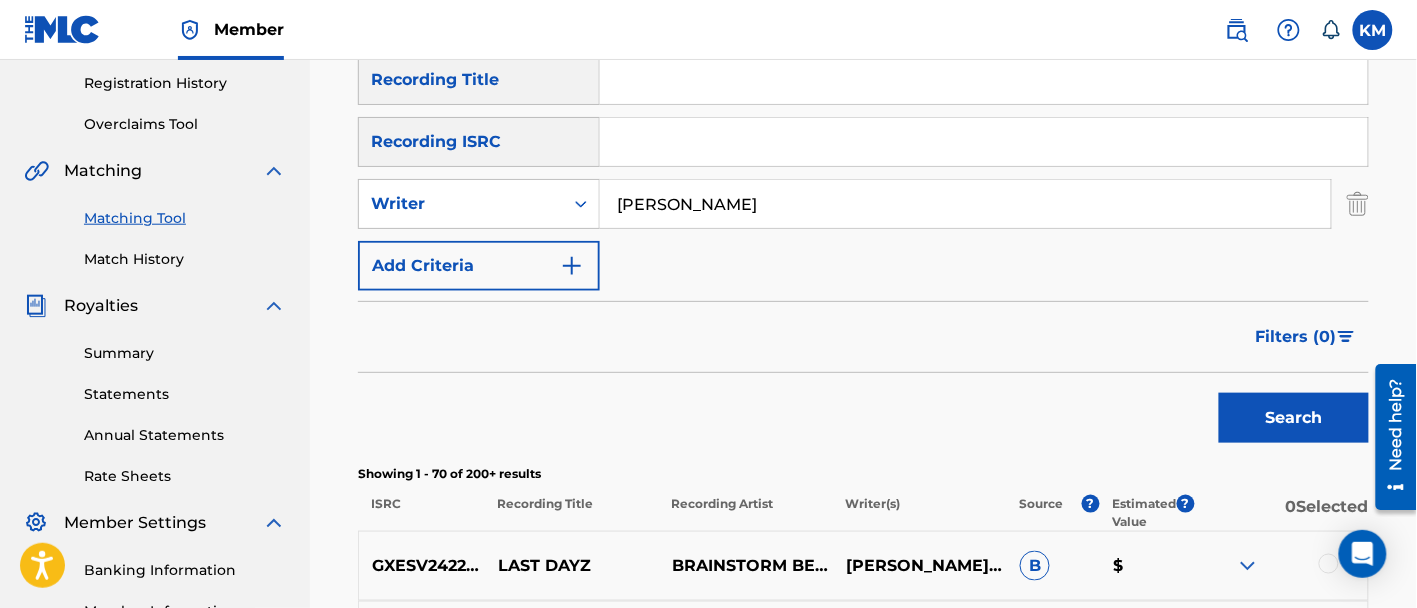 click on "[PERSON_NAME]" at bounding box center [965, 204] 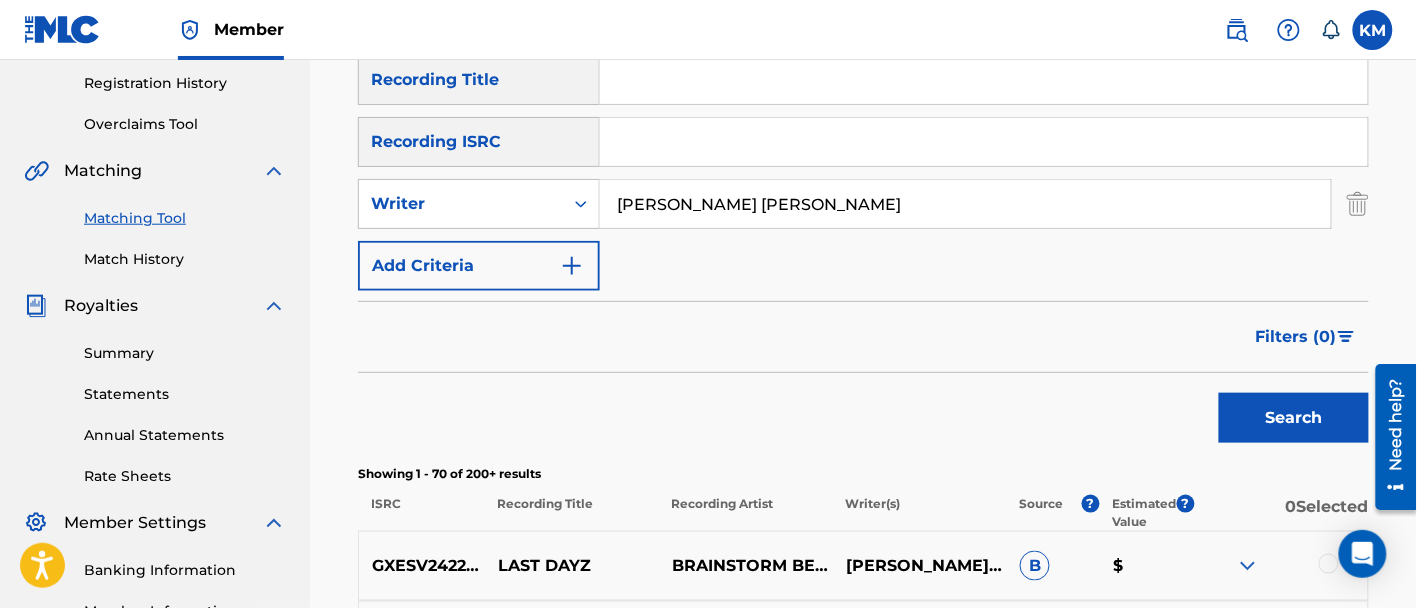 type on "[PERSON_NAME] [PERSON_NAME]" 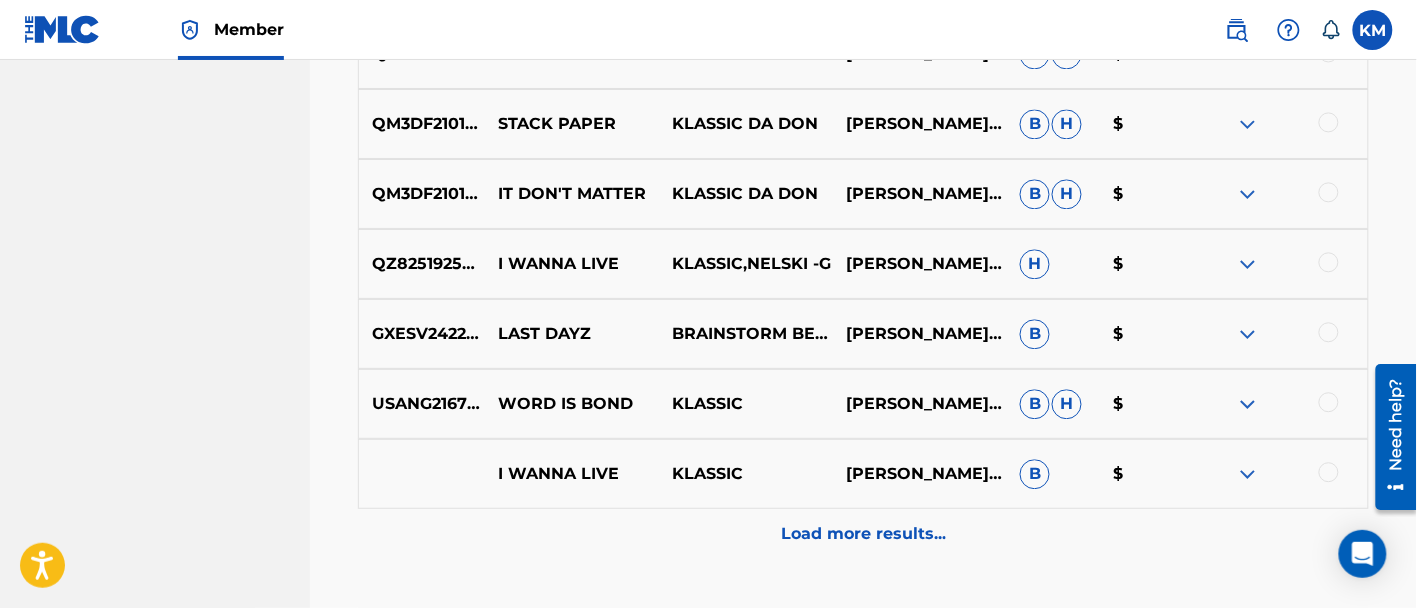 scroll, scrollTop: 1243, scrollLeft: 0, axis: vertical 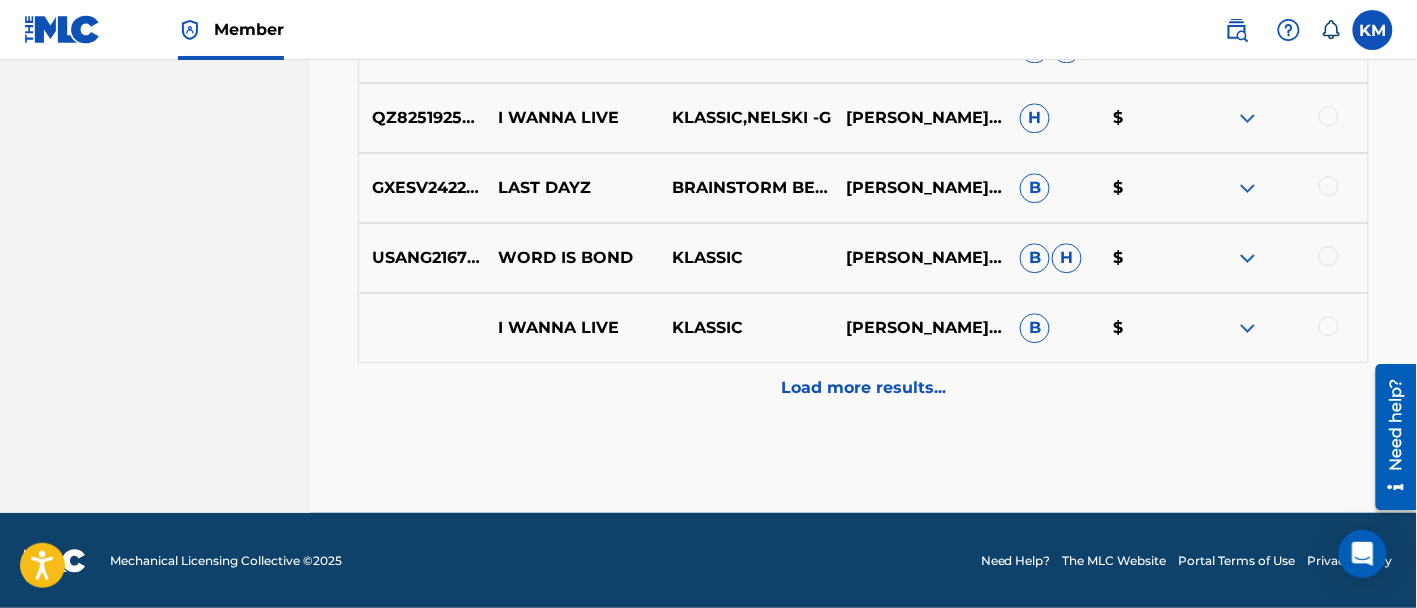 click on "Load more results..." at bounding box center [863, 388] 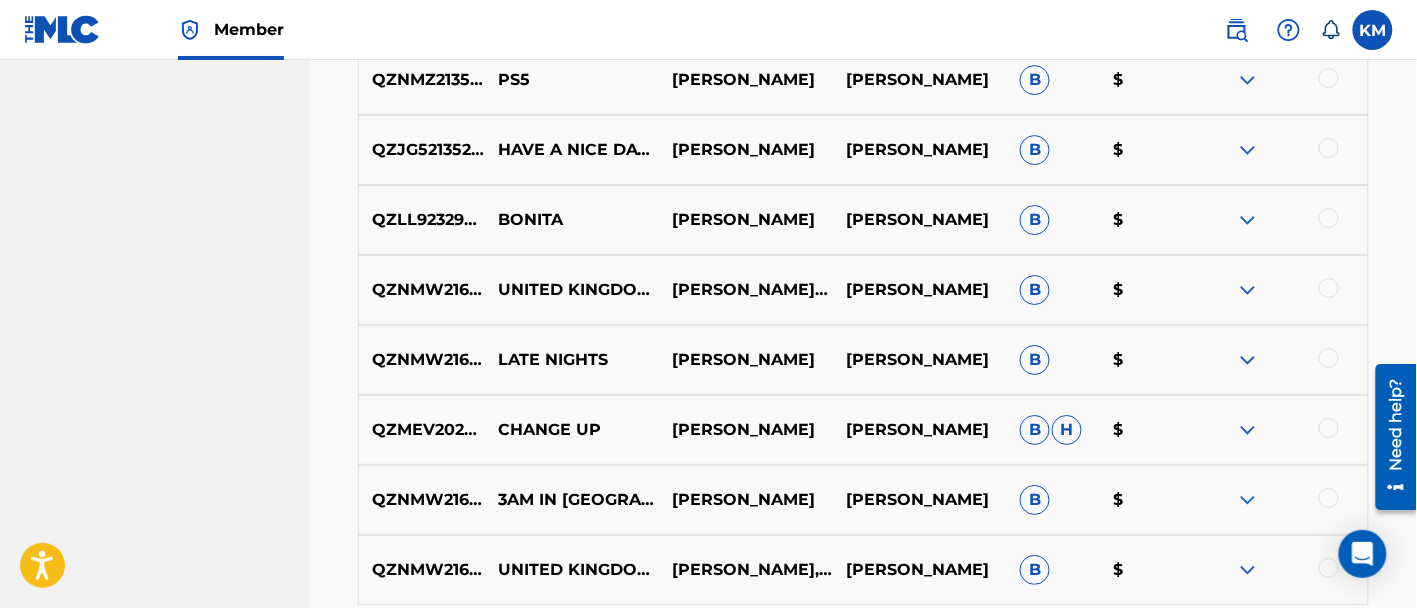 scroll, scrollTop: 1743, scrollLeft: 0, axis: vertical 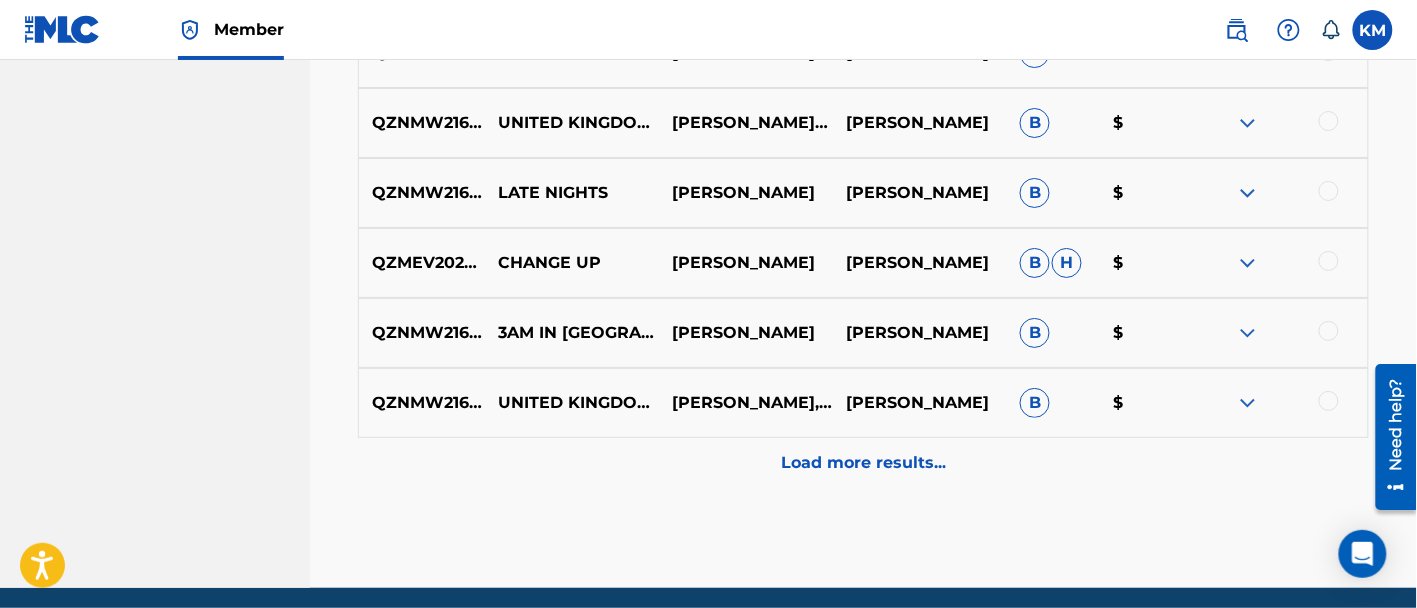 click on "Load more results..." at bounding box center [863, 463] 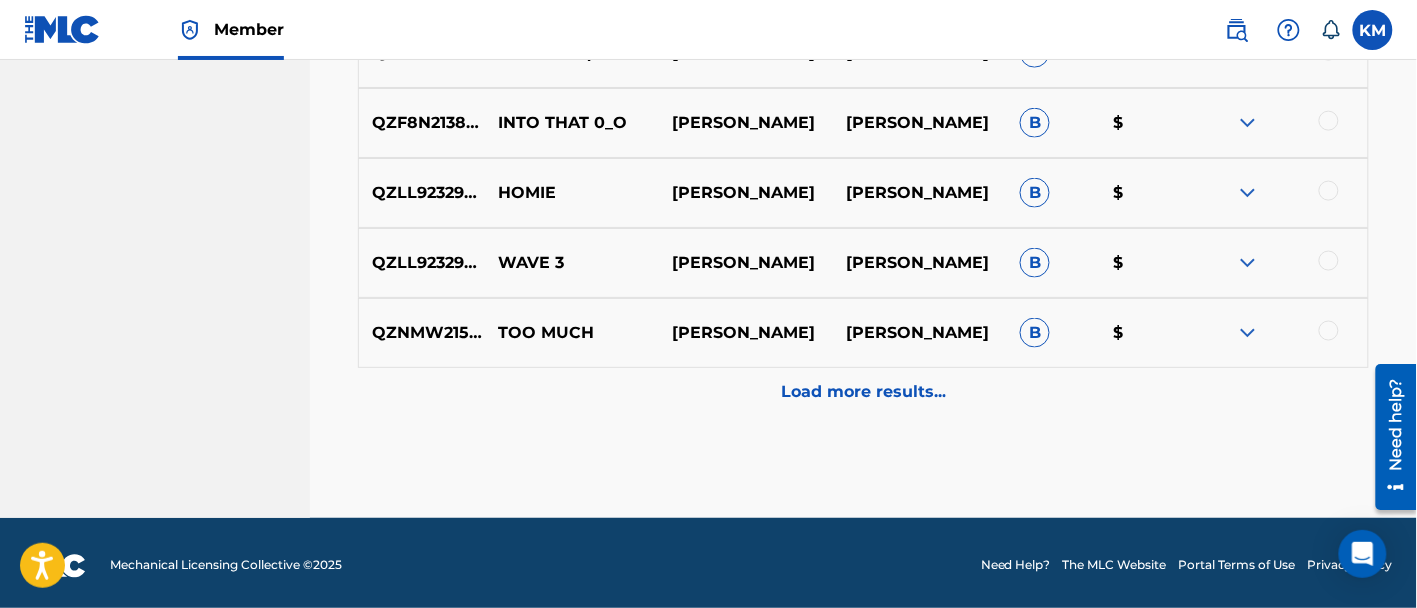 scroll, scrollTop: 2642, scrollLeft: 0, axis: vertical 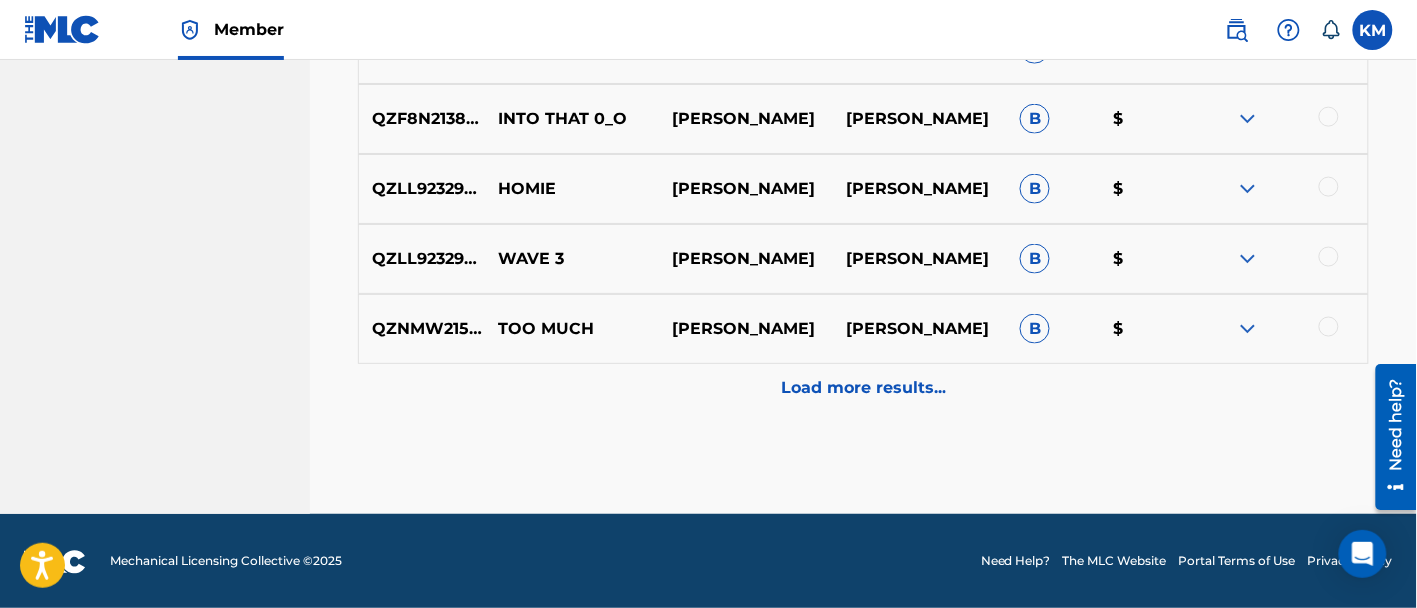 click on "Load more results..." at bounding box center (863, 389) 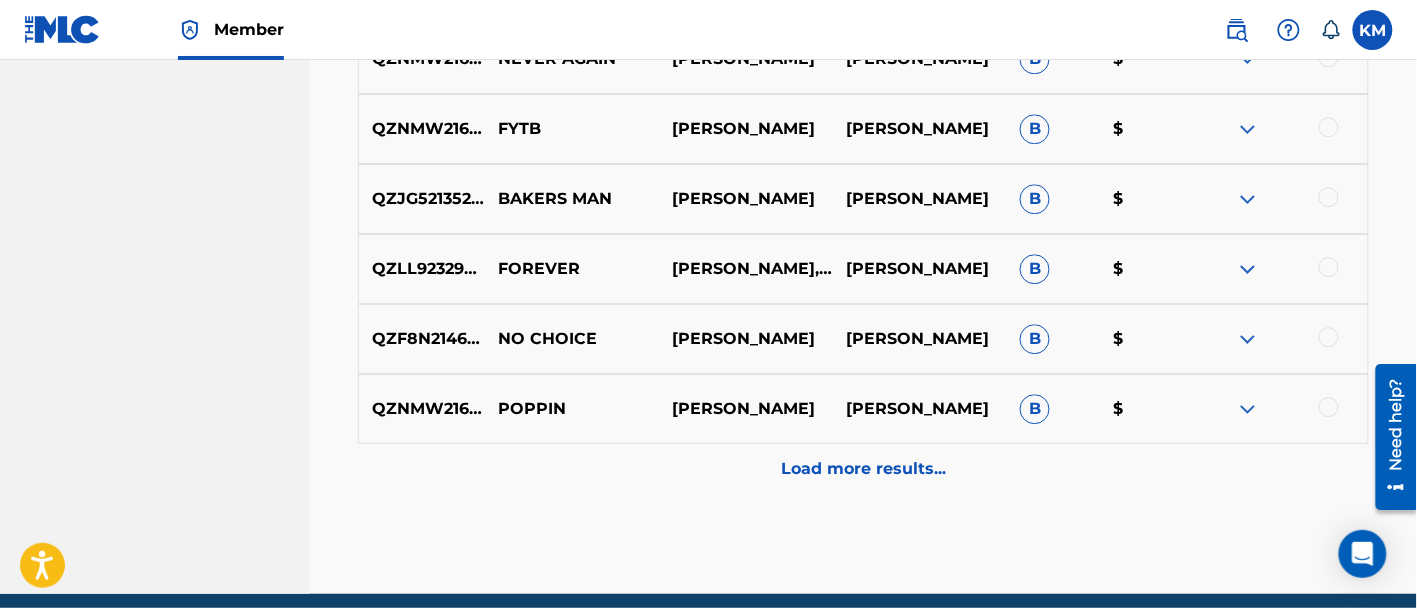 scroll, scrollTop: 3342, scrollLeft: 0, axis: vertical 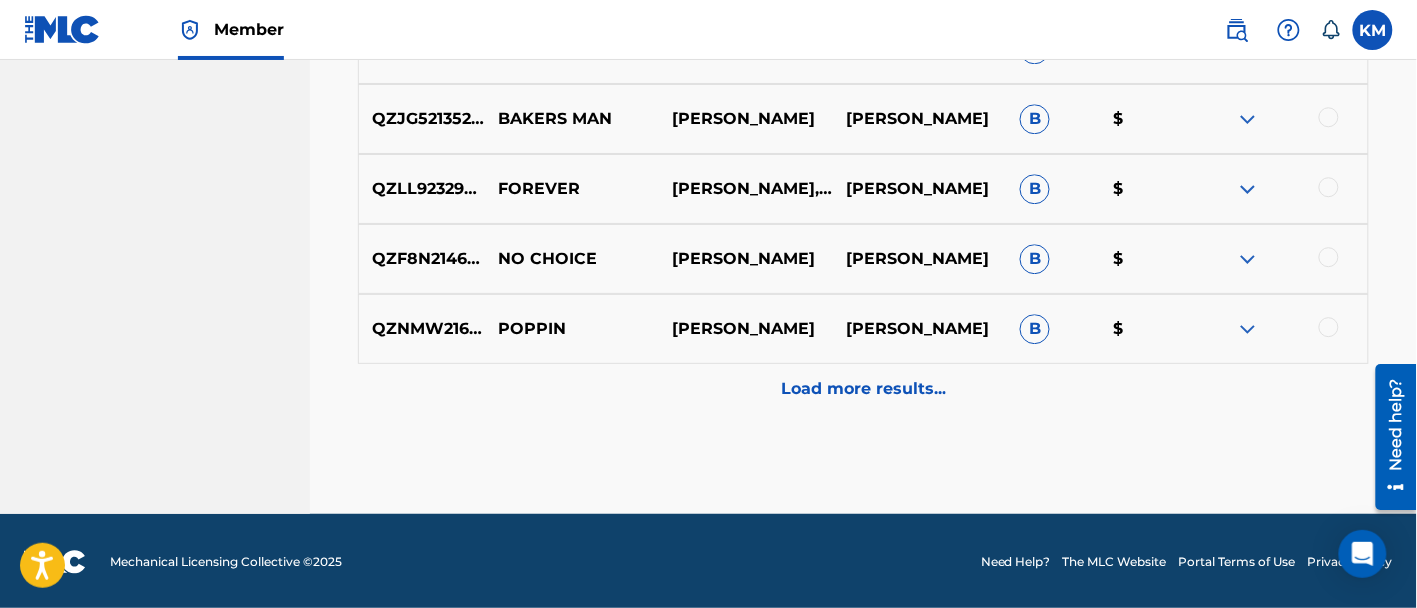 click on "Load more results..." at bounding box center [863, 389] 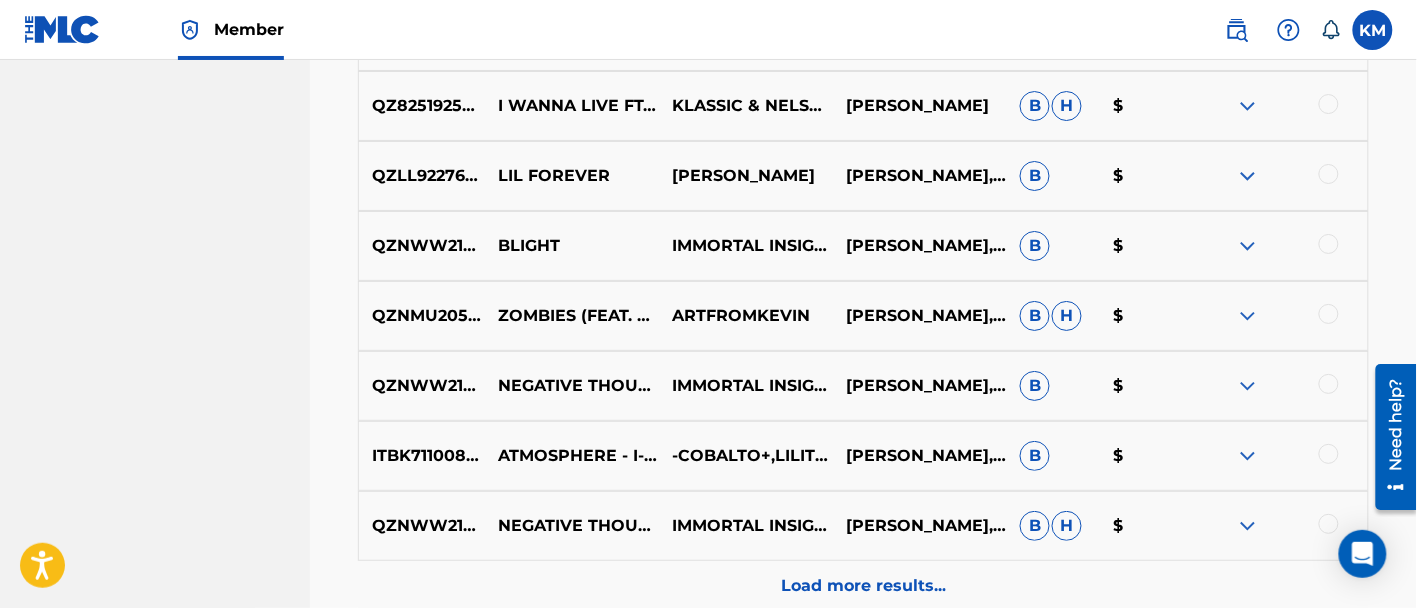 scroll, scrollTop: 4042, scrollLeft: 0, axis: vertical 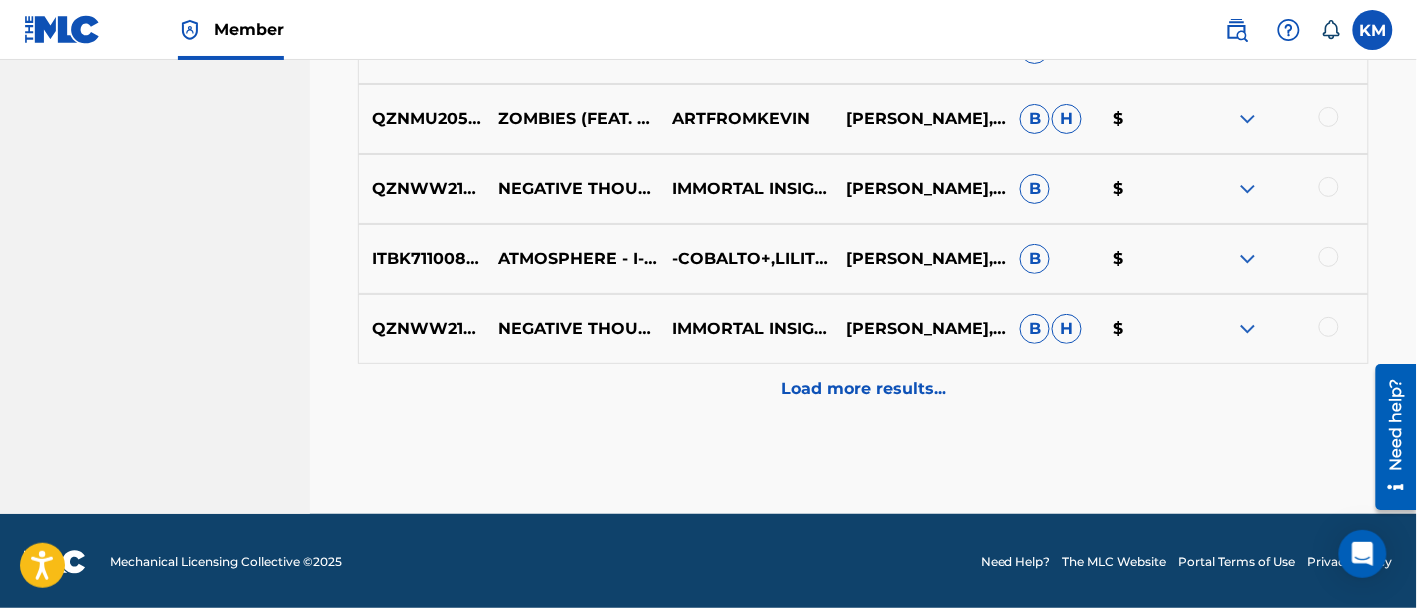 click on "Load more results..." at bounding box center [863, 389] 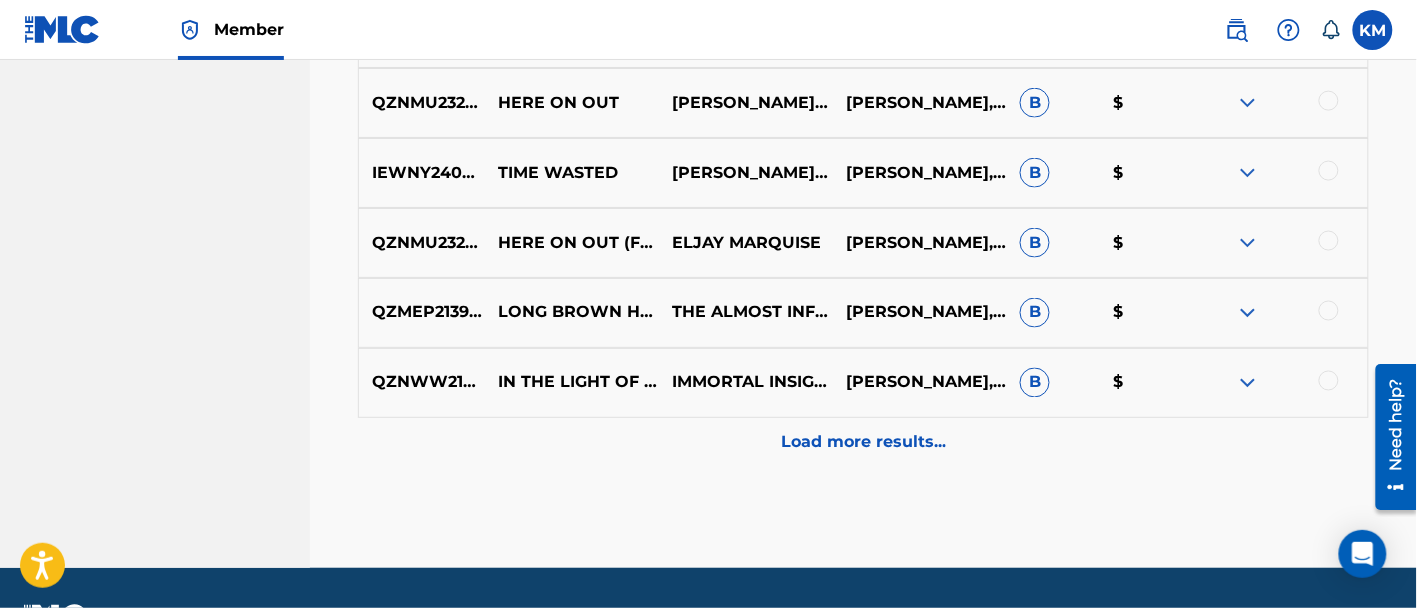 scroll, scrollTop: 4742, scrollLeft: 0, axis: vertical 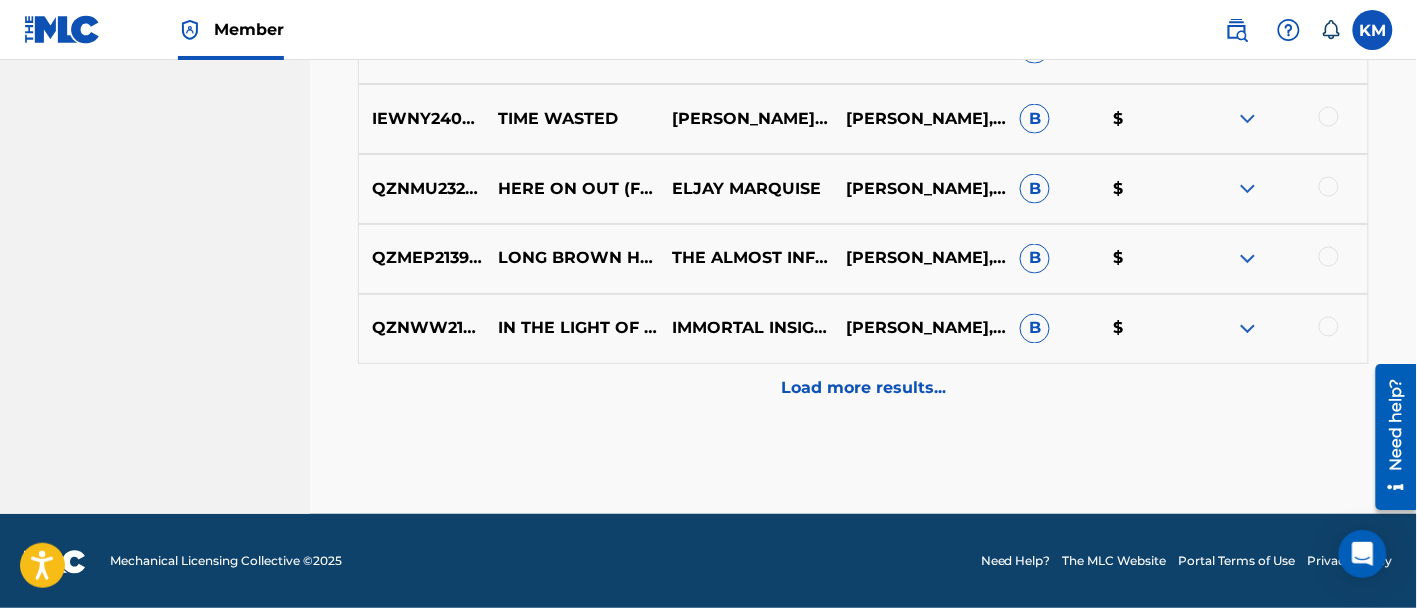 click on "Load more results..." at bounding box center [863, 389] 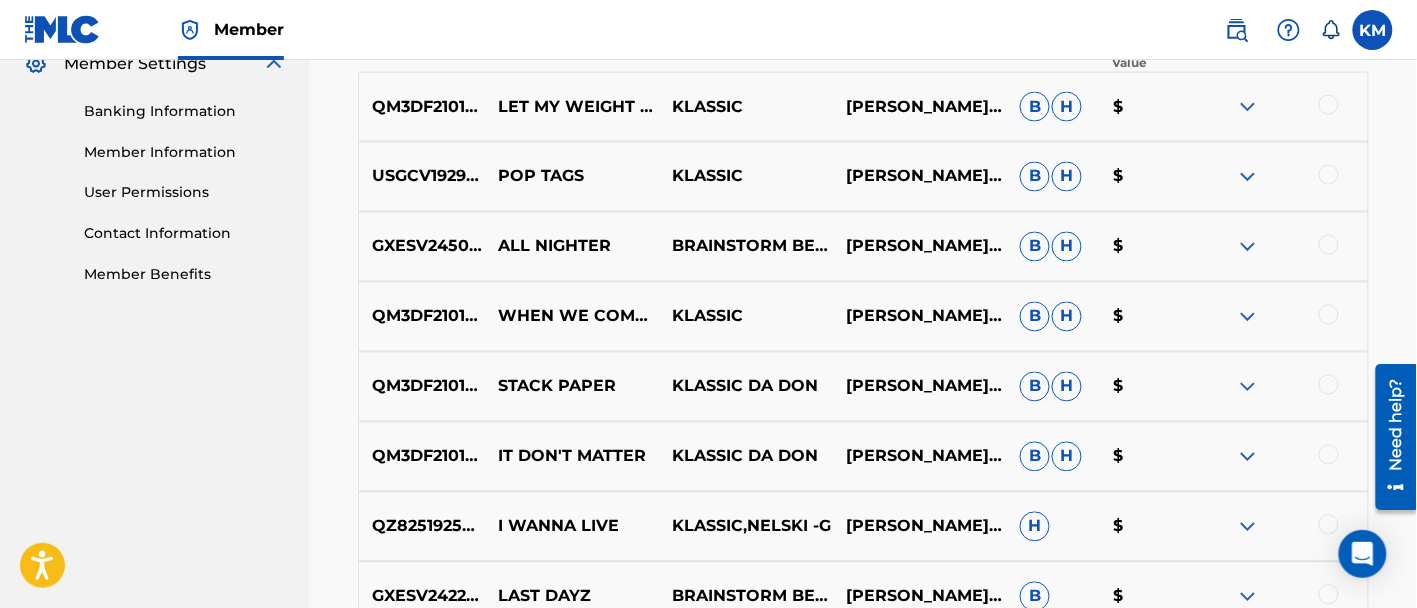 scroll, scrollTop: 442, scrollLeft: 0, axis: vertical 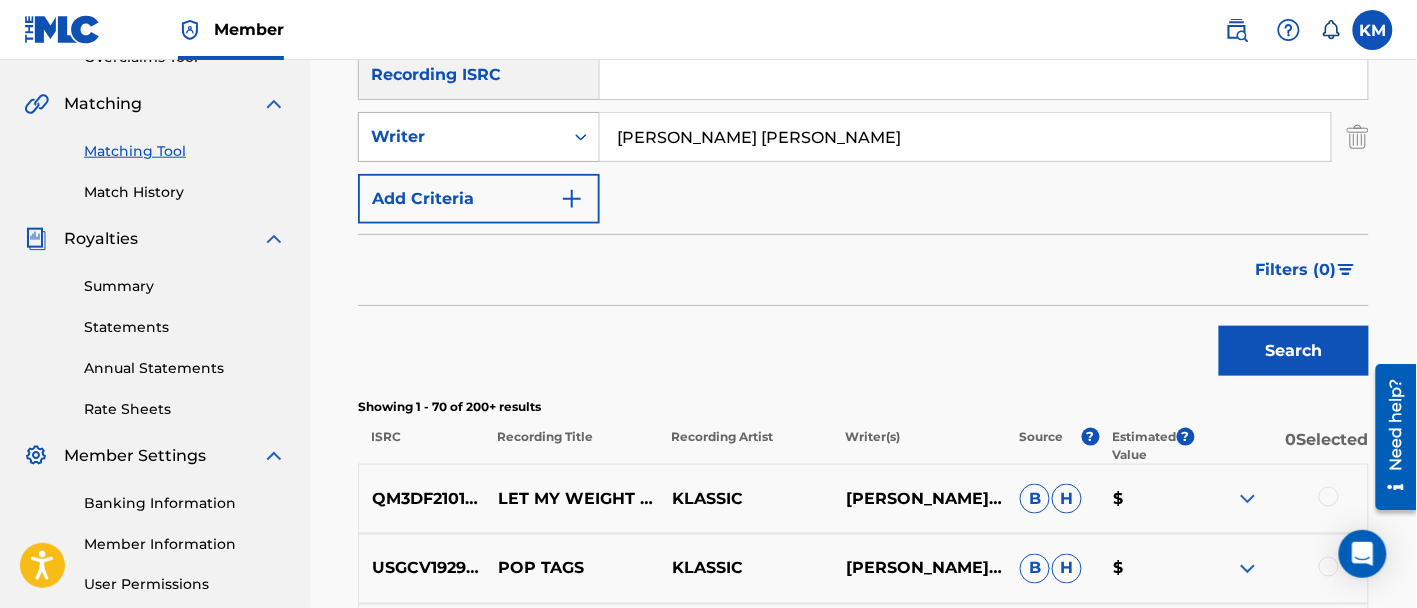 click on "Writer" at bounding box center [461, 137] 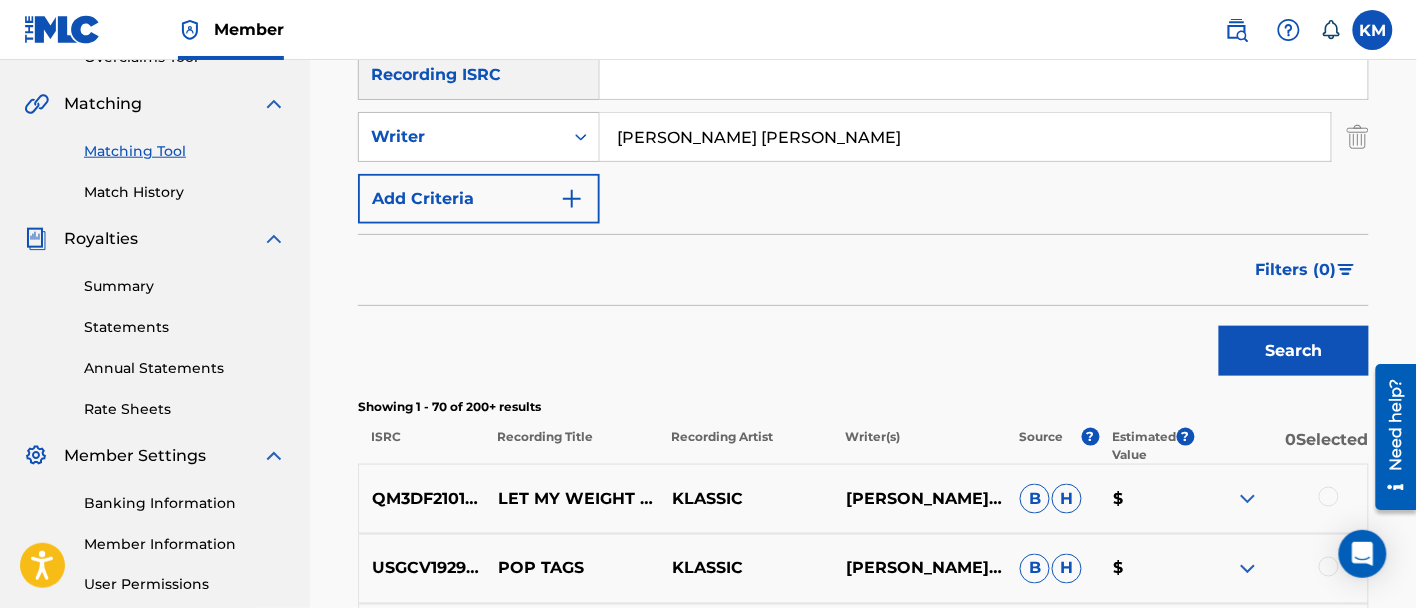 click on "Writer" at bounding box center (461, 137) 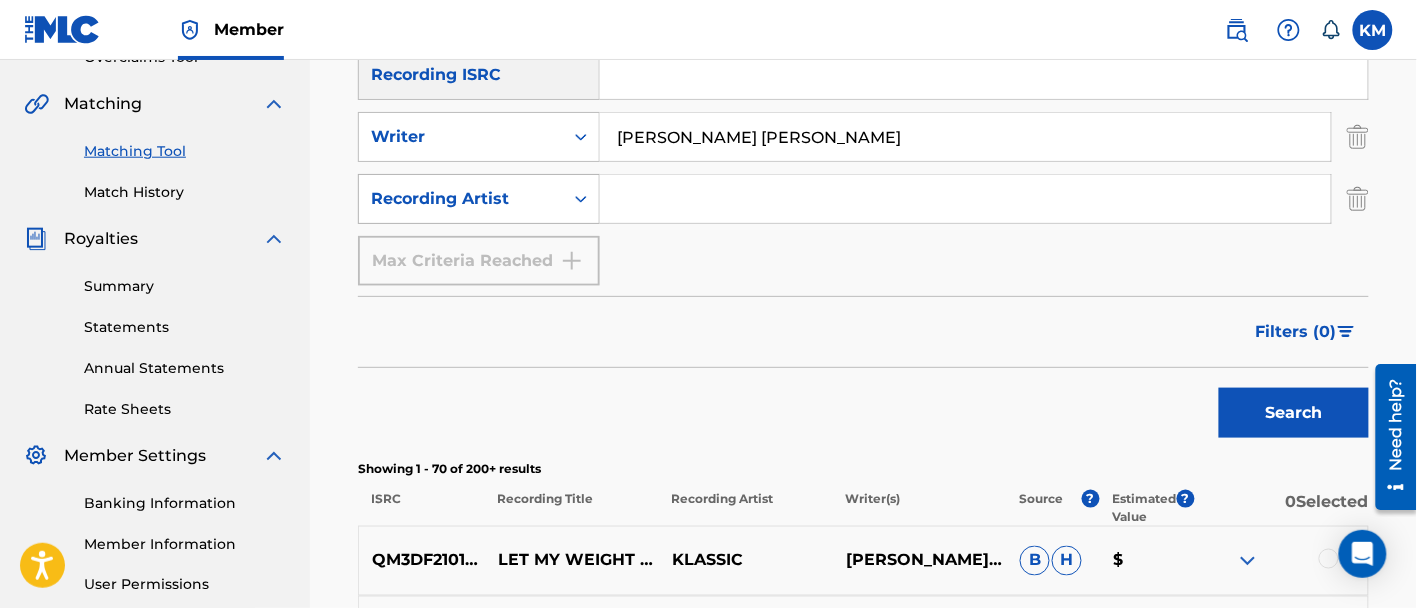 click 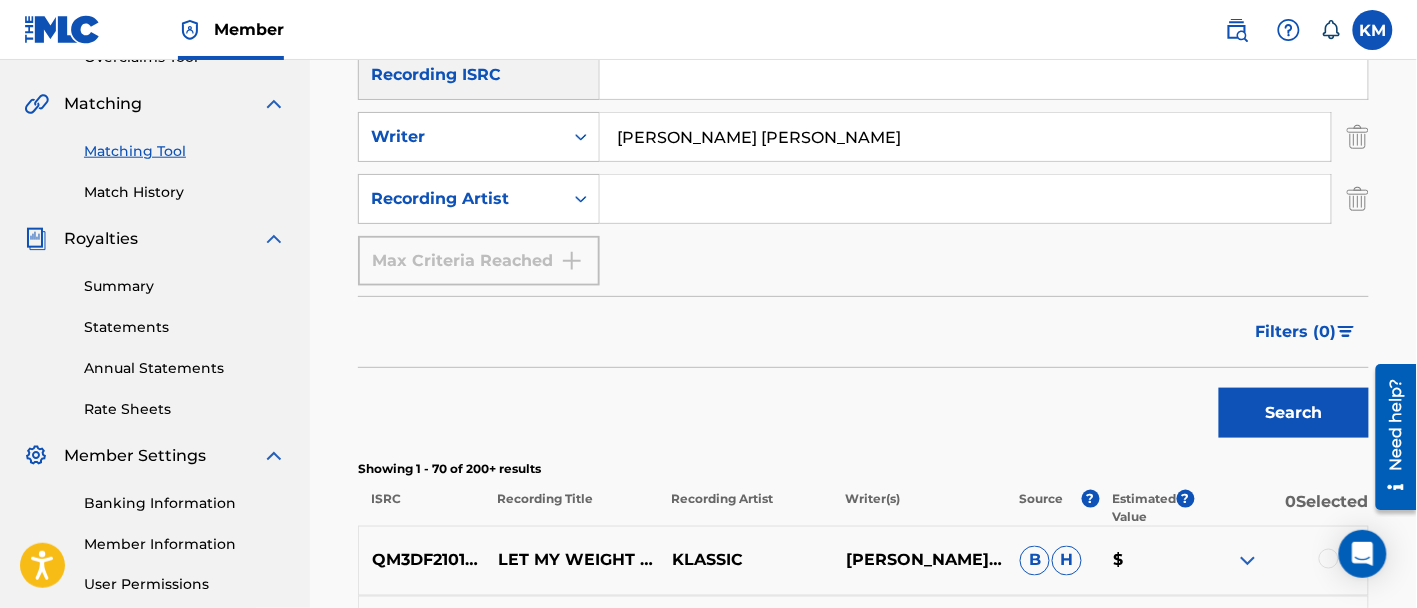 click 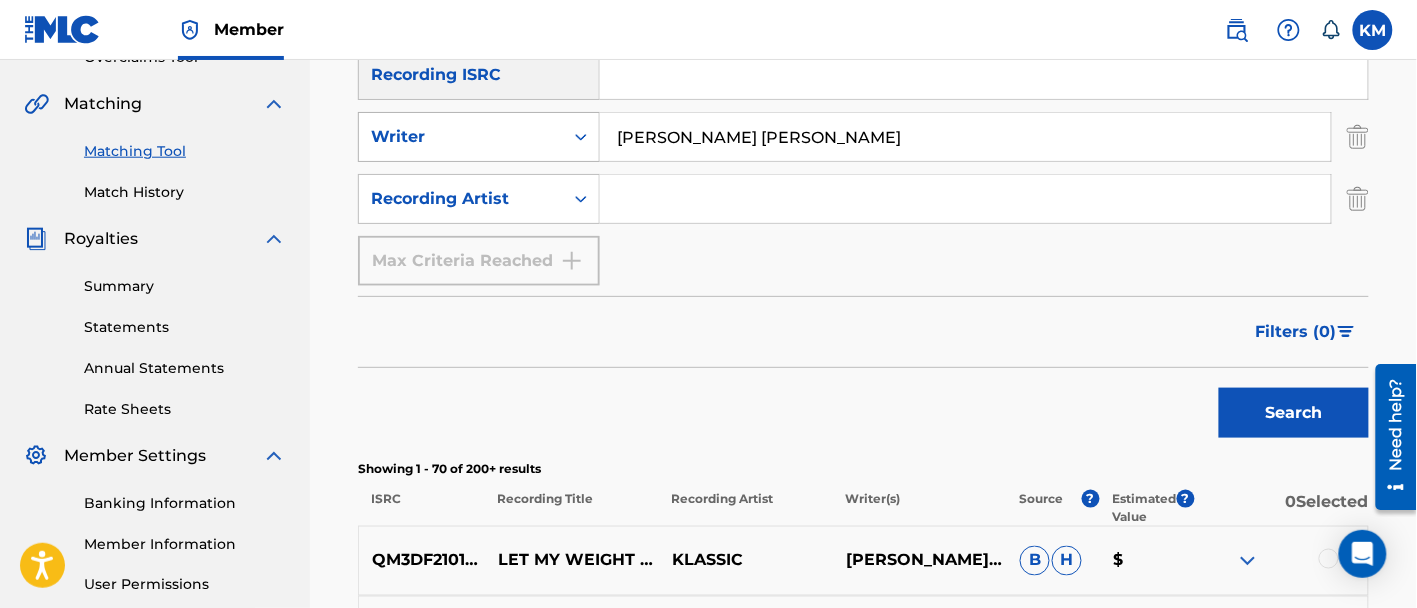 drag, startPoint x: 825, startPoint y: 142, endPoint x: 486, endPoint y: 116, distance: 339.99557 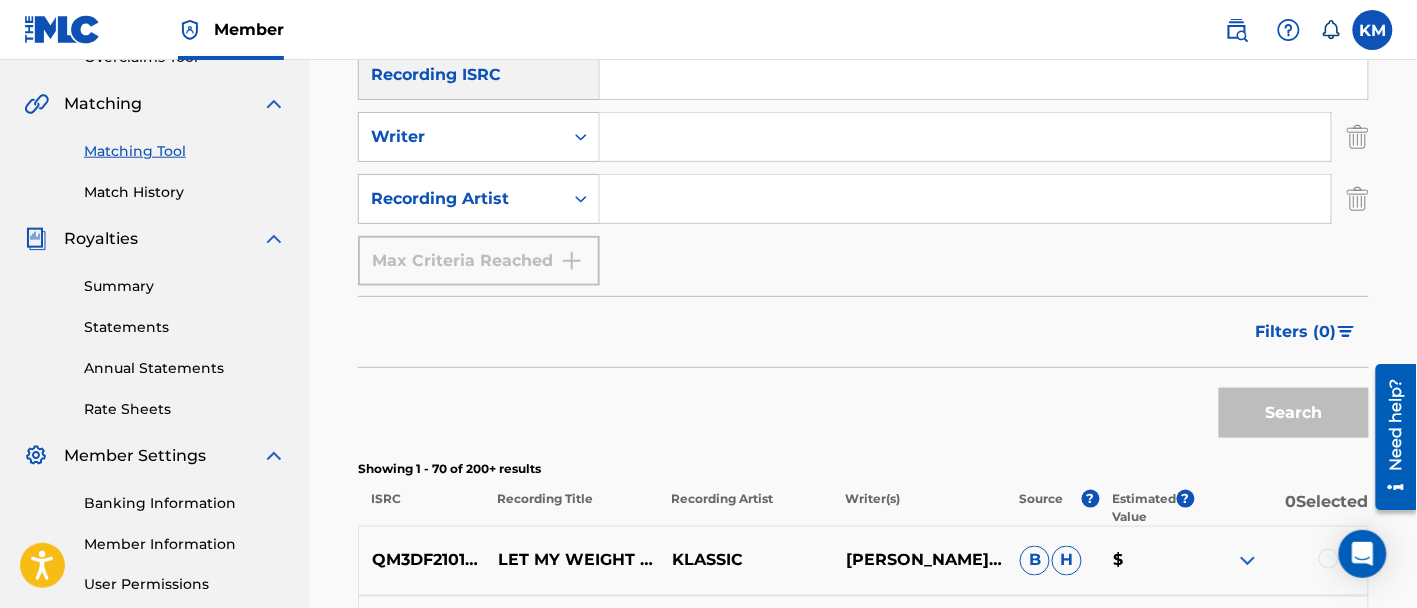 type 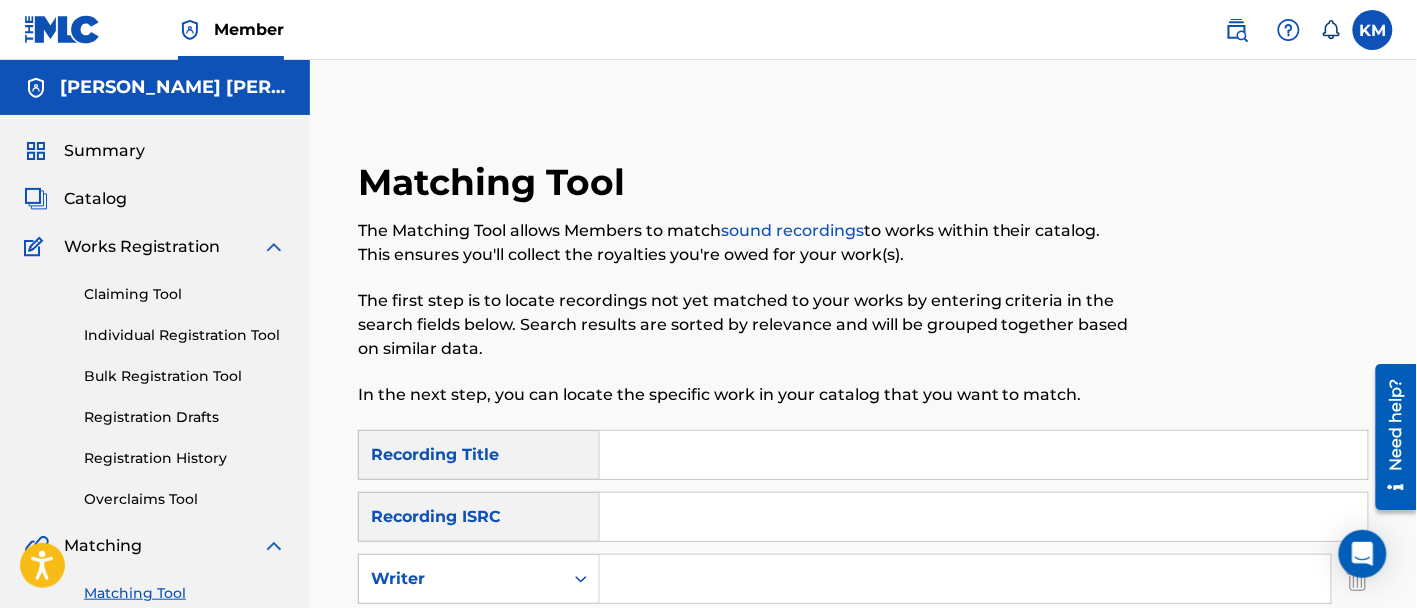 click on "Claiming Tool" at bounding box center (185, 294) 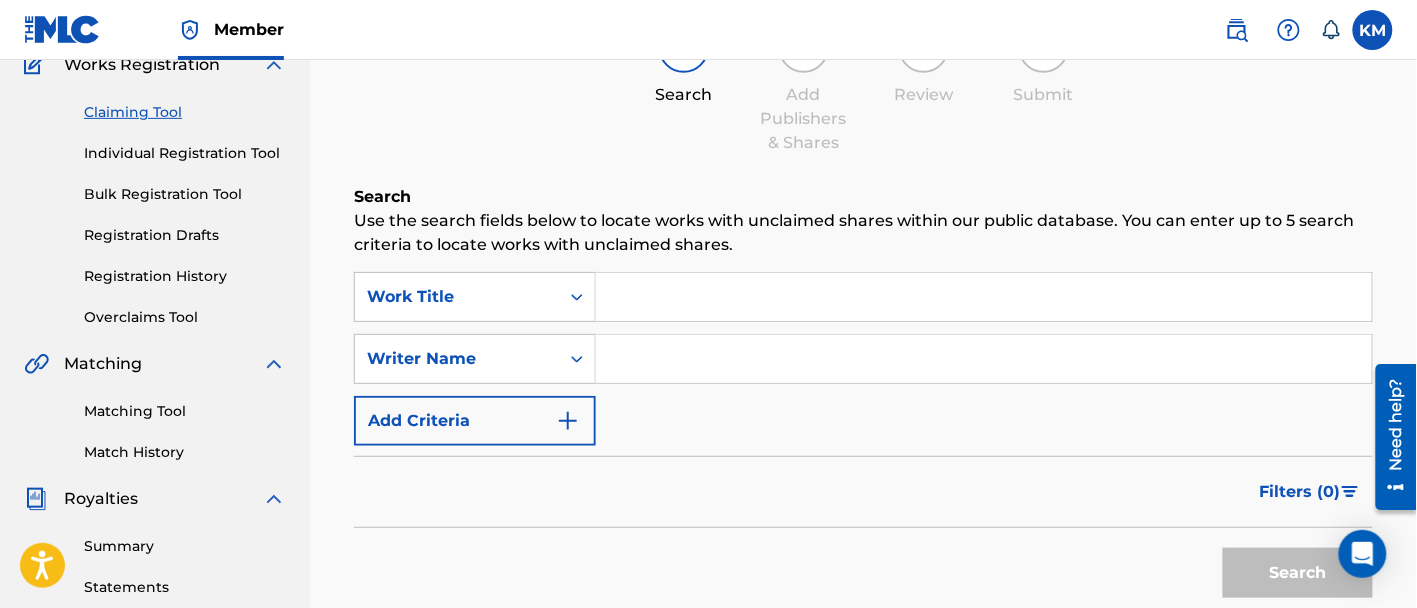 scroll, scrollTop: 375, scrollLeft: 0, axis: vertical 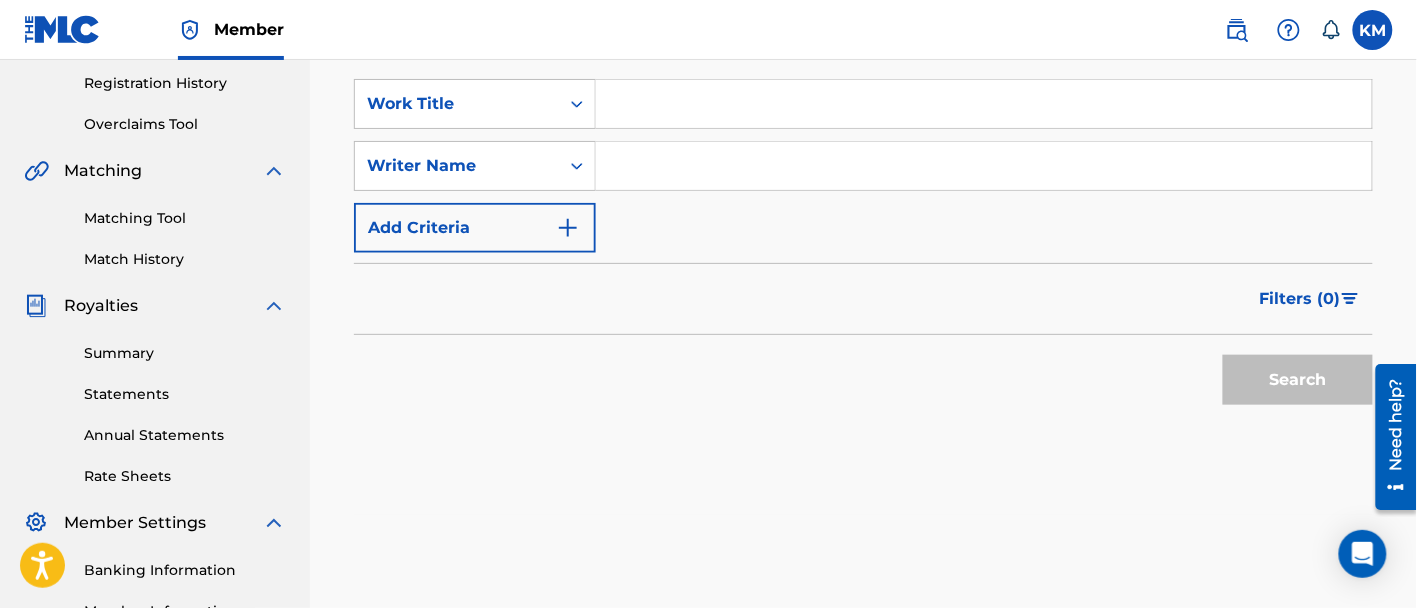 click at bounding box center (984, 104) 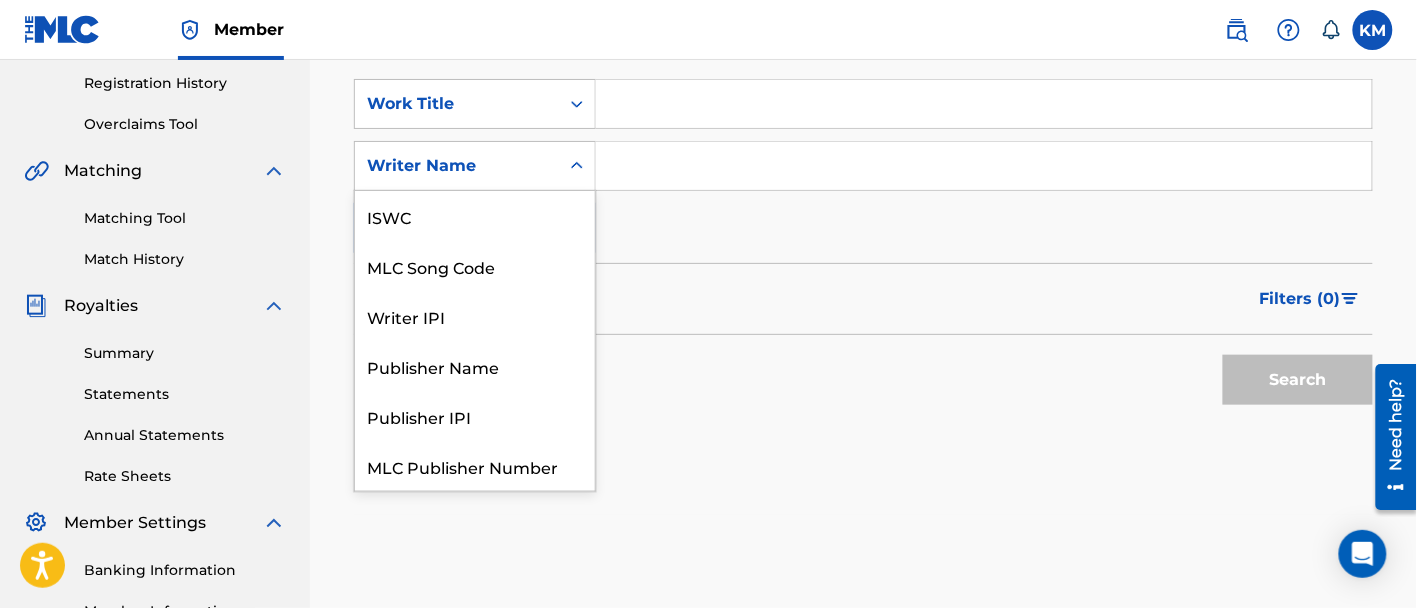 click 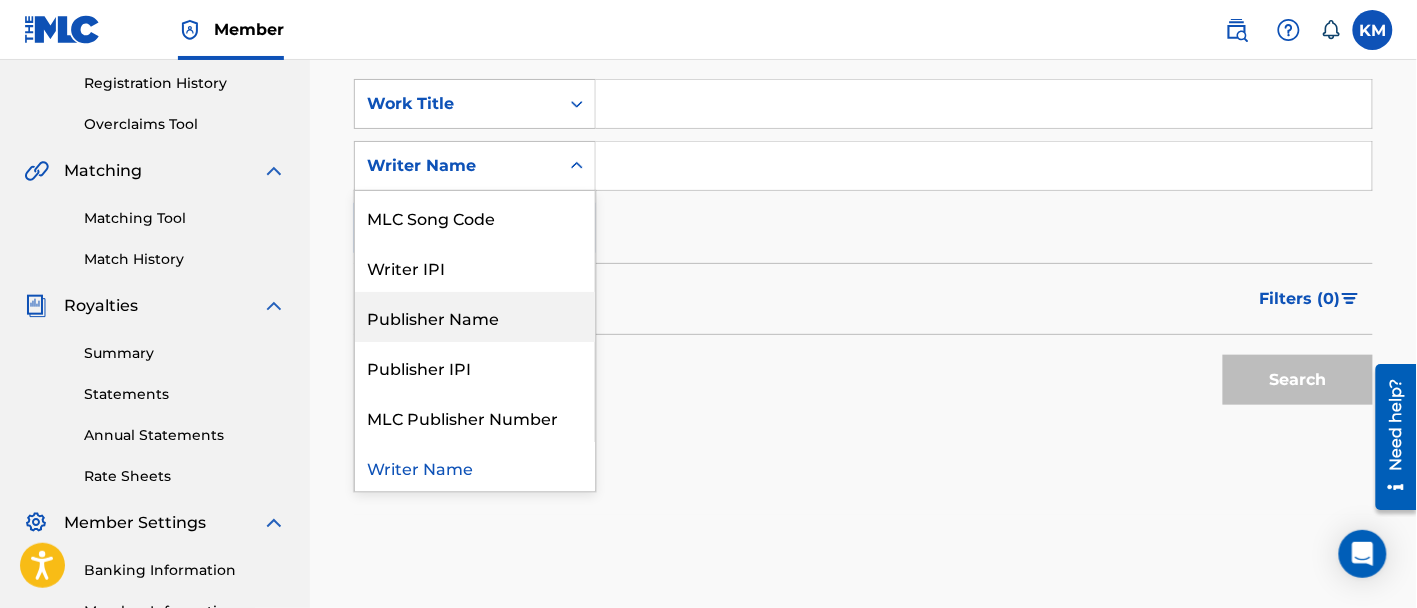click on "Publisher Name" at bounding box center [475, 317] 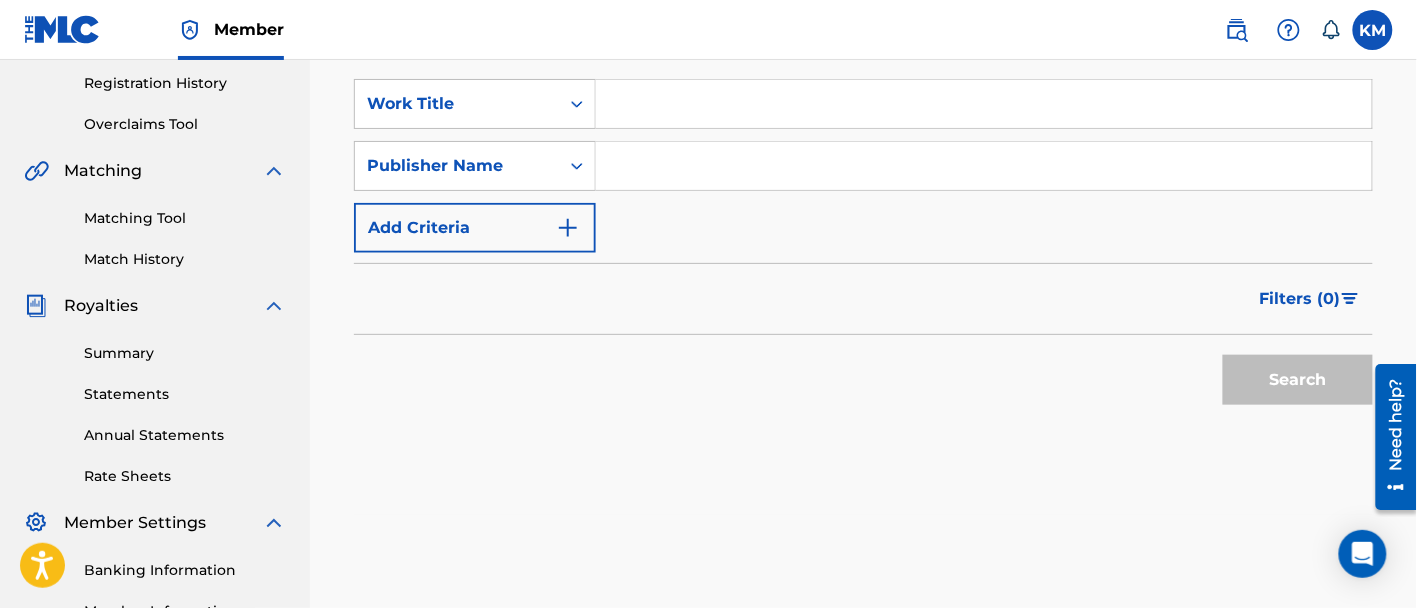 click at bounding box center [984, 166] 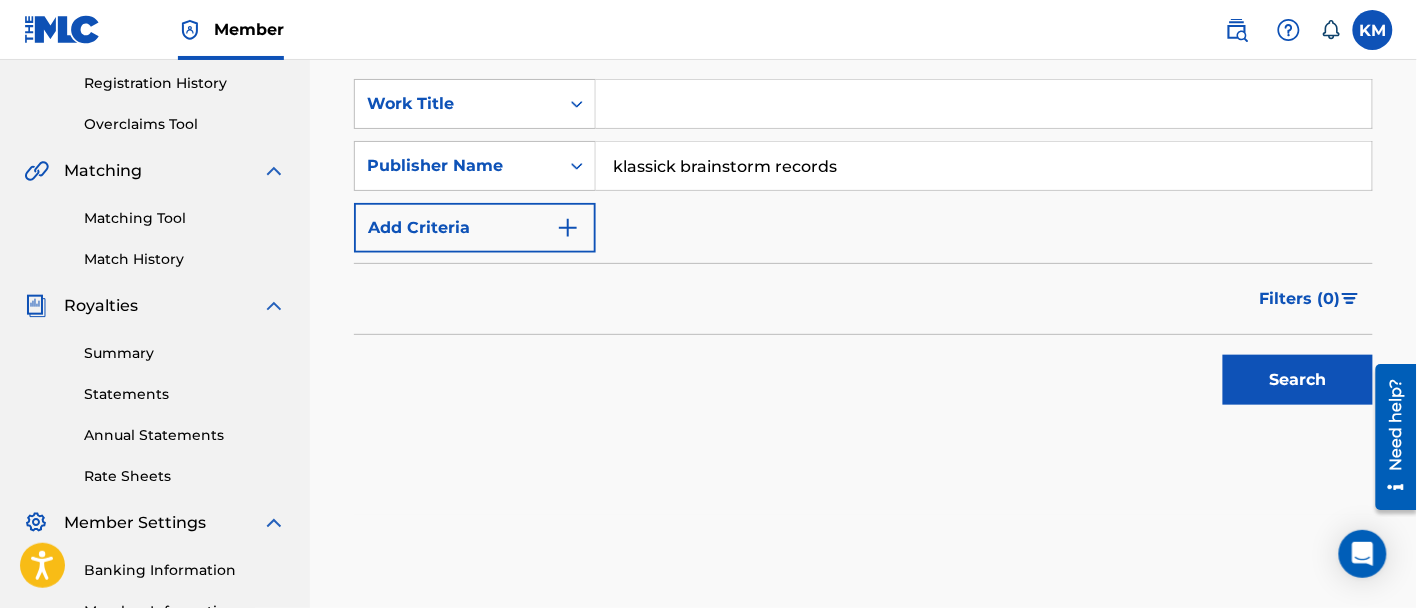 type on "klassick brainstorm records" 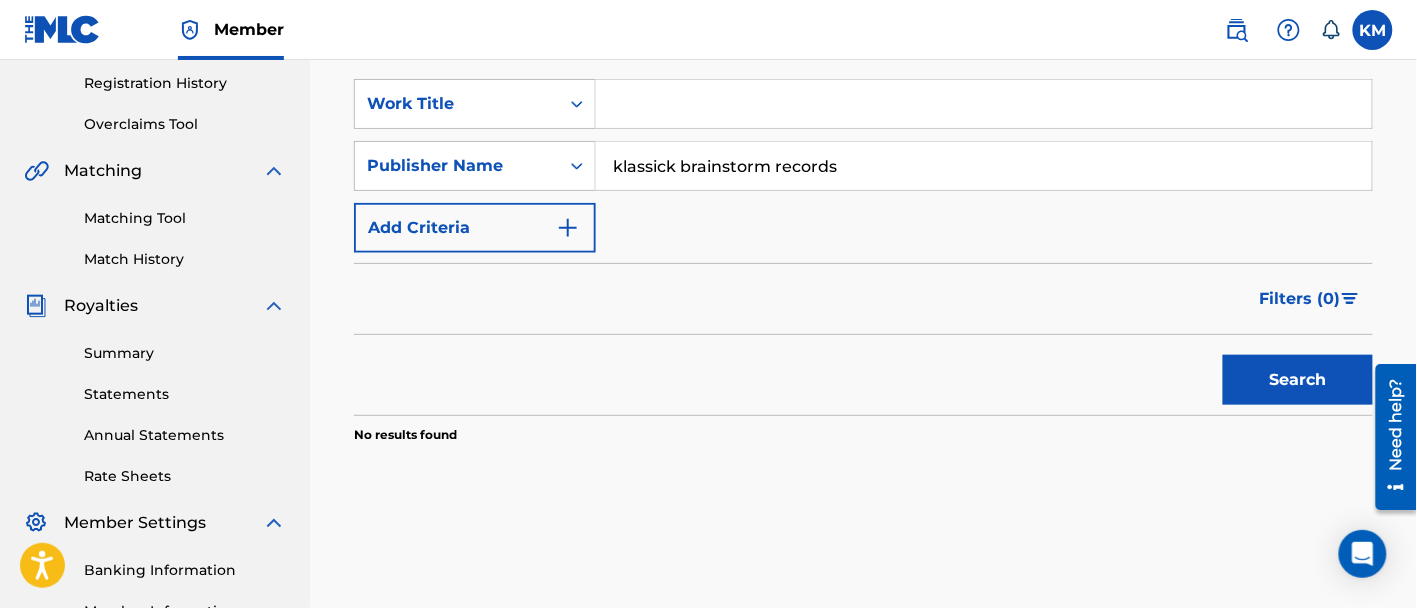 click on "klassick brainstorm records" at bounding box center [984, 166] 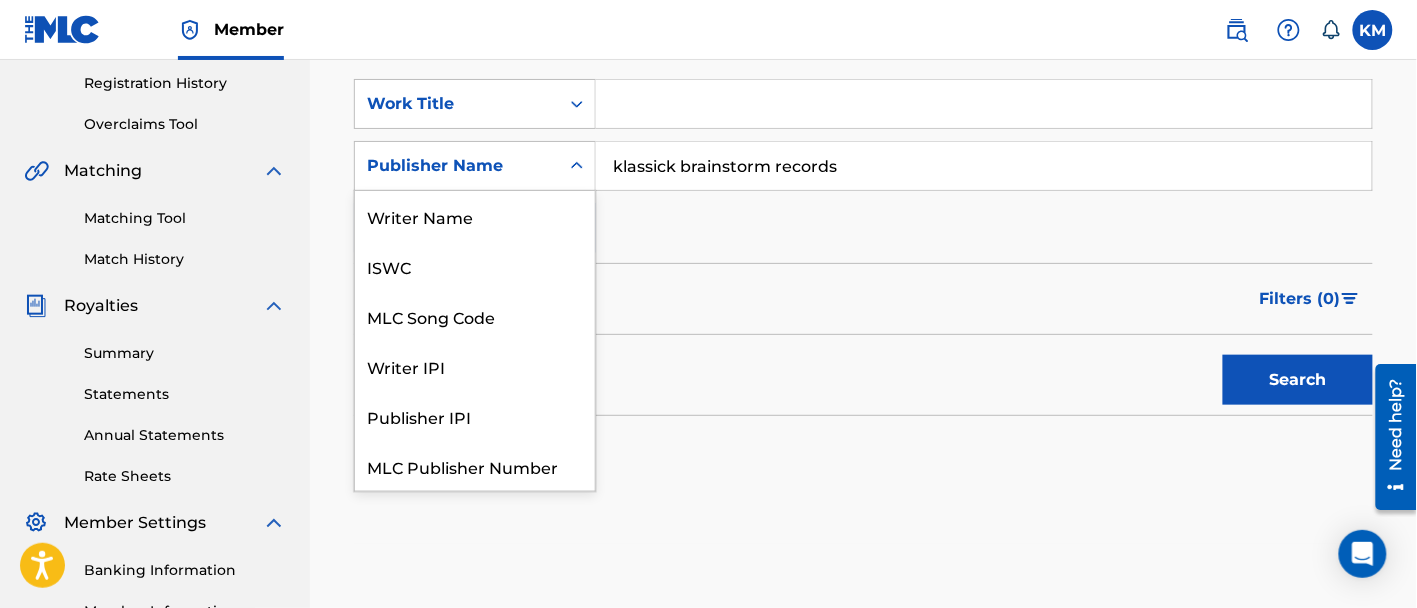 click on "Publisher Name" at bounding box center (457, 166) 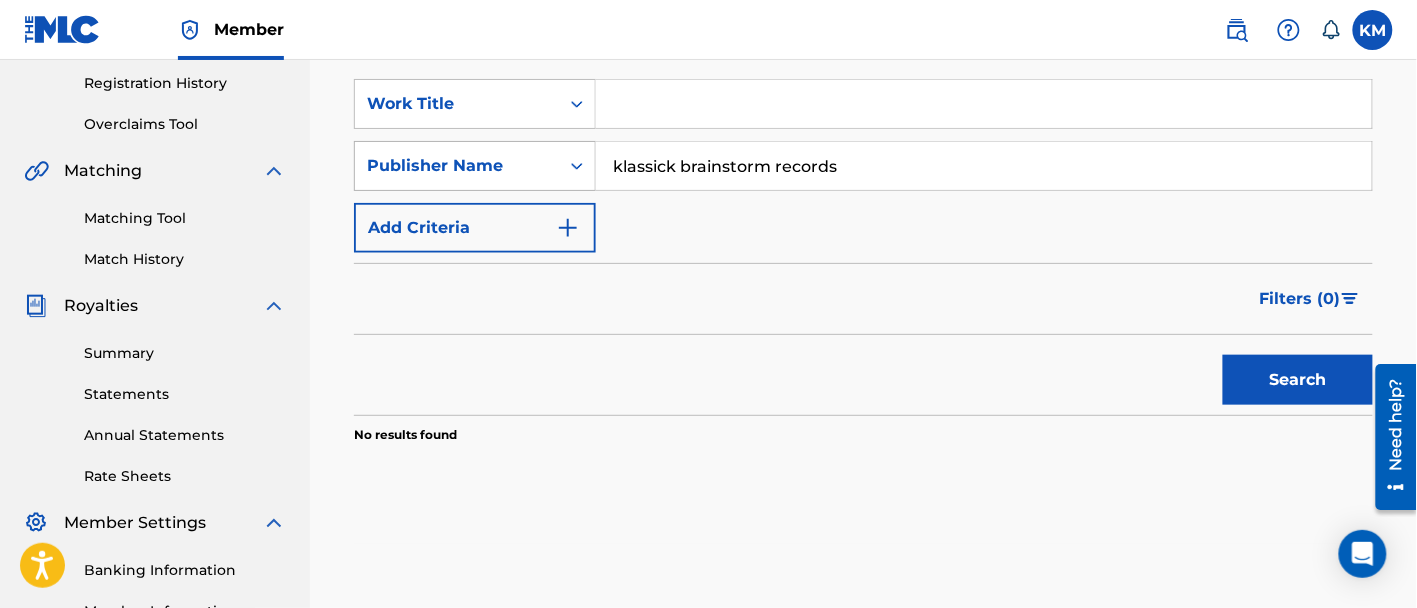 drag, startPoint x: 891, startPoint y: 180, endPoint x: 430, endPoint y: 147, distance: 462.17963 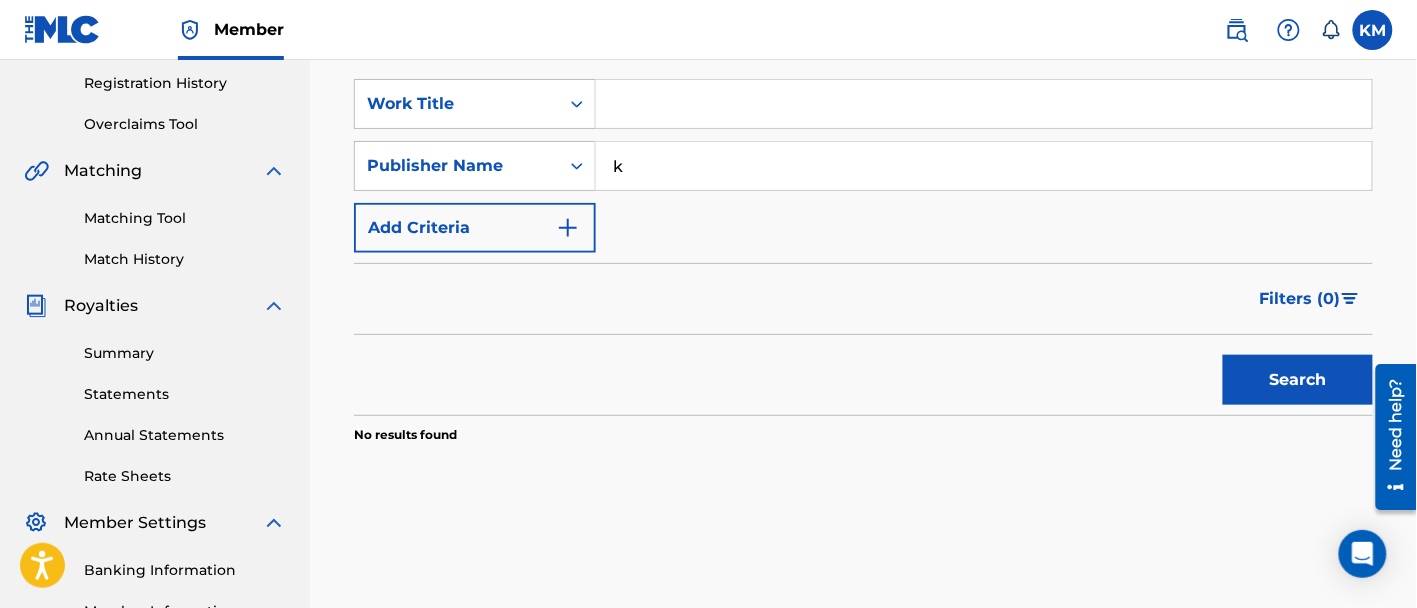 type on "[PERSON_NAME]" 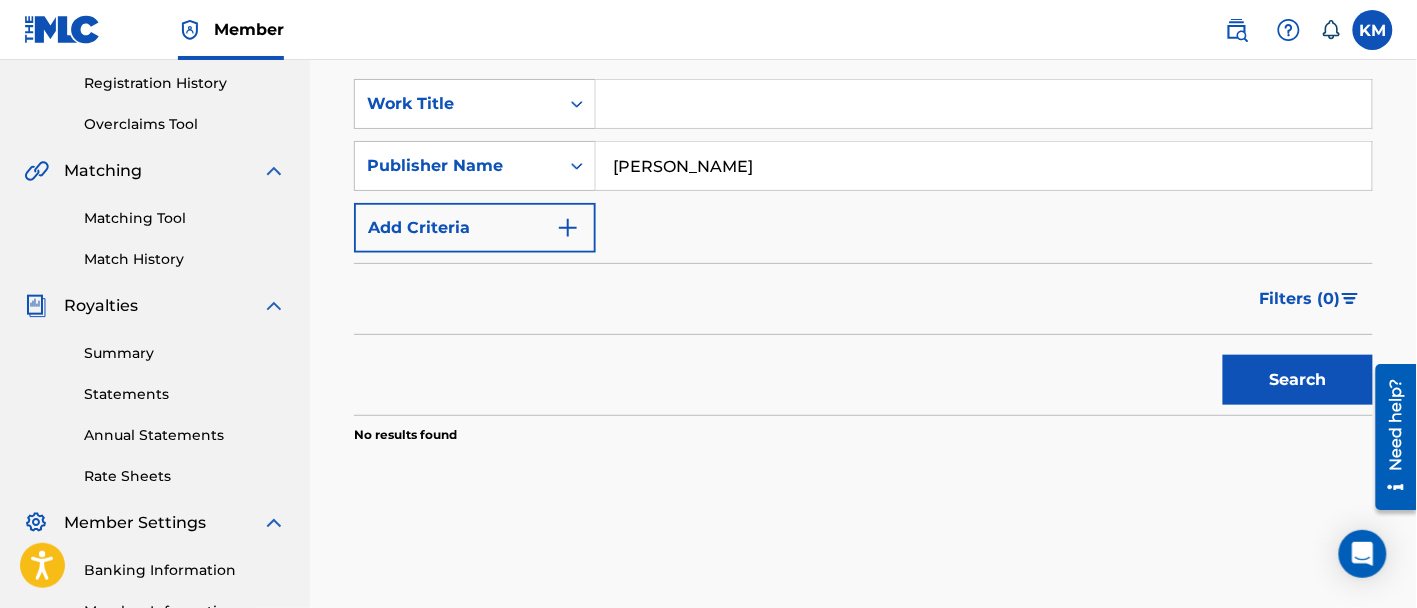 click on "Search" at bounding box center [1298, 380] 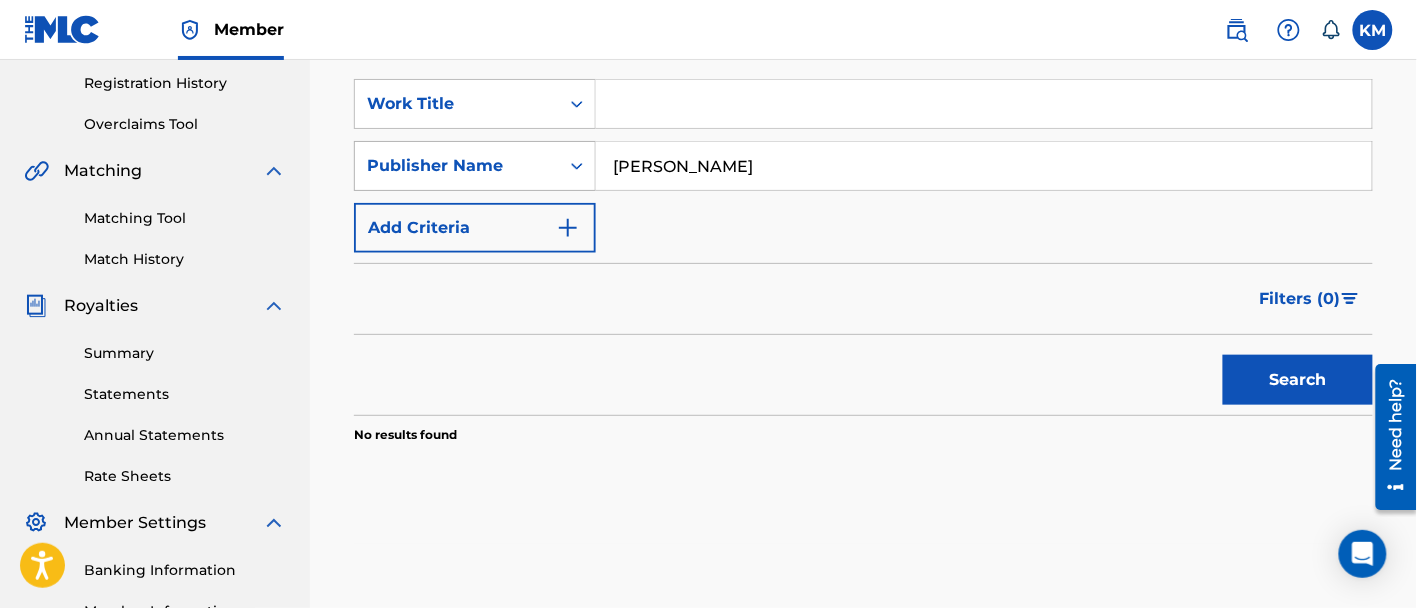 click on "Publisher Name" at bounding box center [457, 166] 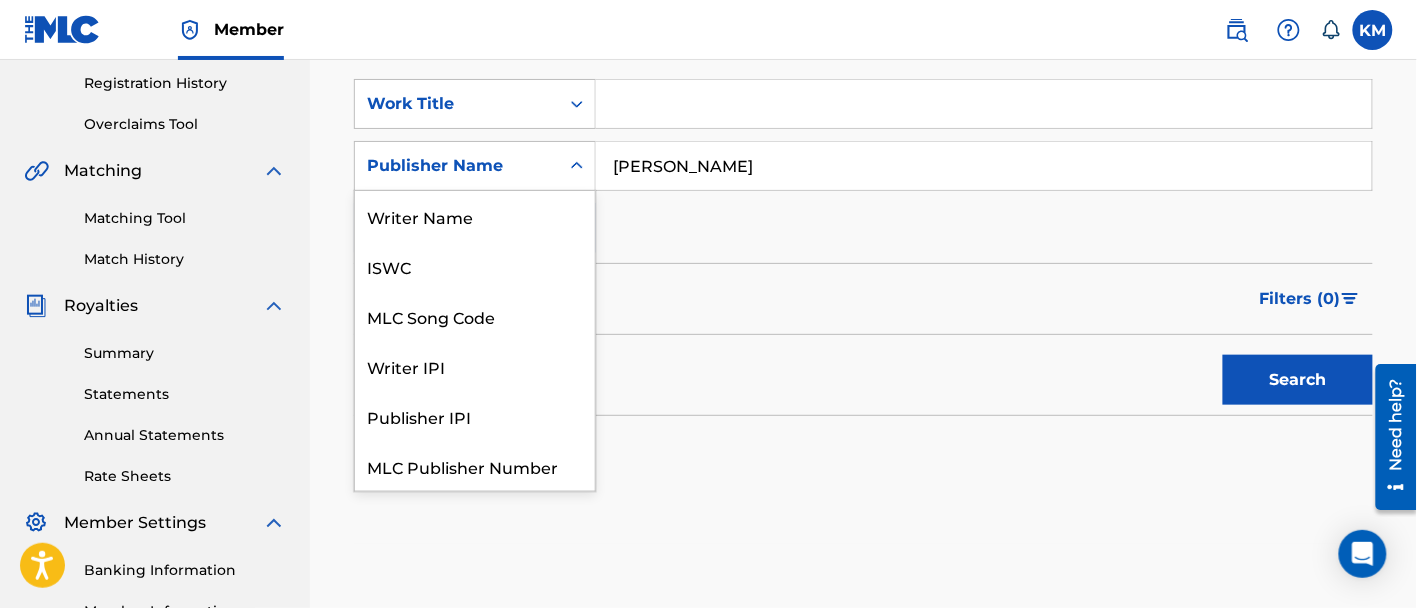 scroll, scrollTop: 49, scrollLeft: 0, axis: vertical 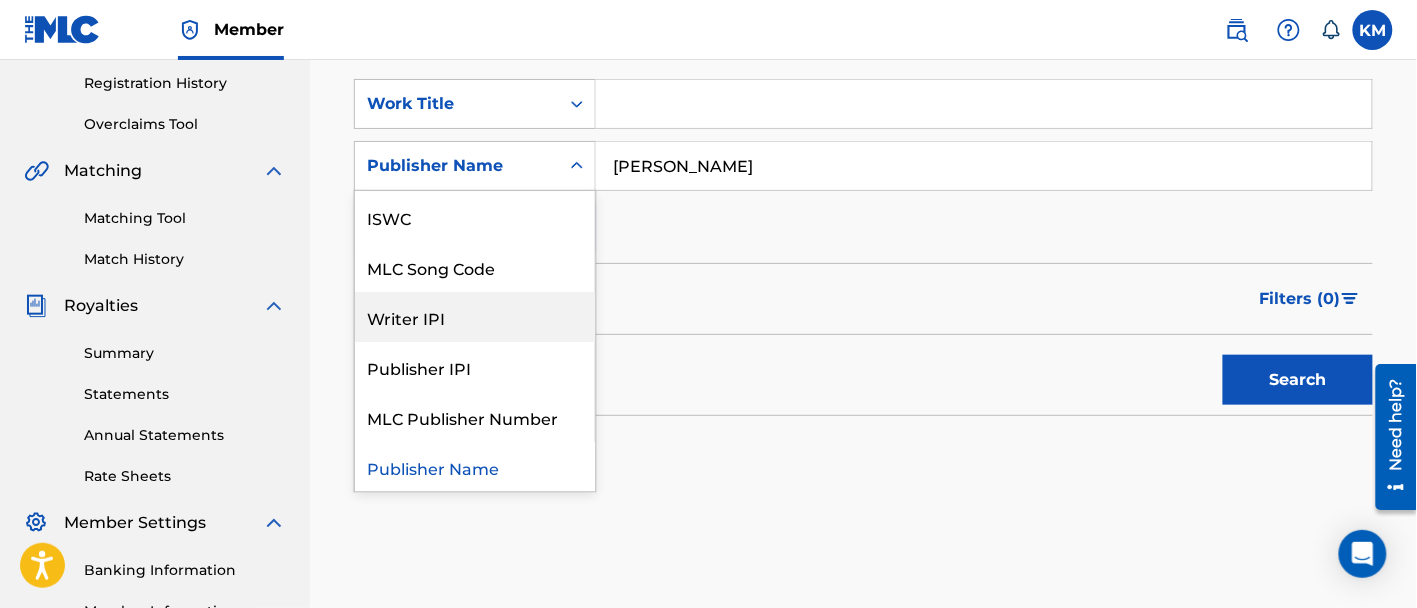 click on "Writer IPI" at bounding box center (475, 317) 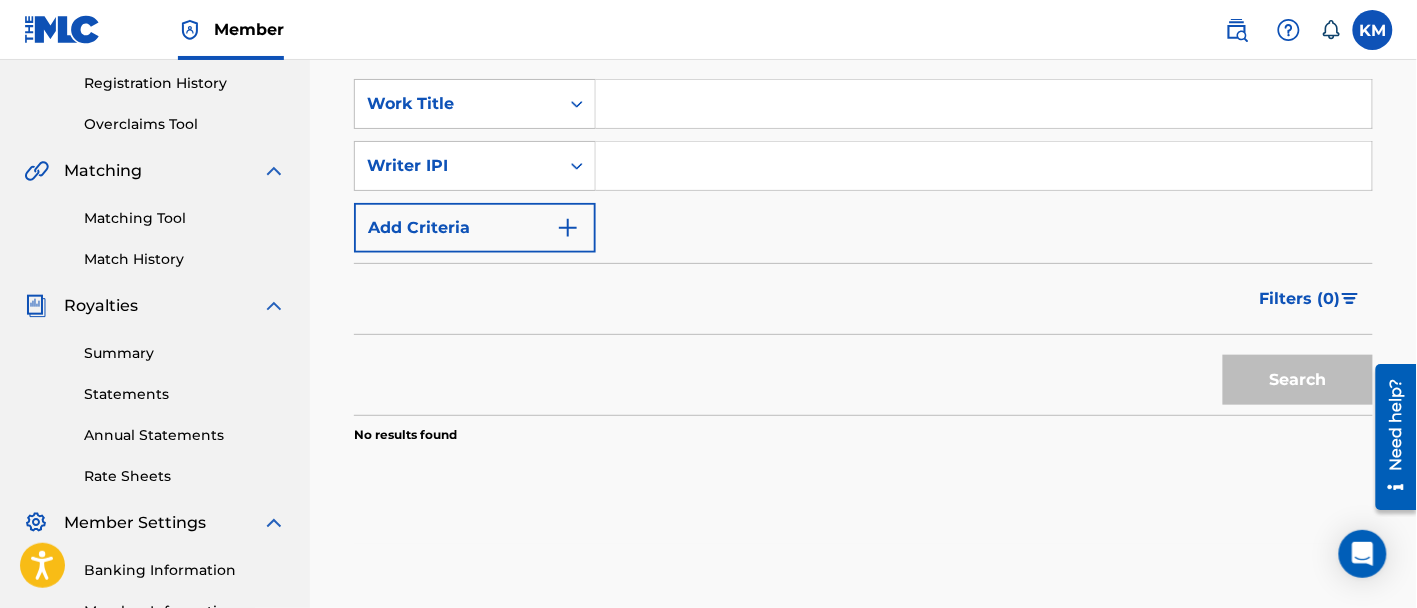 click on "Add Criteria" at bounding box center [475, 228] 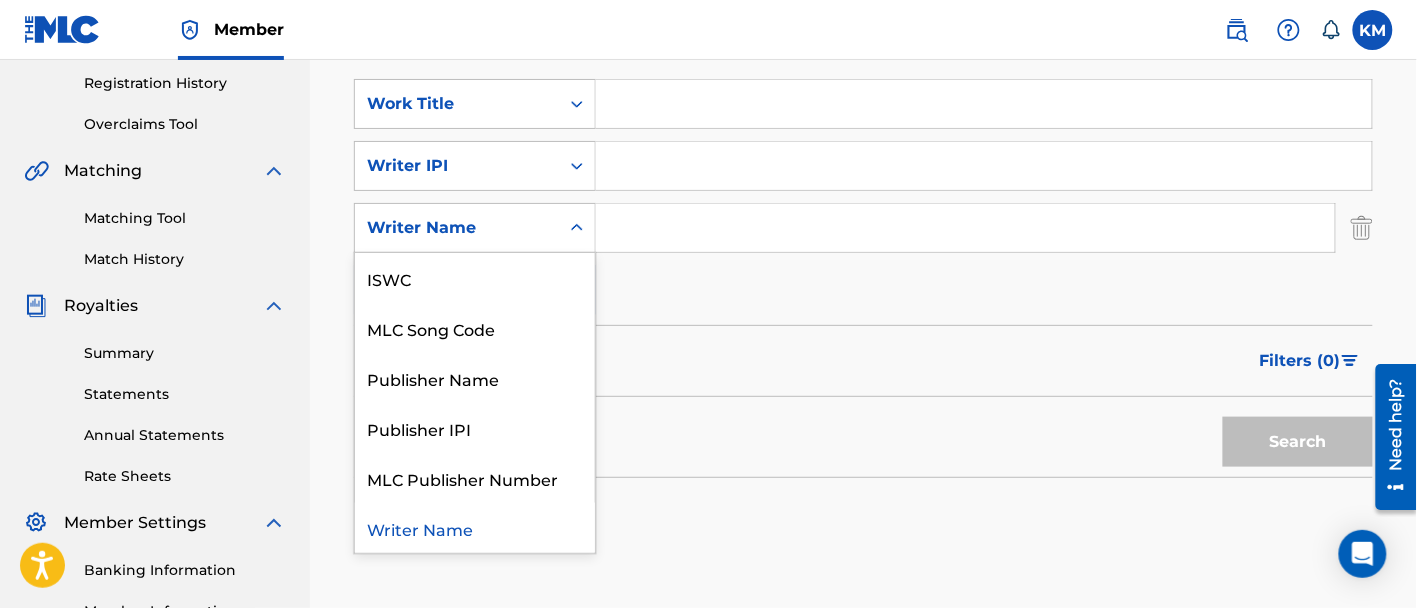 click at bounding box center (577, 228) 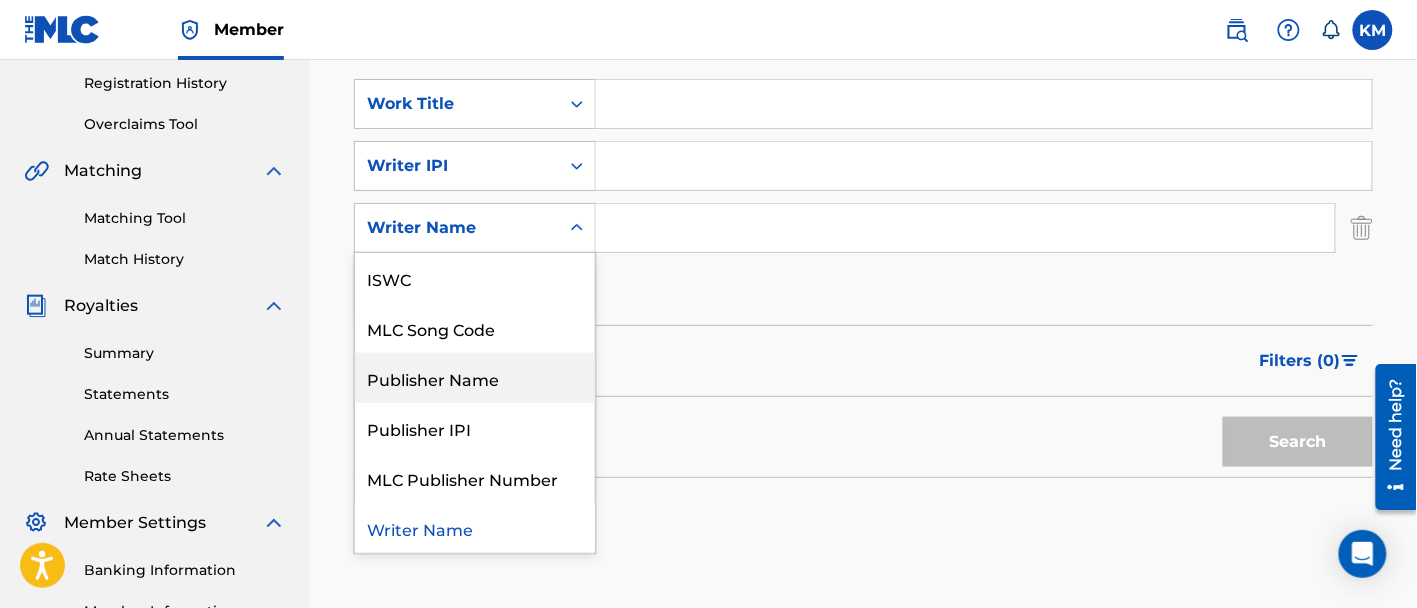 click on "Publisher Name" at bounding box center [475, 378] 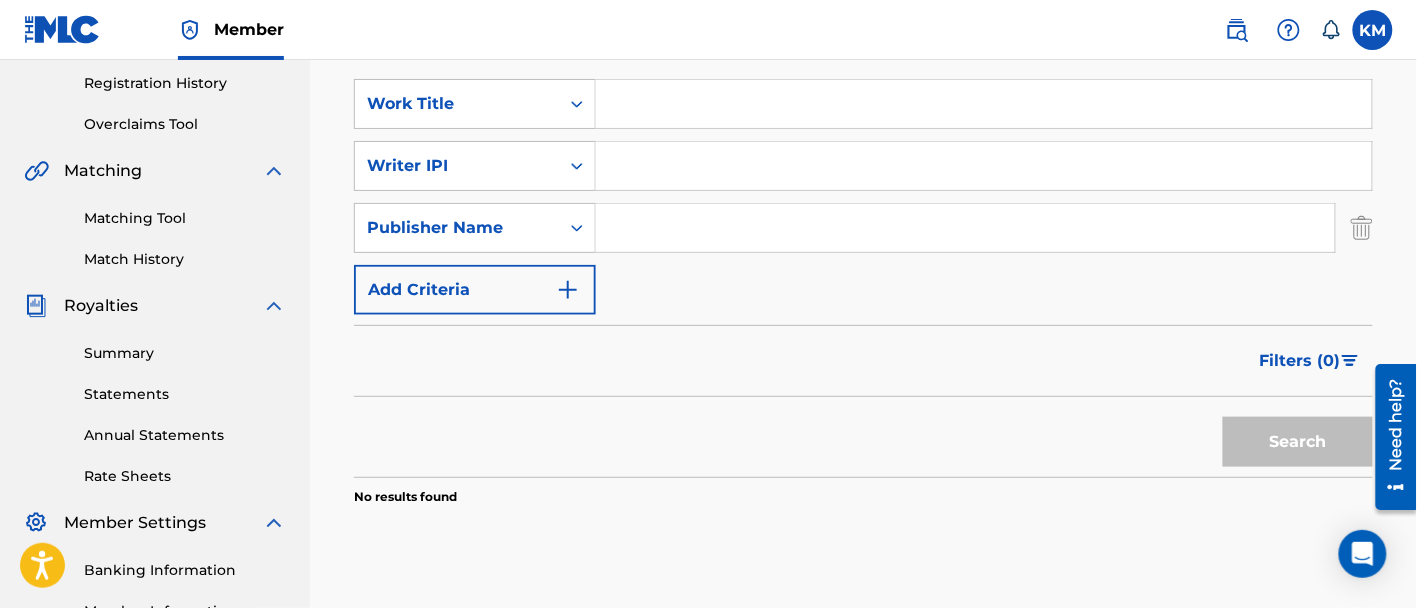 click at bounding box center [965, 228] 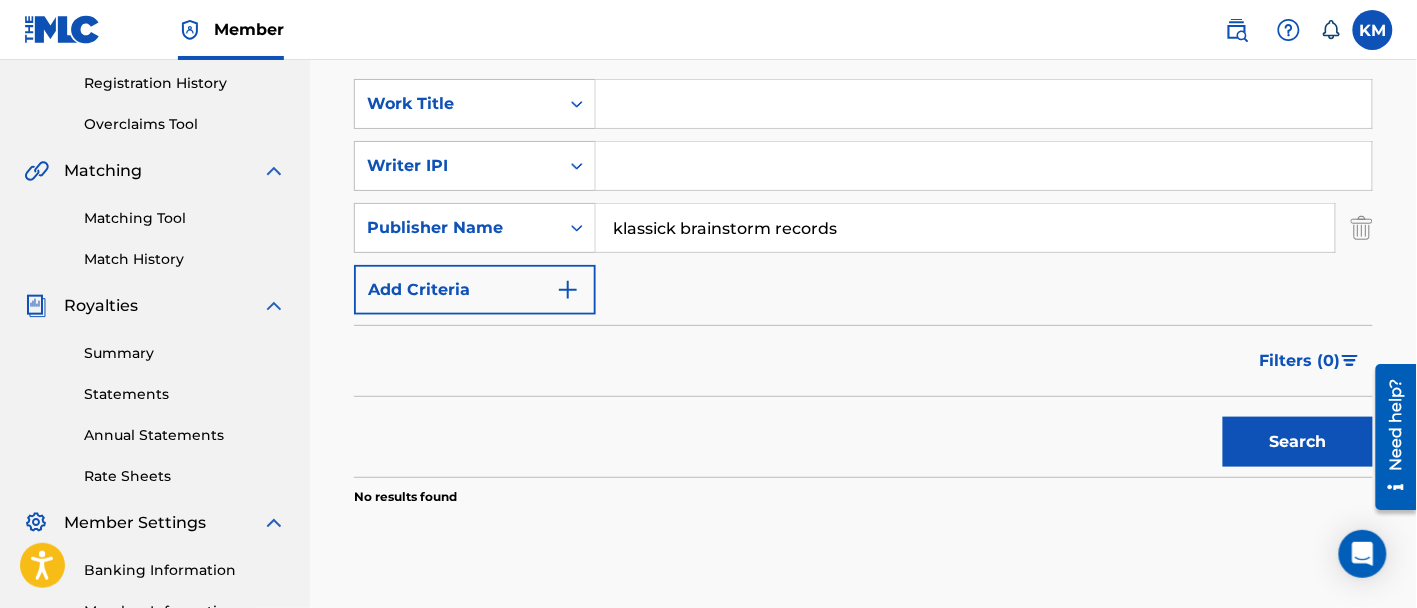 type on "klassick brainstorm records" 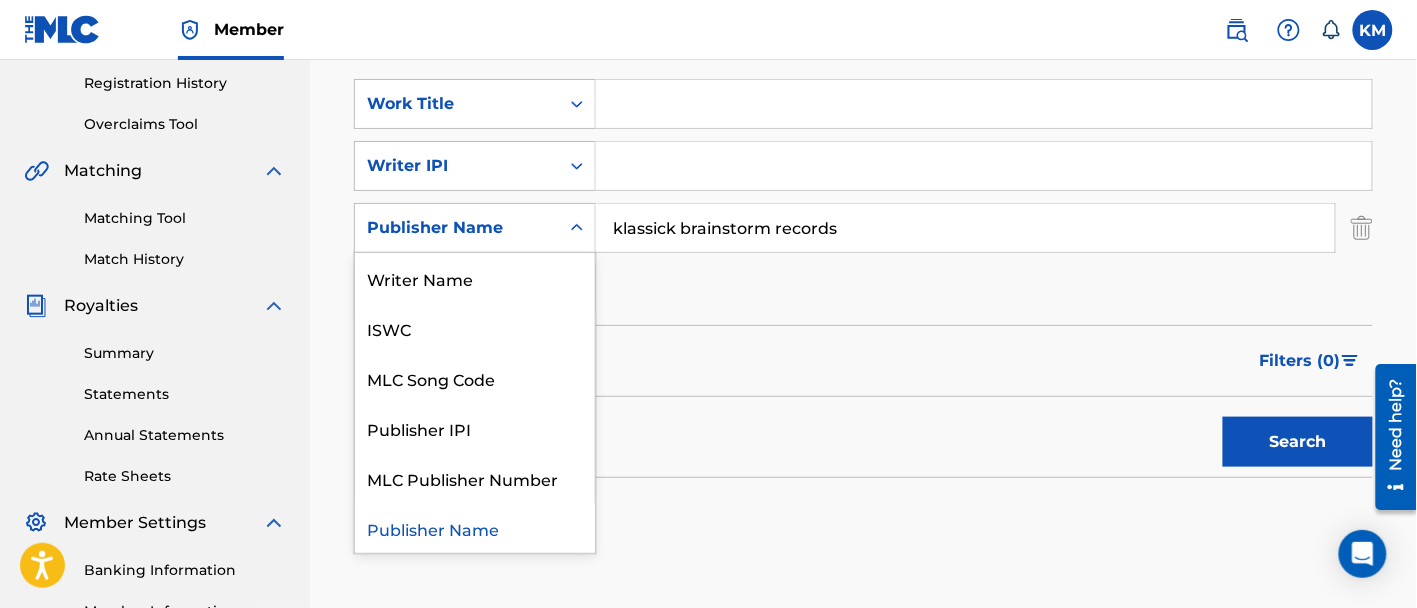 click on "Publisher Name" at bounding box center (457, 228) 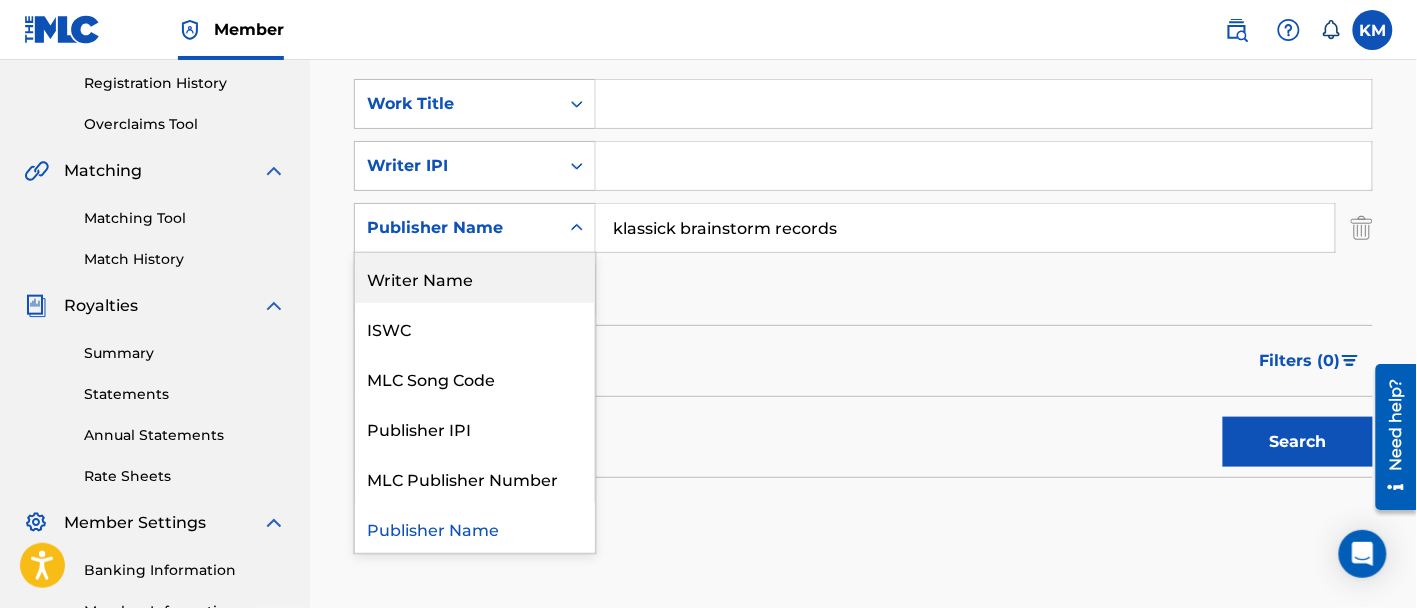 click on "Writer Name" at bounding box center (475, 278) 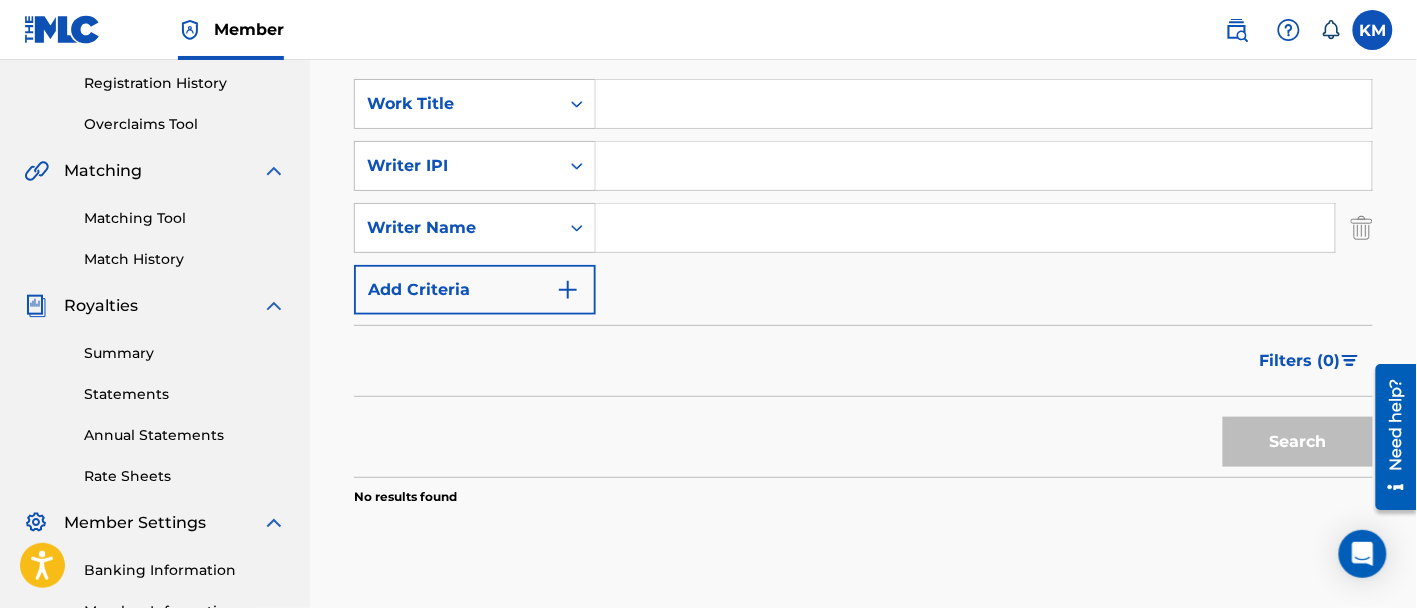 click at bounding box center (965, 228) 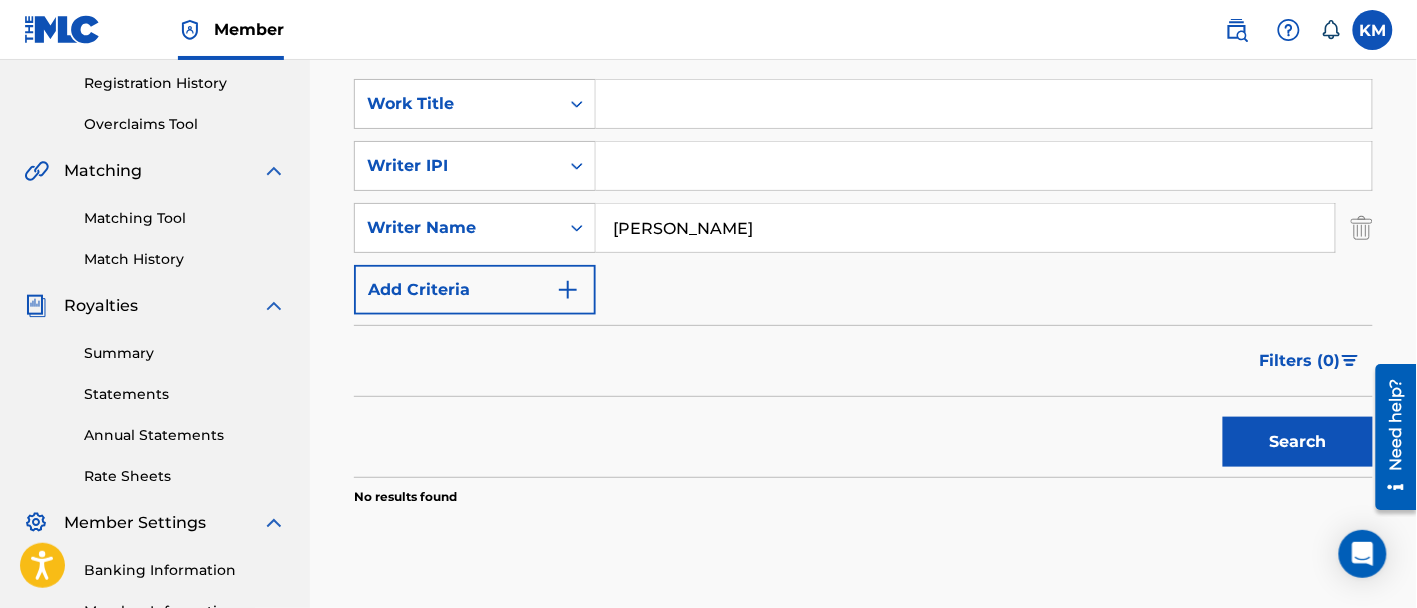 click on "Search" at bounding box center (1298, 442) 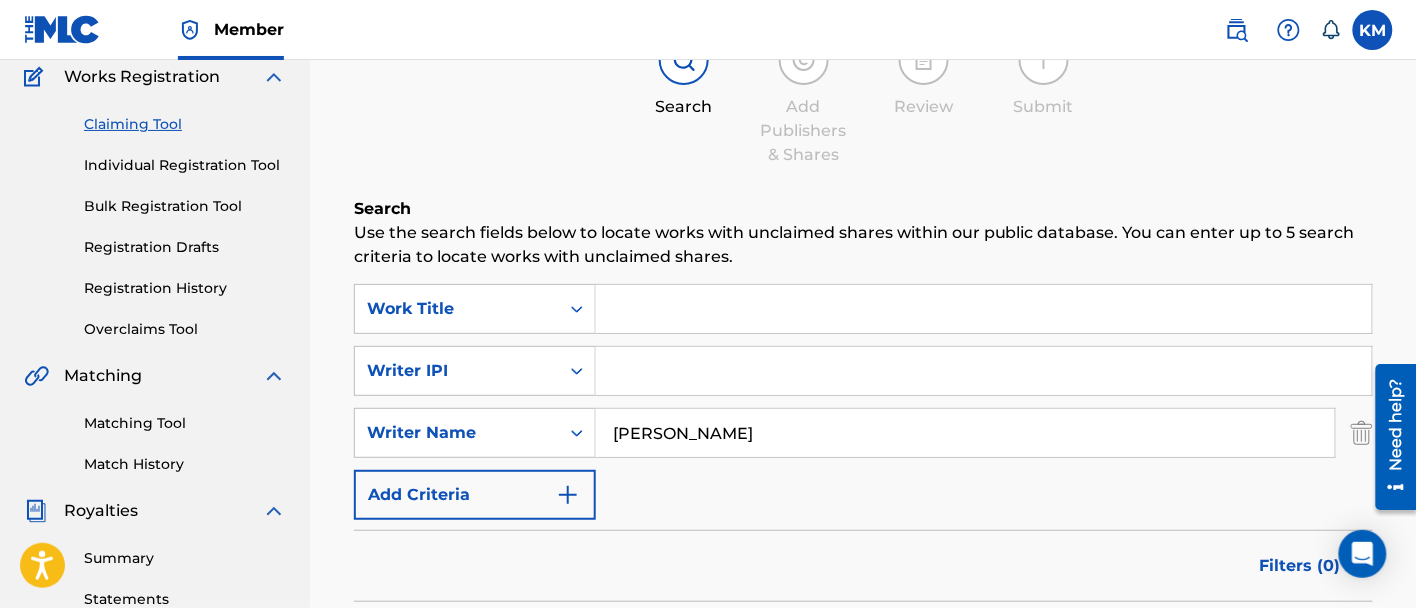 scroll, scrollTop: 124, scrollLeft: 0, axis: vertical 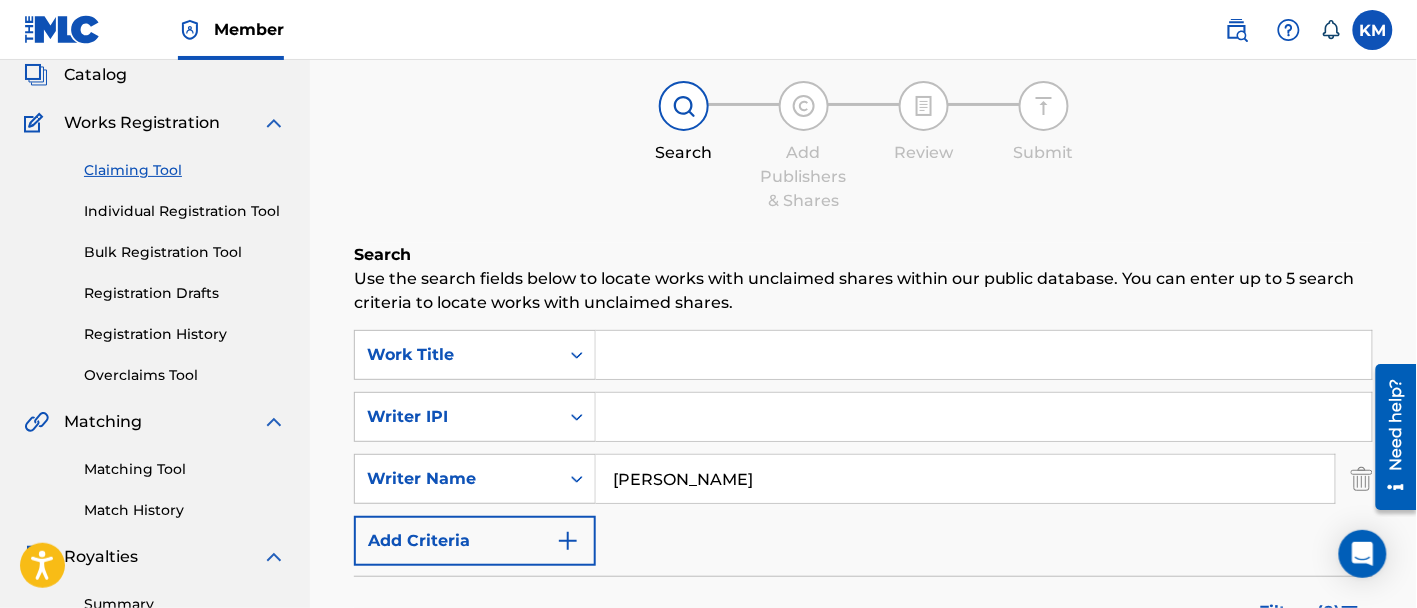click on "Claiming Tool" at bounding box center [185, 170] 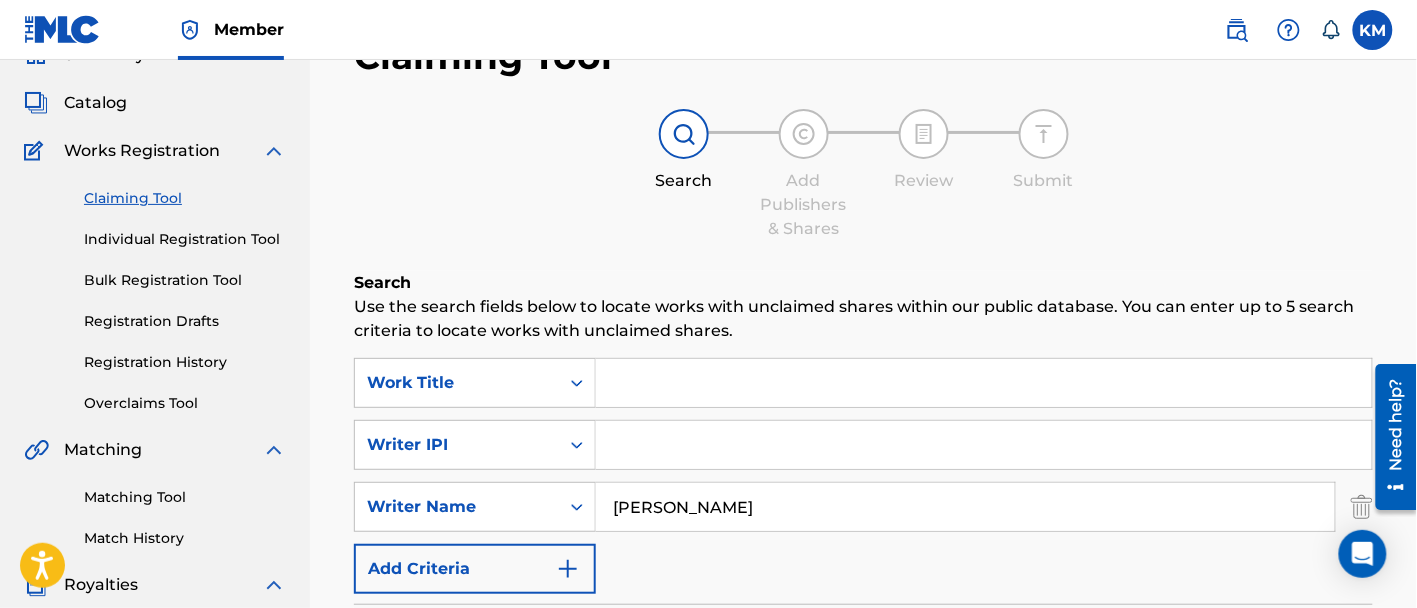 scroll, scrollTop: 249, scrollLeft: 0, axis: vertical 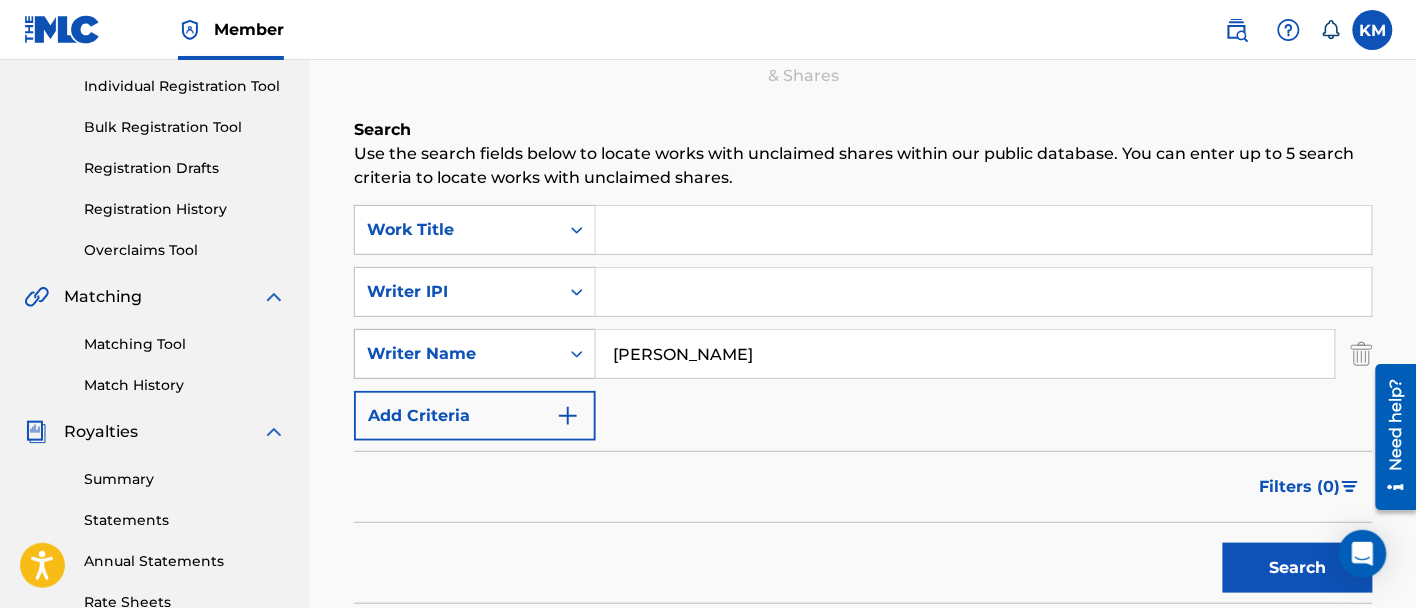 click at bounding box center (577, 354) 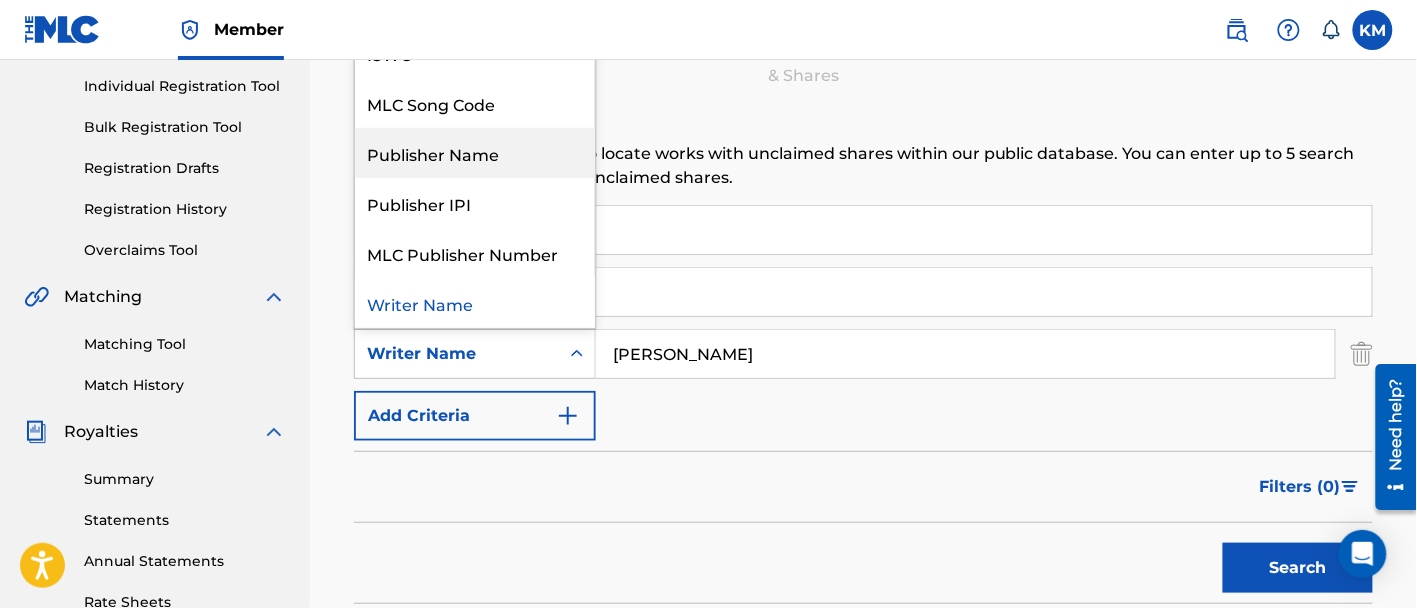 click on "Publisher Name" at bounding box center [475, 153] 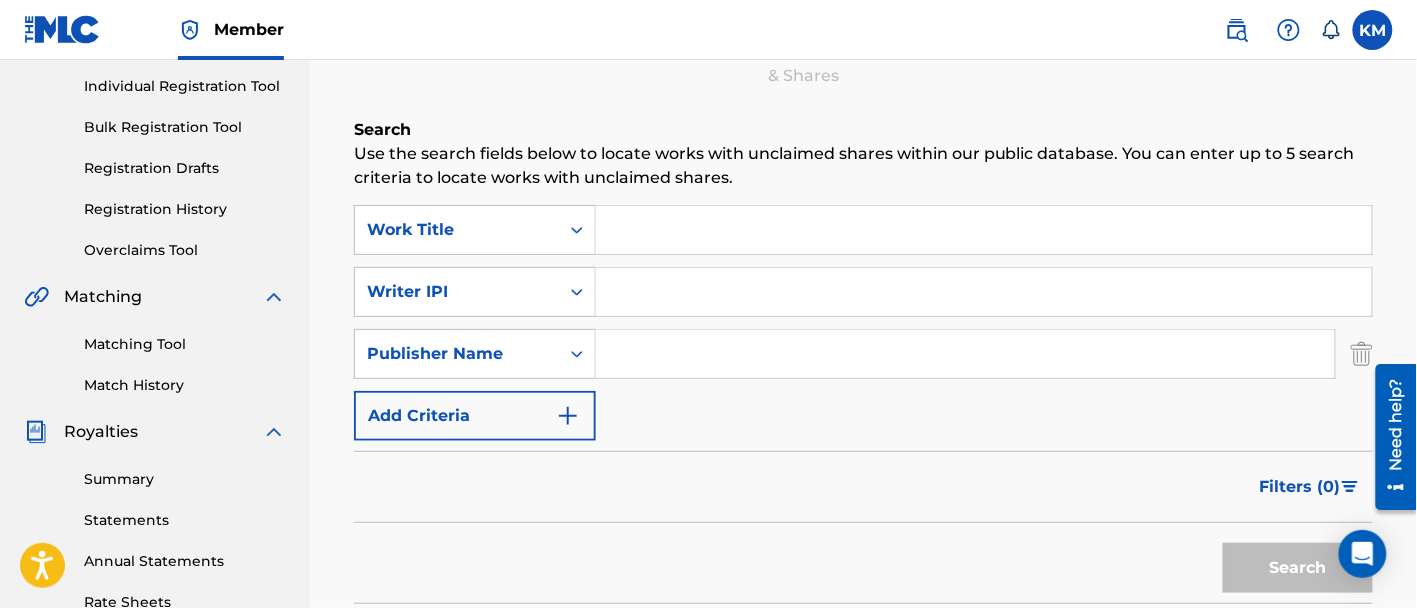 click at bounding box center [965, 354] 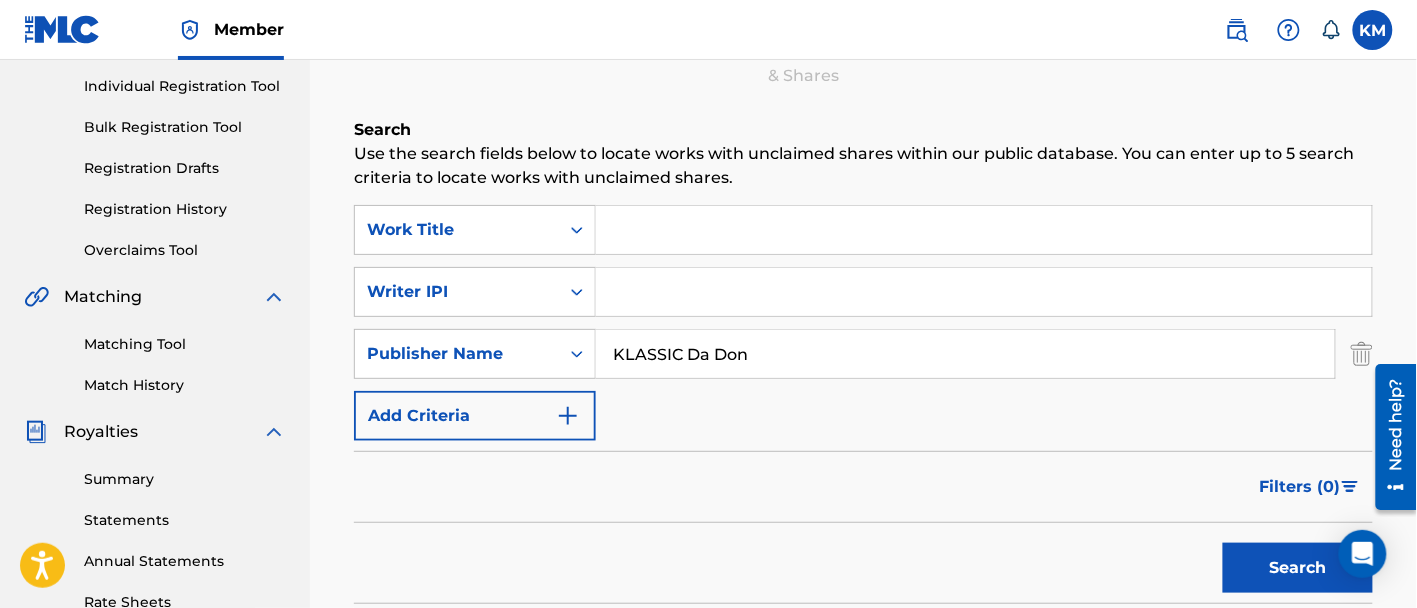 click on "Search" at bounding box center (1298, 568) 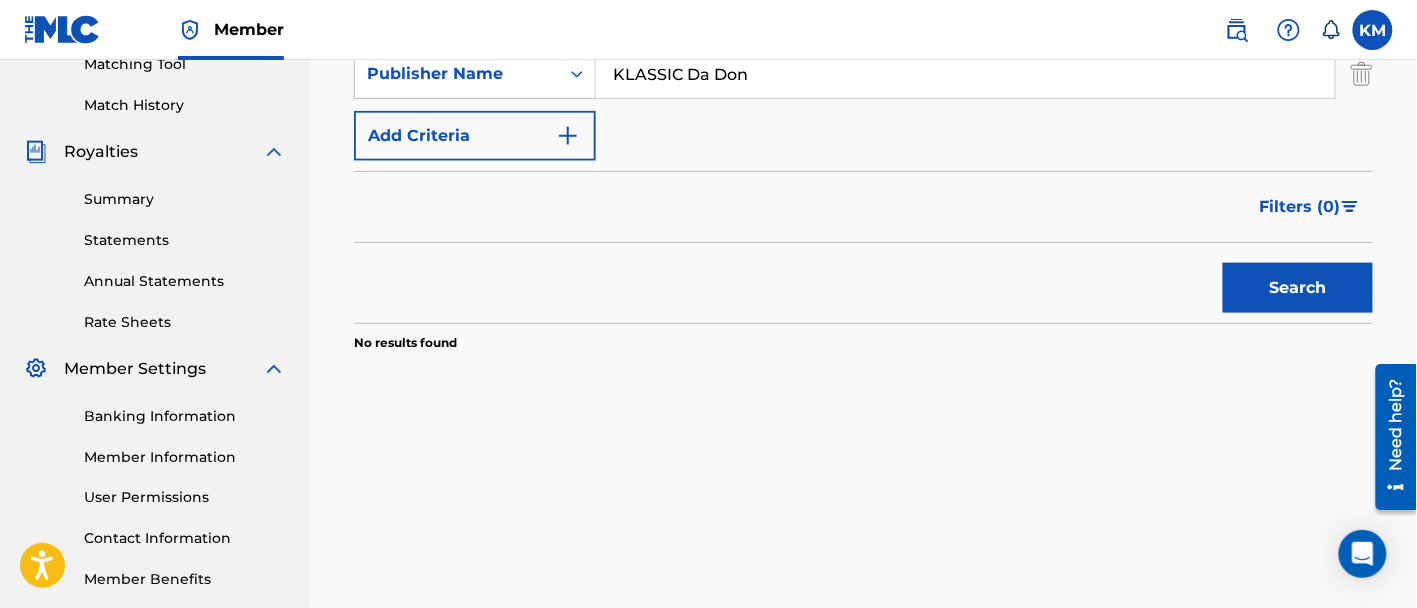 scroll, scrollTop: 381, scrollLeft: 0, axis: vertical 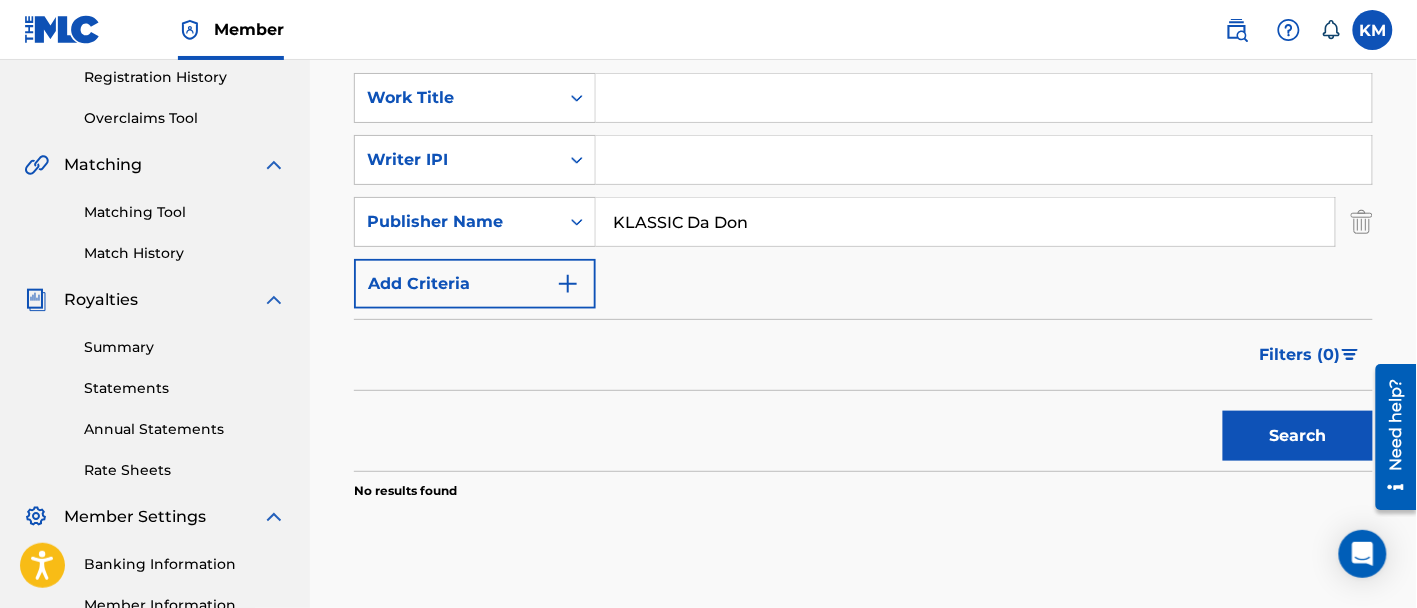 click on "Matching Tool" at bounding box center (185, 212) 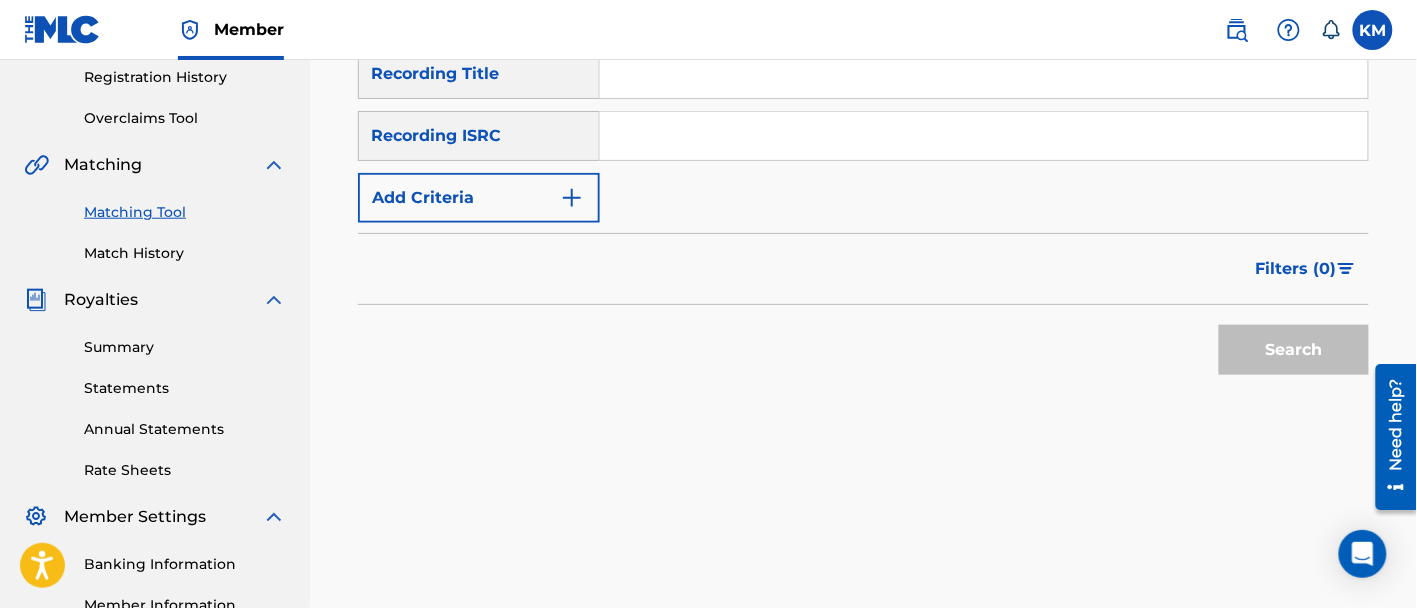 scroll, scrollTop: 0, scrollLeft: 0, axis: both 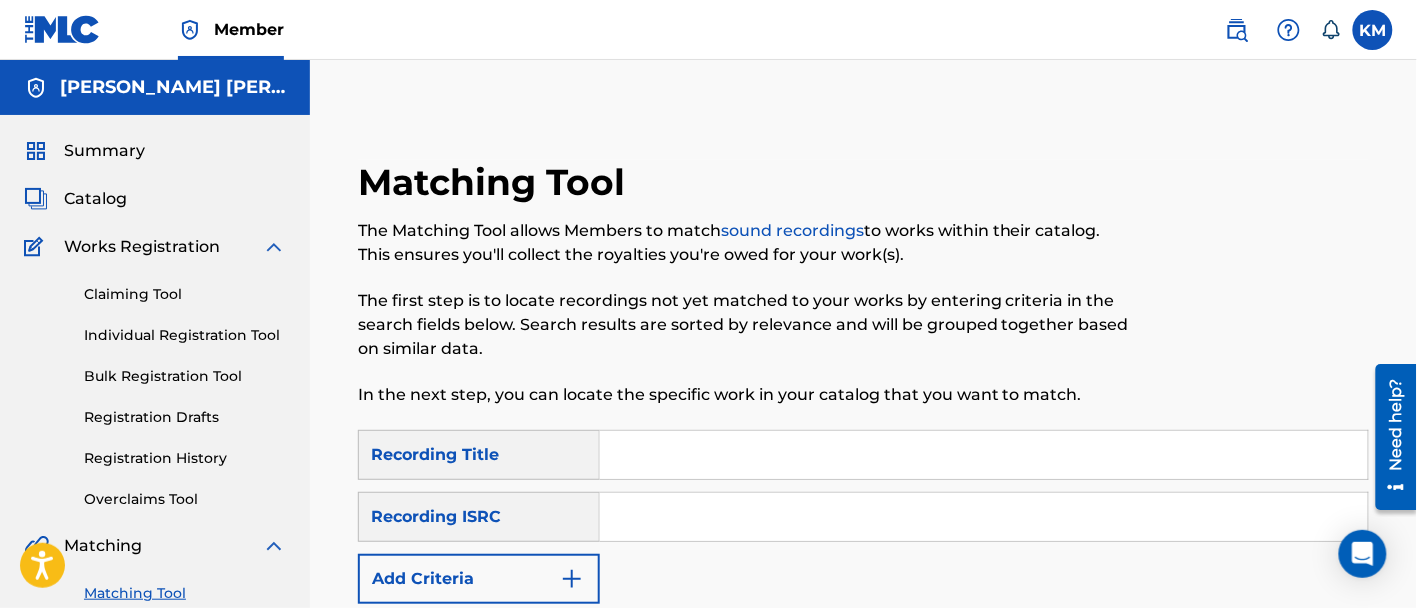 click at bounding box center (984, 455) 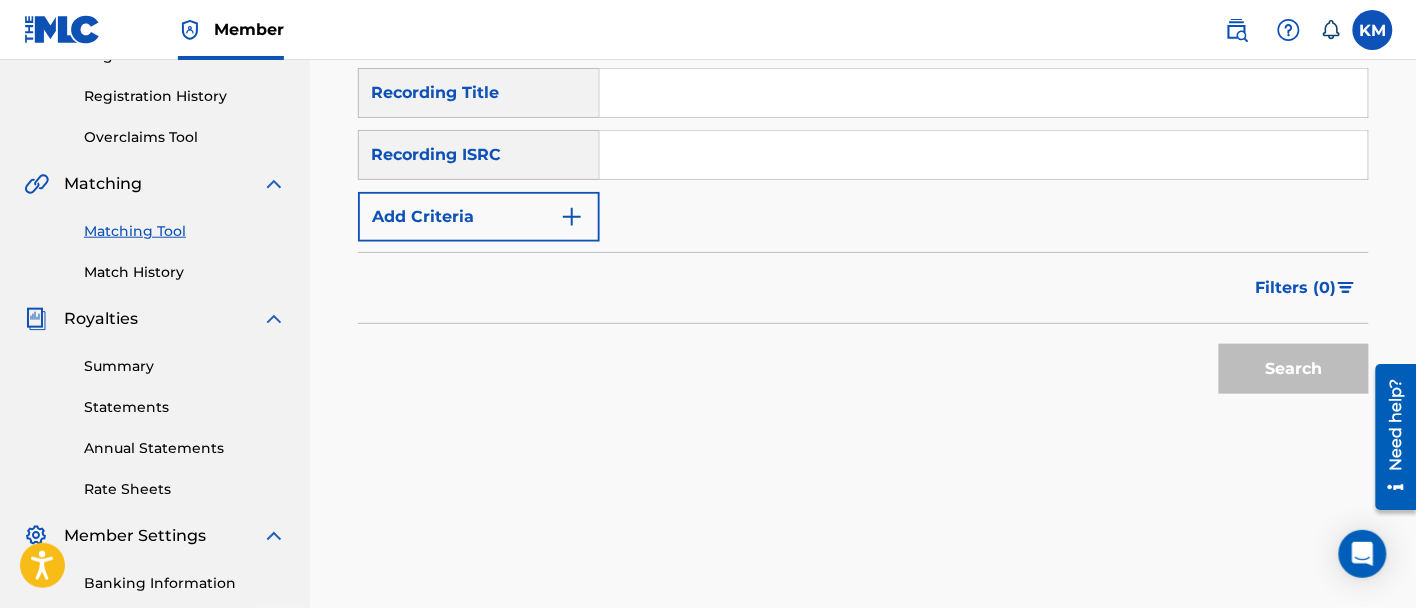 scroll, scrollTop: 375, scrollLeft: 0, axis: vertical 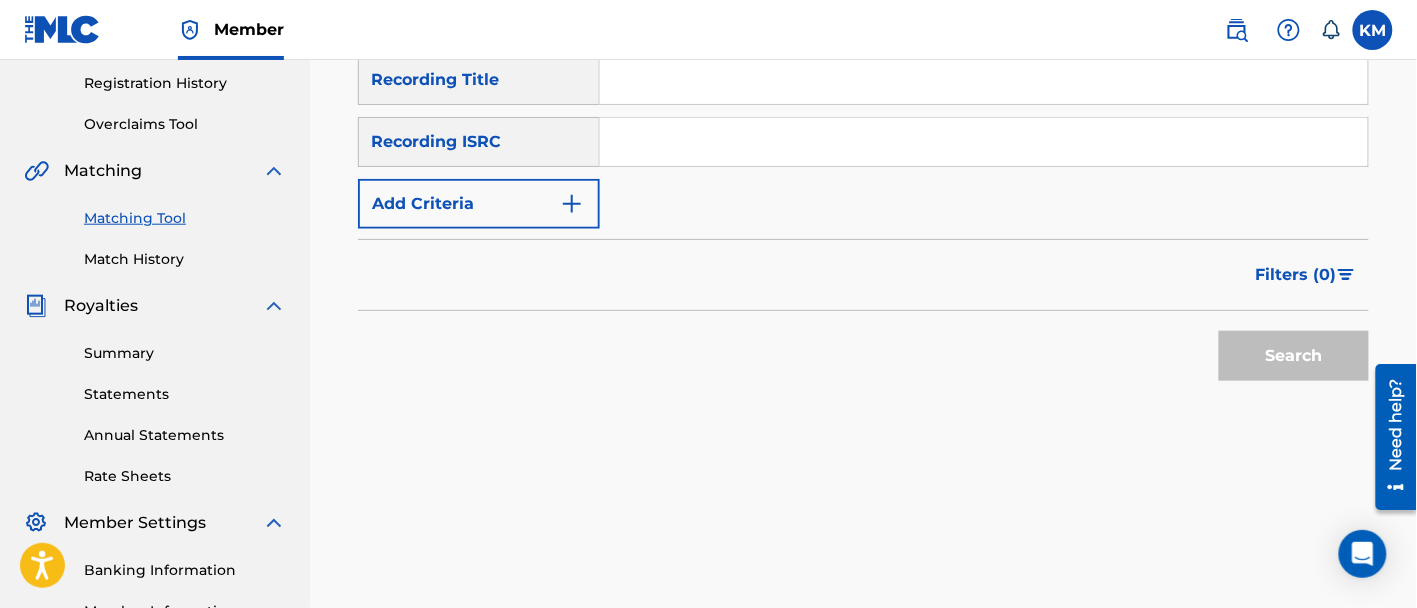 click on "Matching Tool" at bounding box center (185, 218) 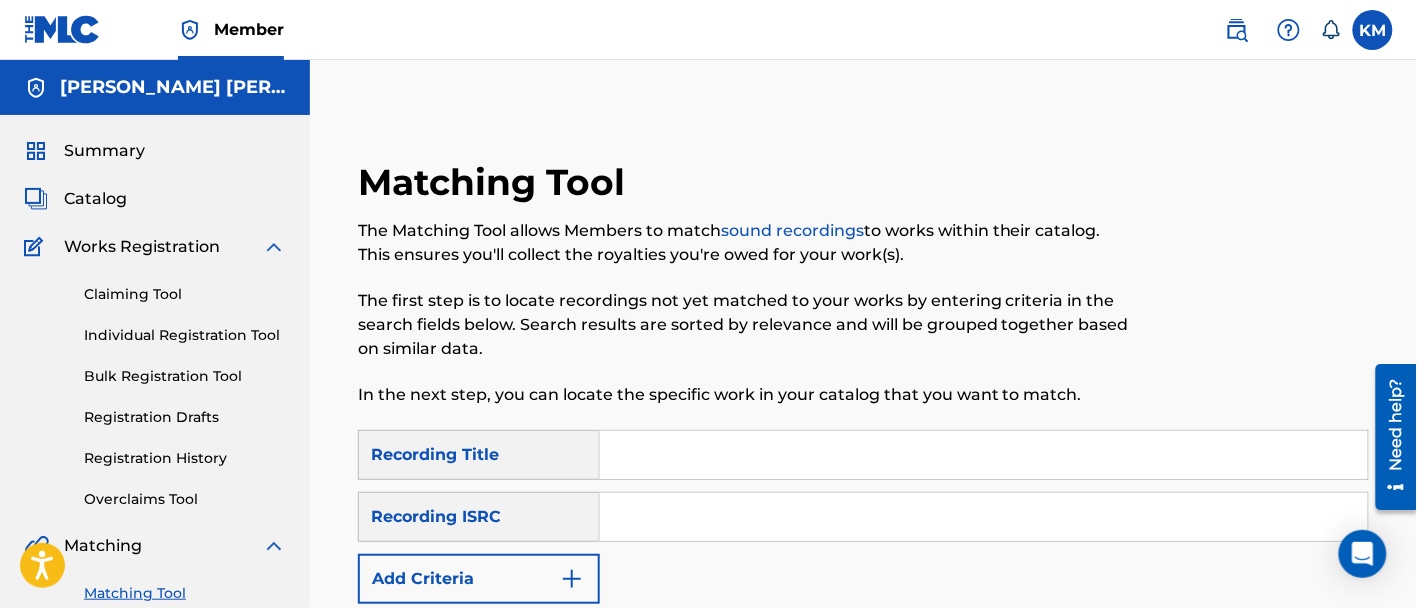 click at bounding box center (984, 455) 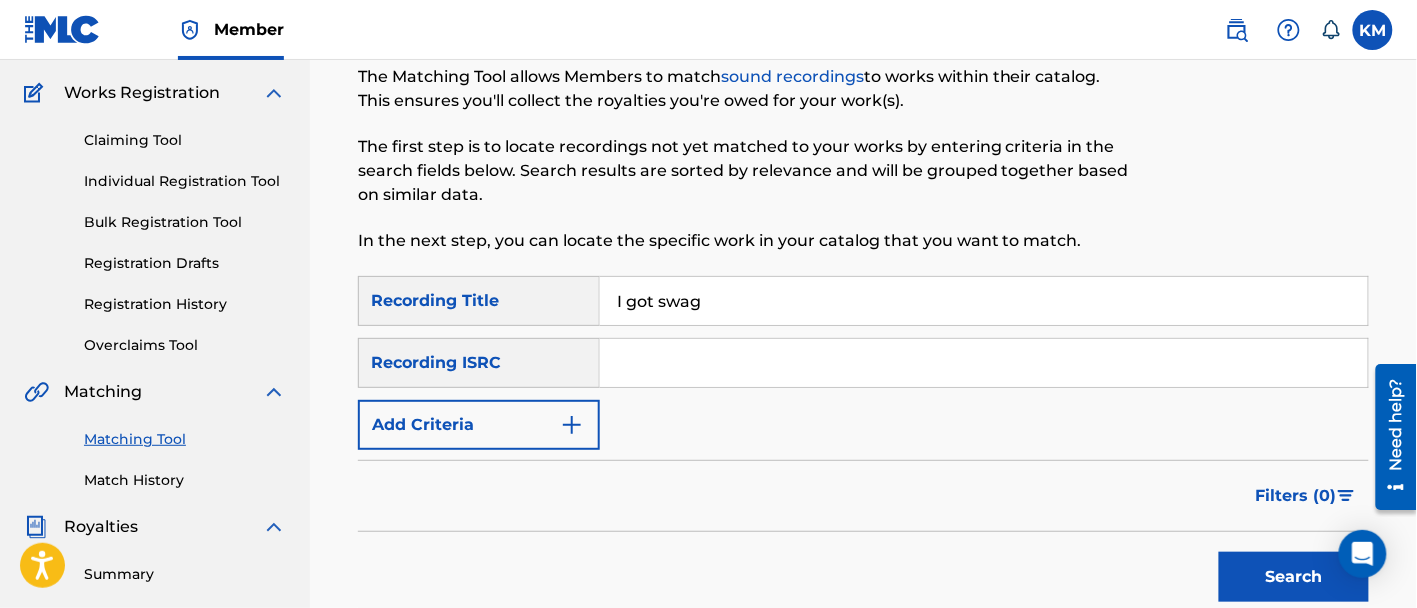 scroll, scrollTop: 499, scrollLeft: 0, axis: vertical 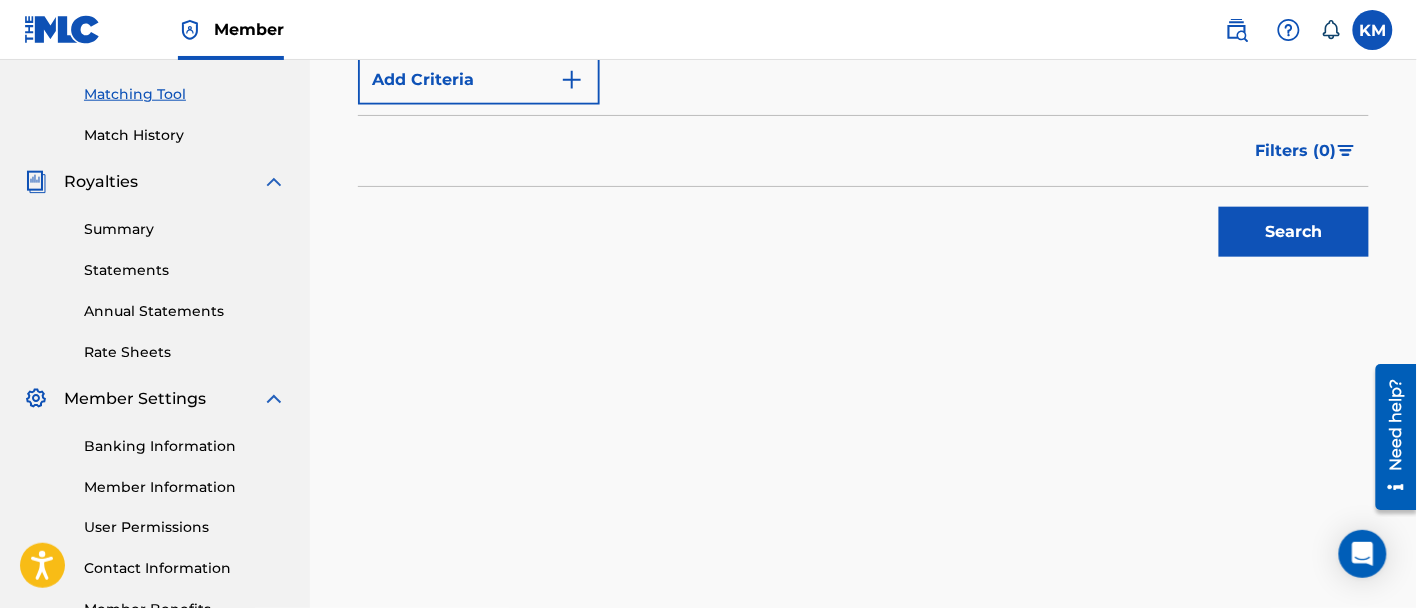 click on "Search" at bounding box center [1294, 232] 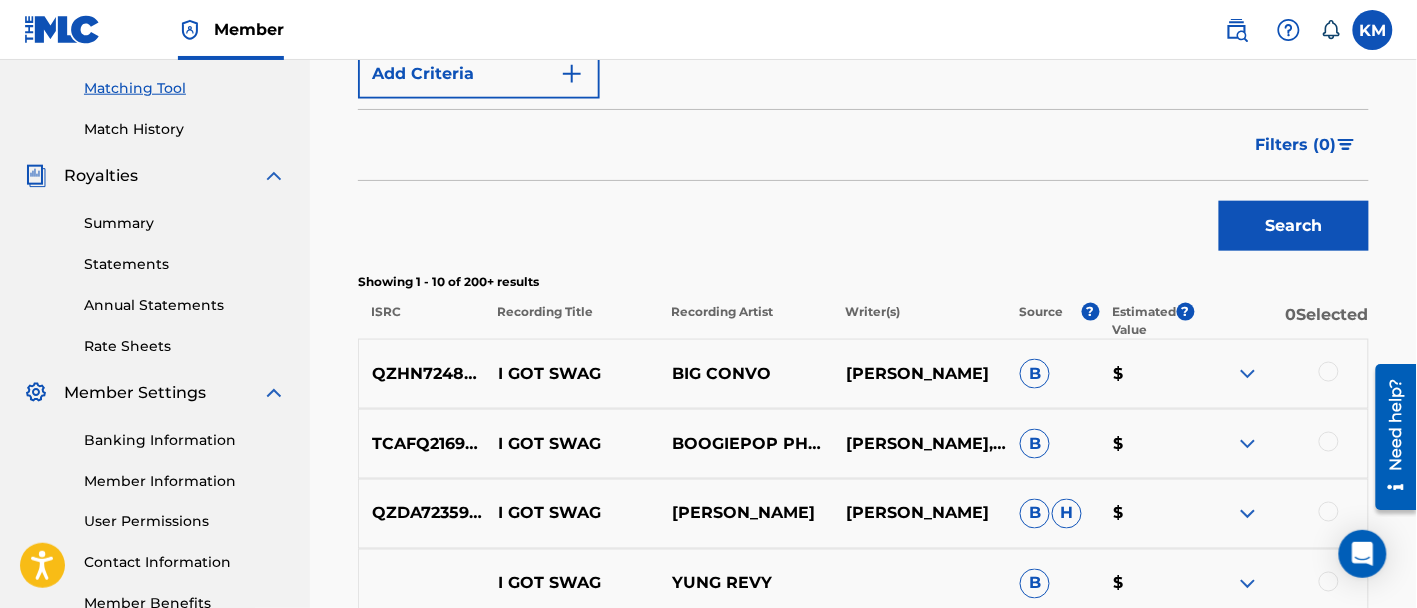 scroll, scrollTop: 0, scrollLeft: 0, axis: both 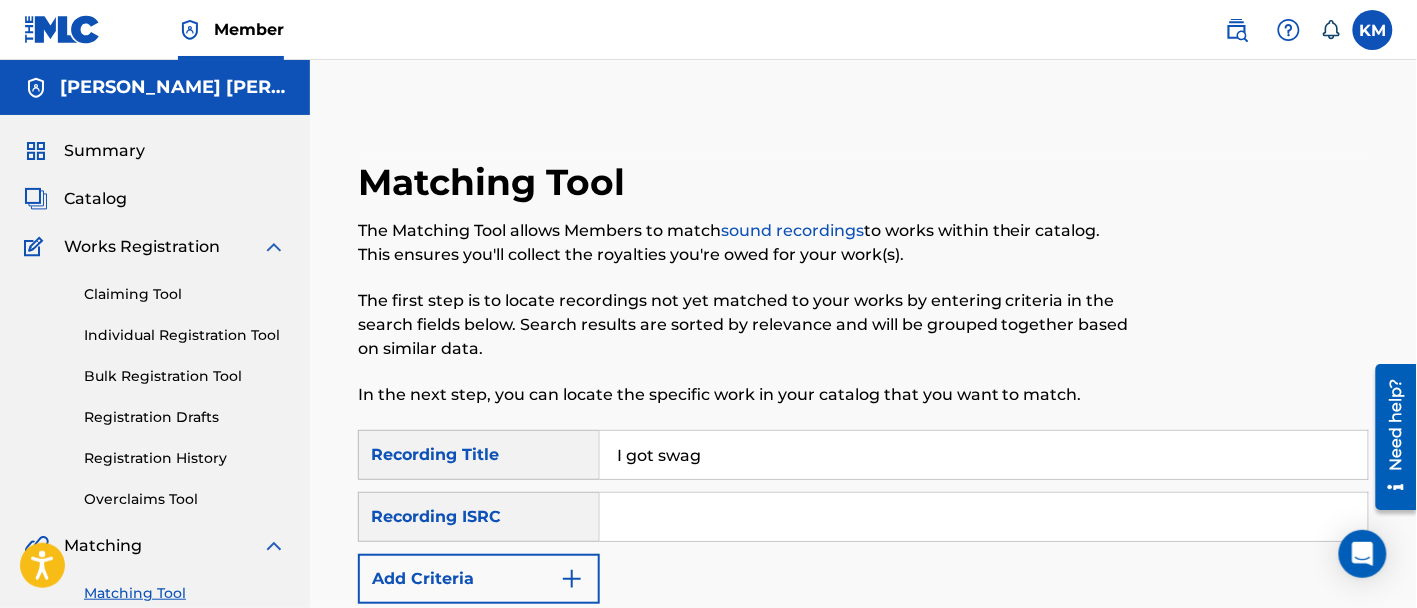drag, startPoint x: 710, startPoint y: 439, endPoint x: 576, endPoint y: 403, distance: 138.75157 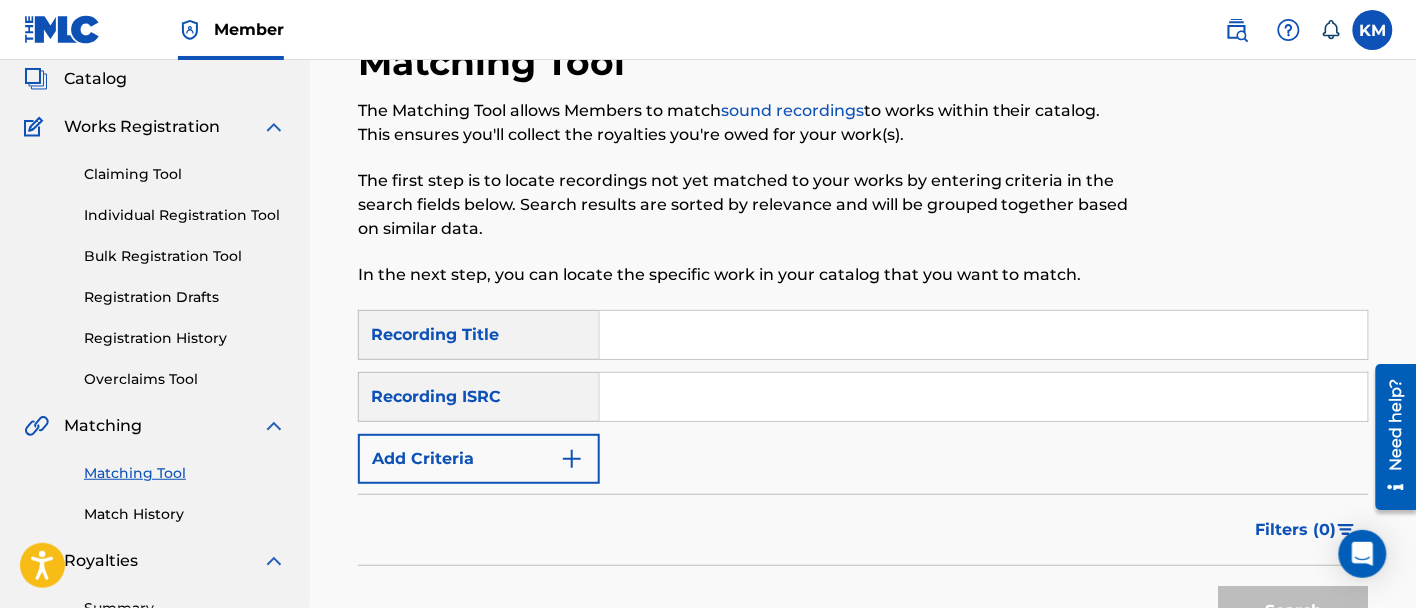scroll, scrollTop: 124, scrollLeft: 0, axis: vertical 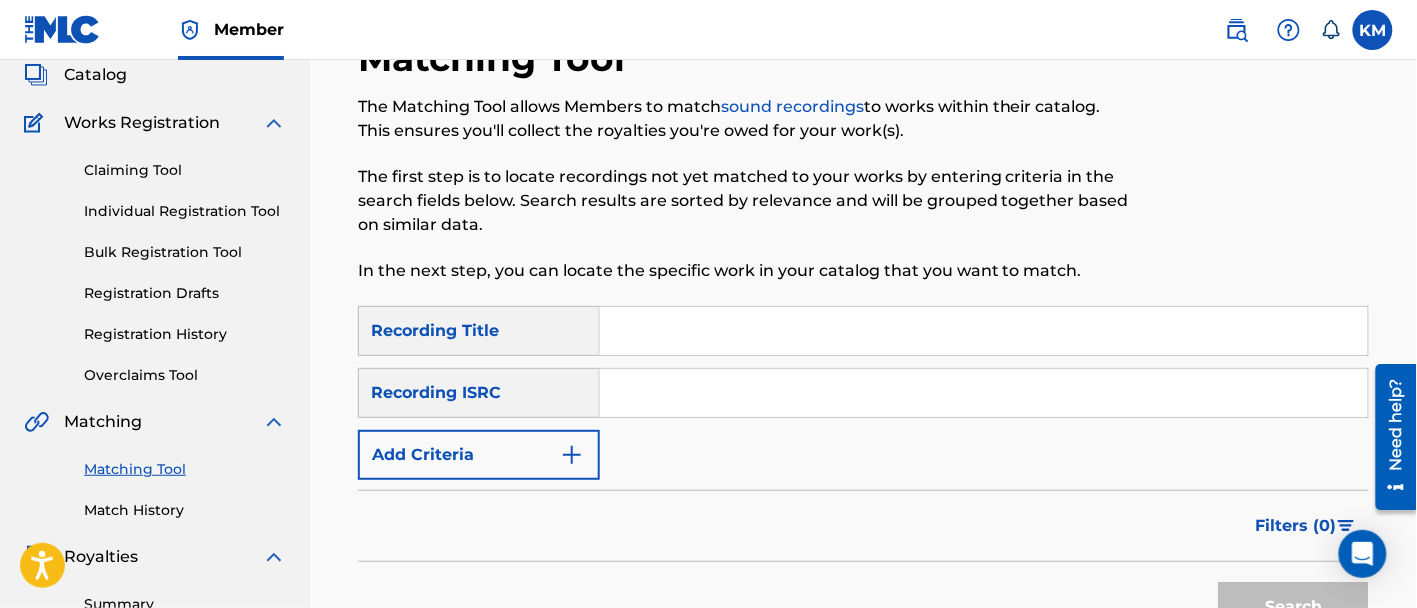 type 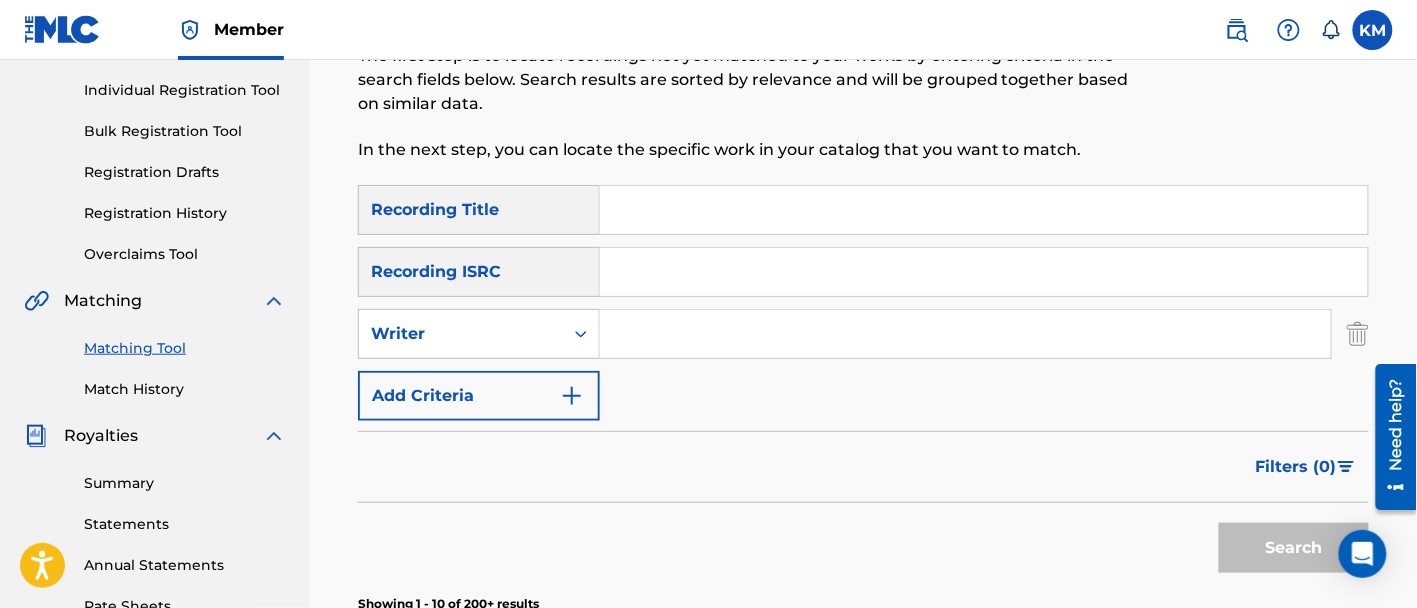 scroll, scrollTop: 249, scrollLeft: 0, axis: vertical 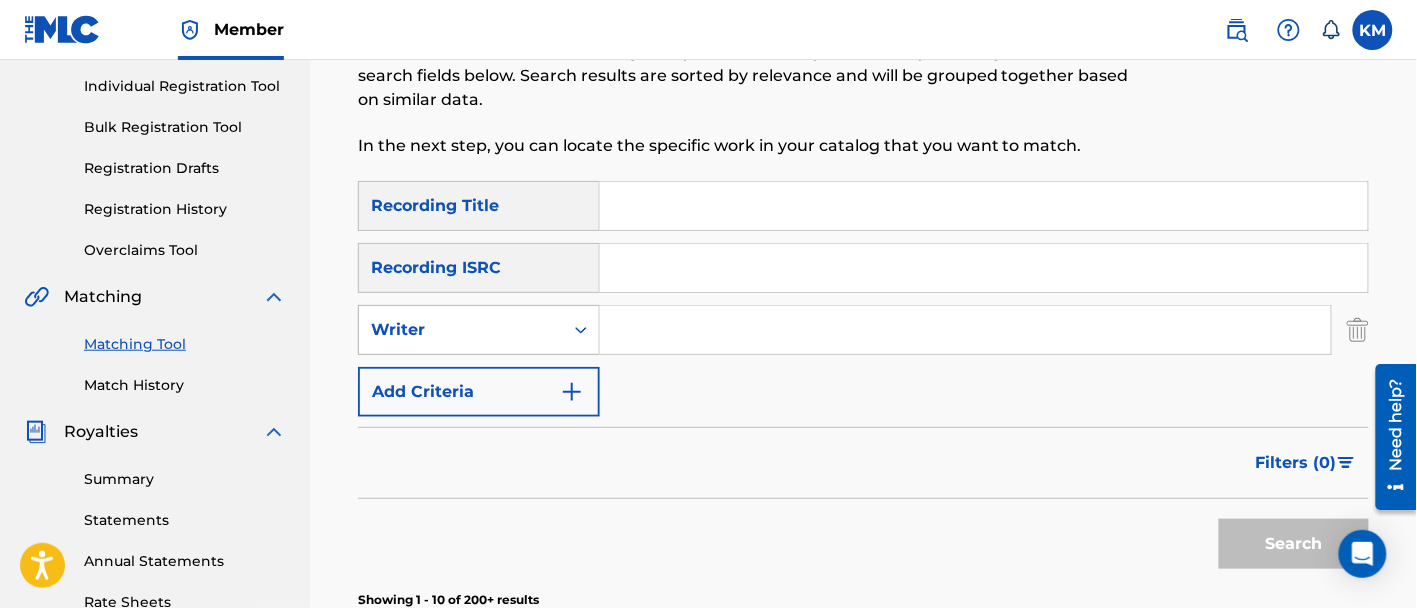 click on "Writer" at bounding box center (461, 330) 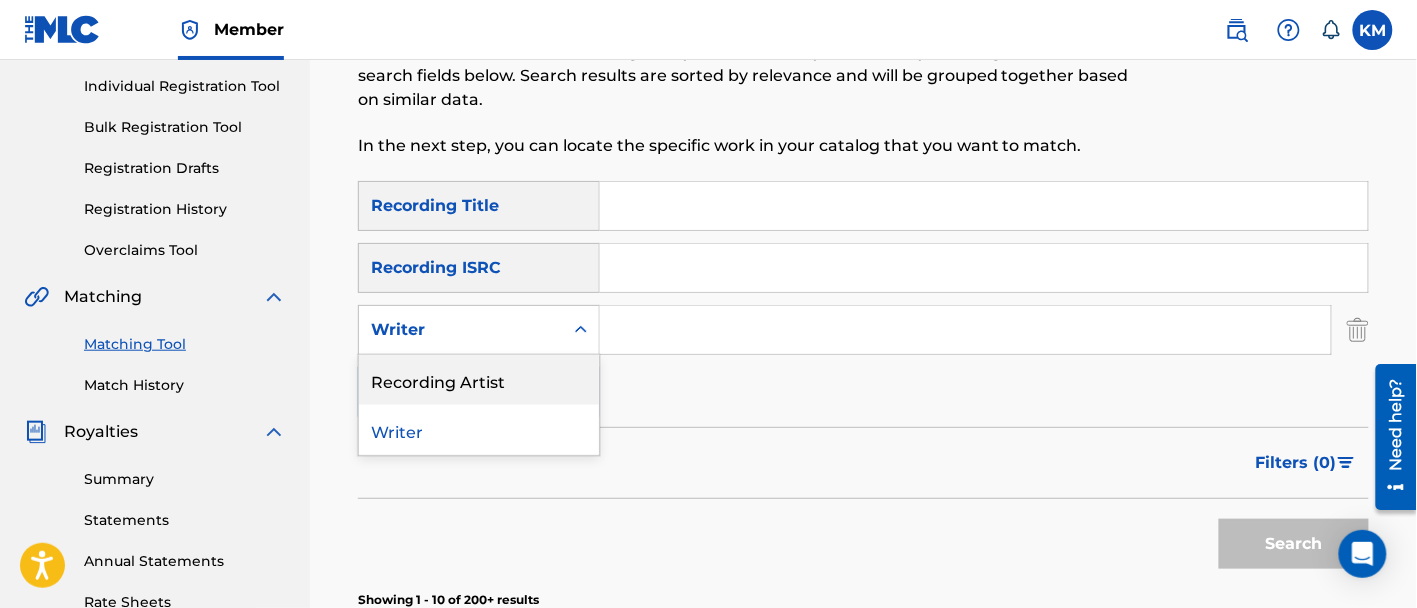 click on "Recording Artist" at bounding box center [479, 380] 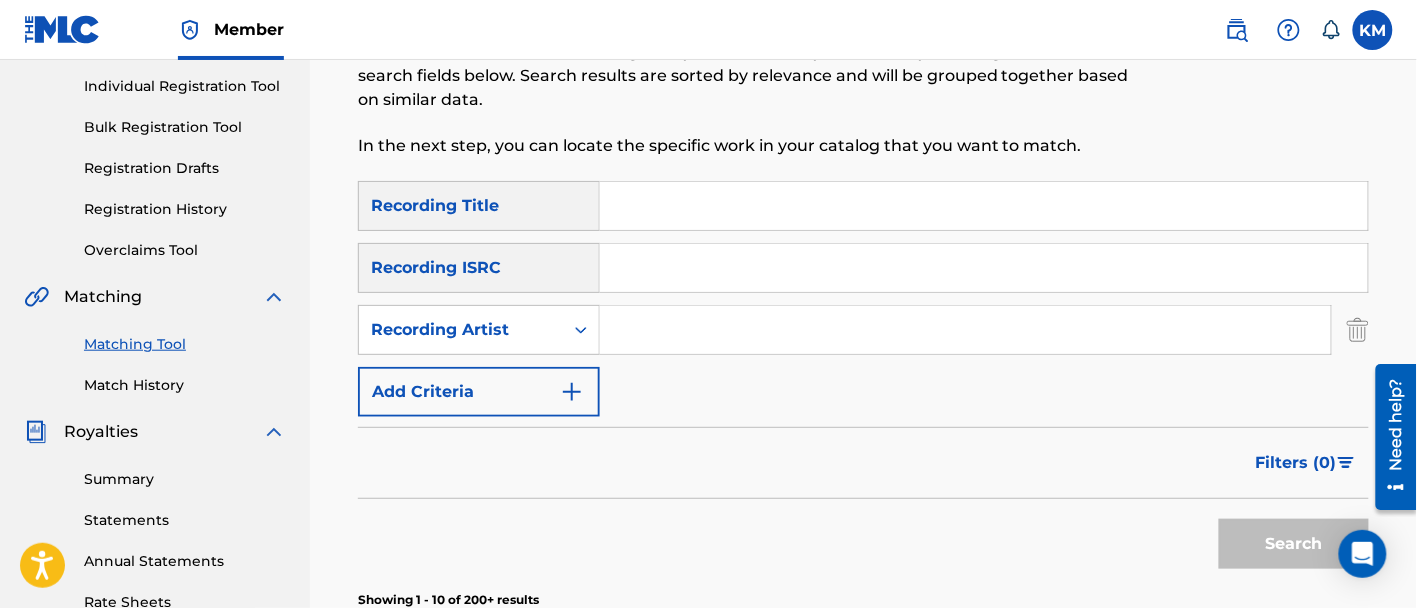 click at bounding box center (965, 330) 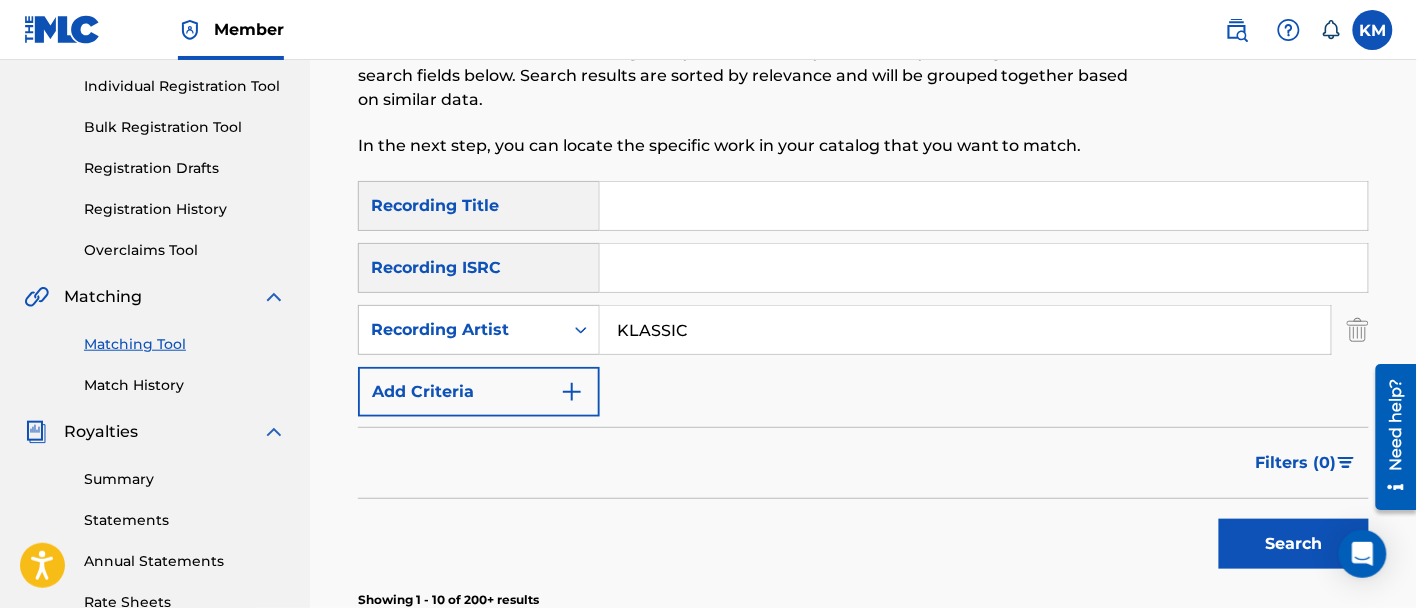 type on "KLASSIC" 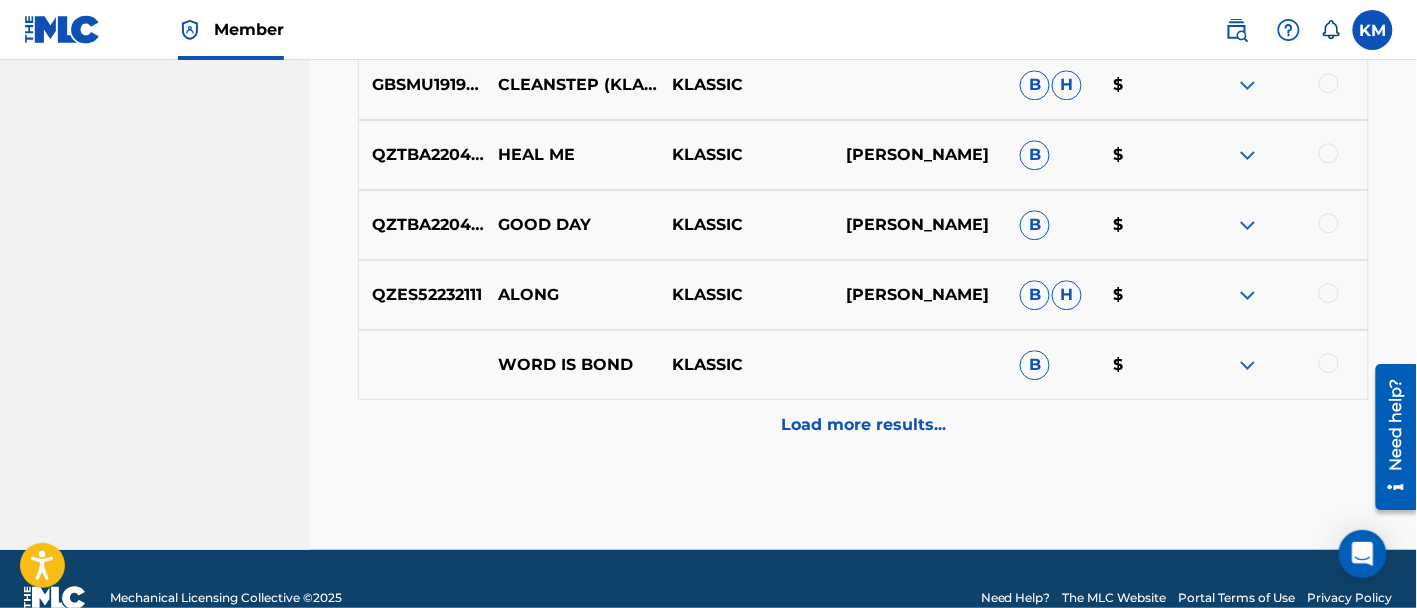 scroll, scrollTop: 1243, scrollLeft: 0, axis: vertical 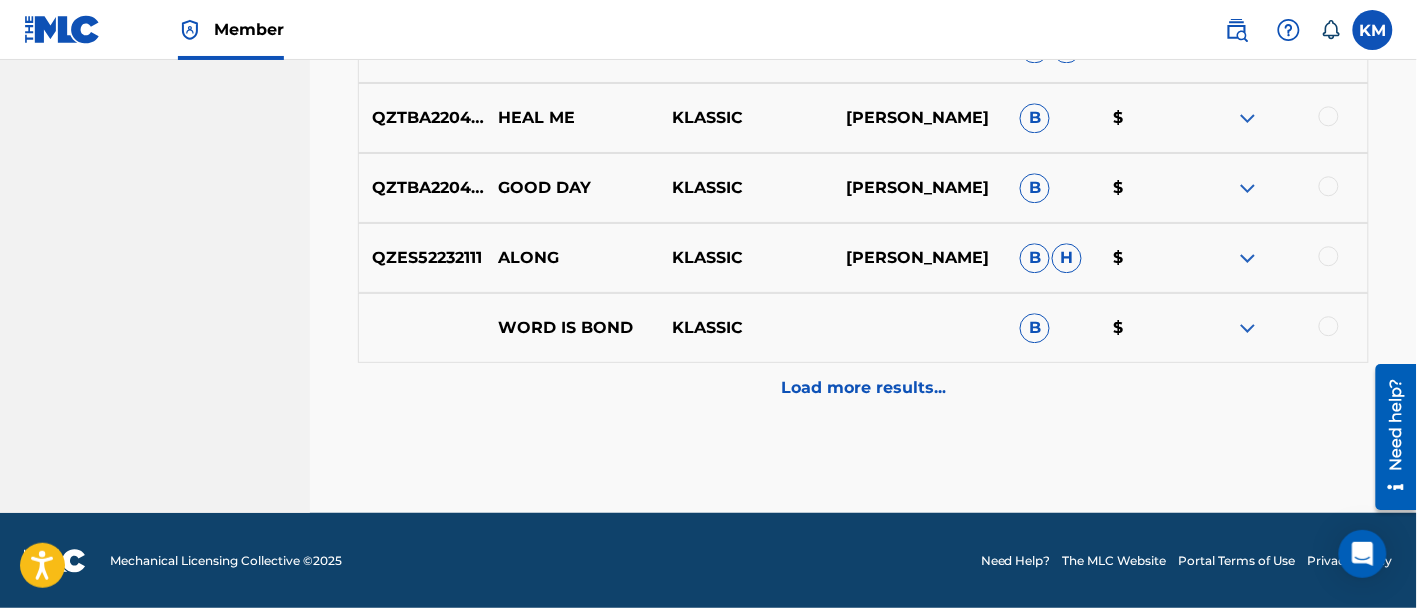 click on "Load more results..." at bounding box center (863, 388) 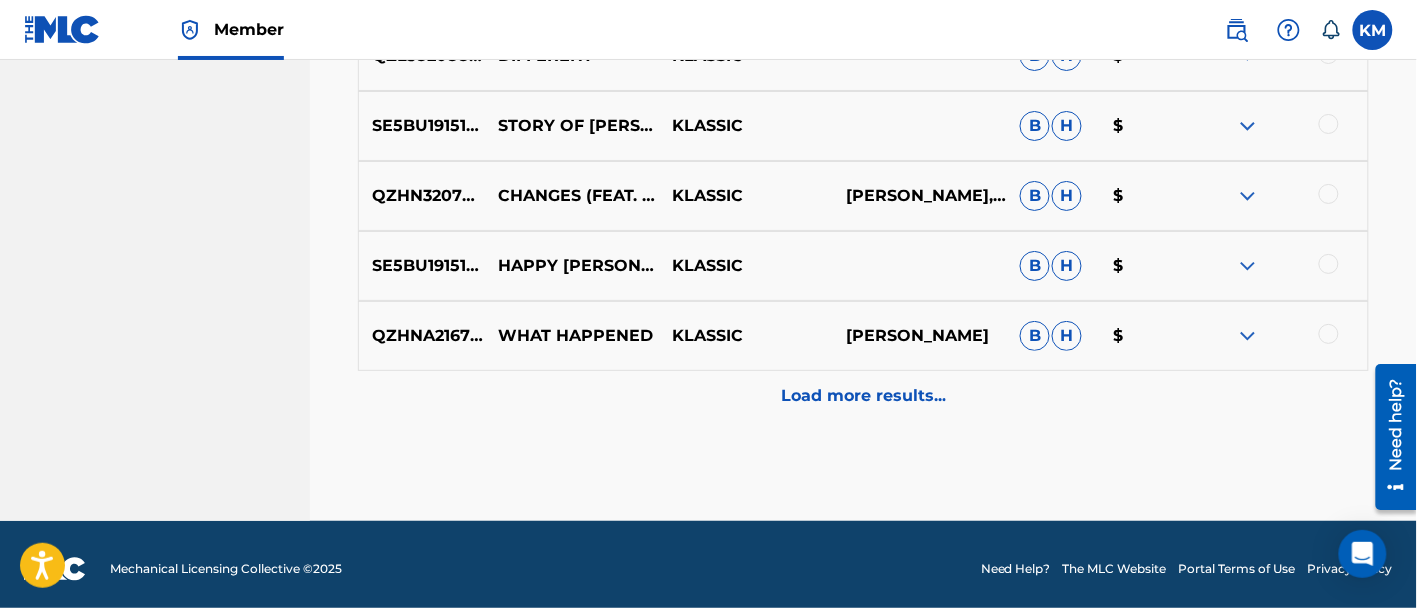 scroll, scrollTop: 1943, scrollLeft: 0, axis: vertical 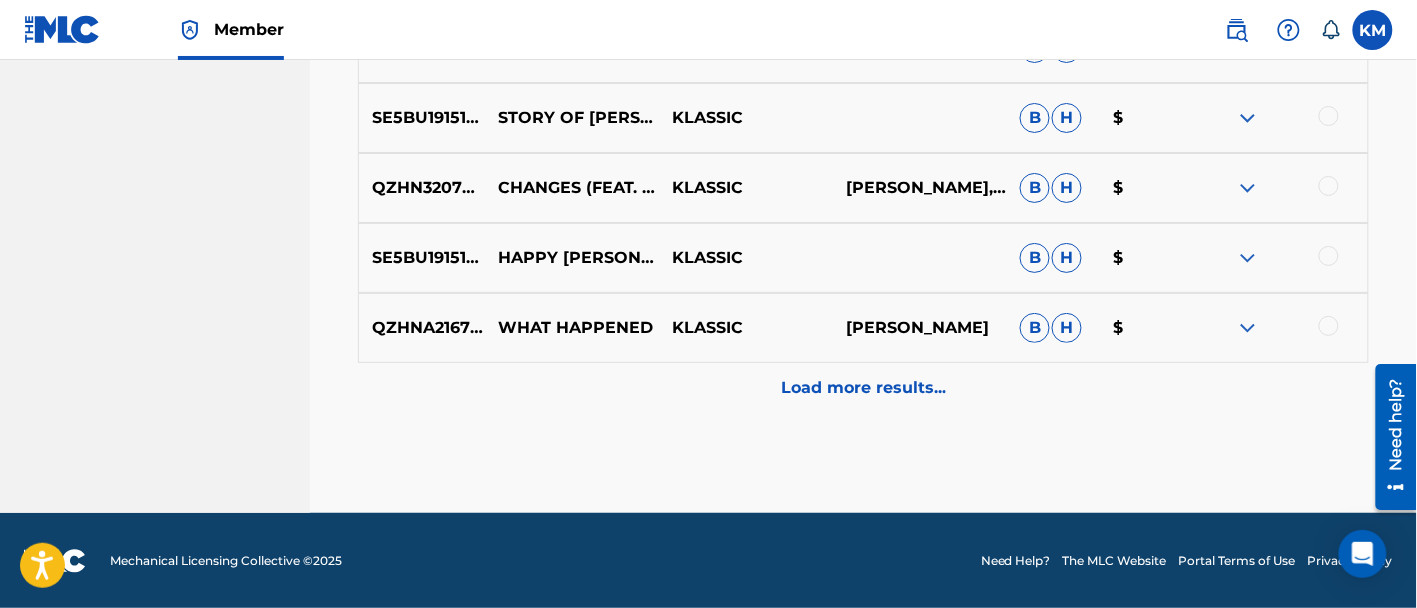 click on "QZHNA2167852 WHAT HAPPENED KLASSIC [PERSON_NAME] [PERSON_NAME] $" at bounding box center (863, 328) 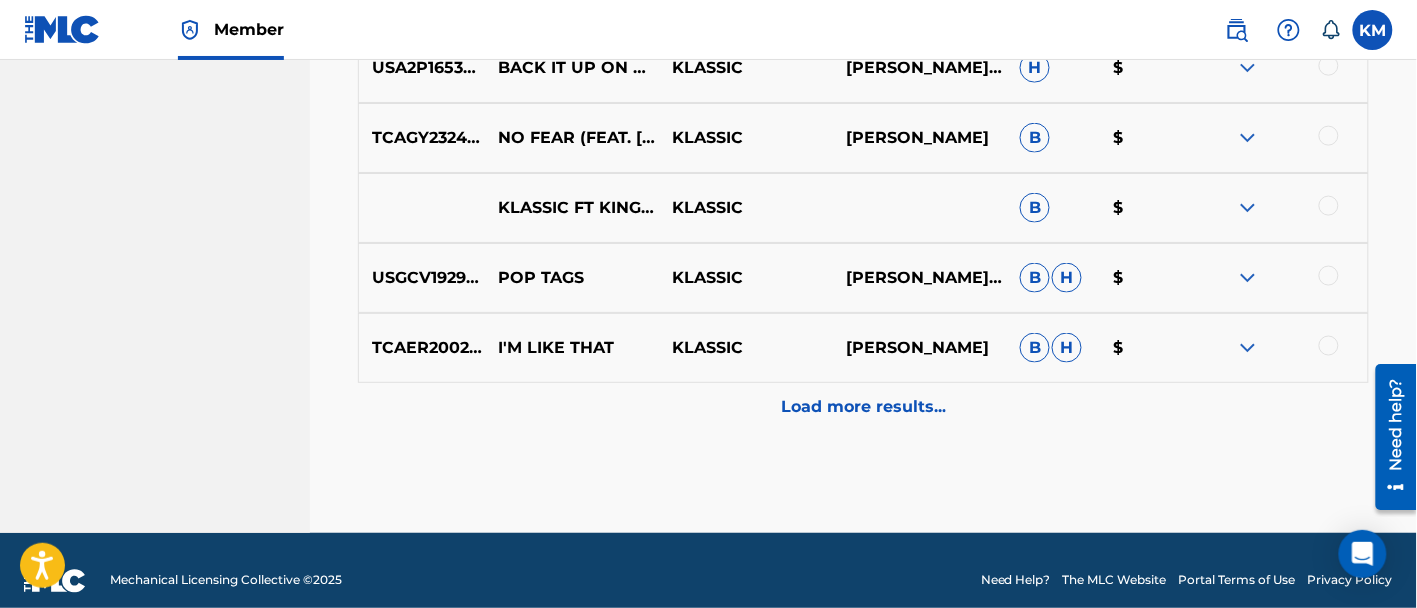 scroll, scrollTop: 2642, scrollLeft: 0, axis: vertical 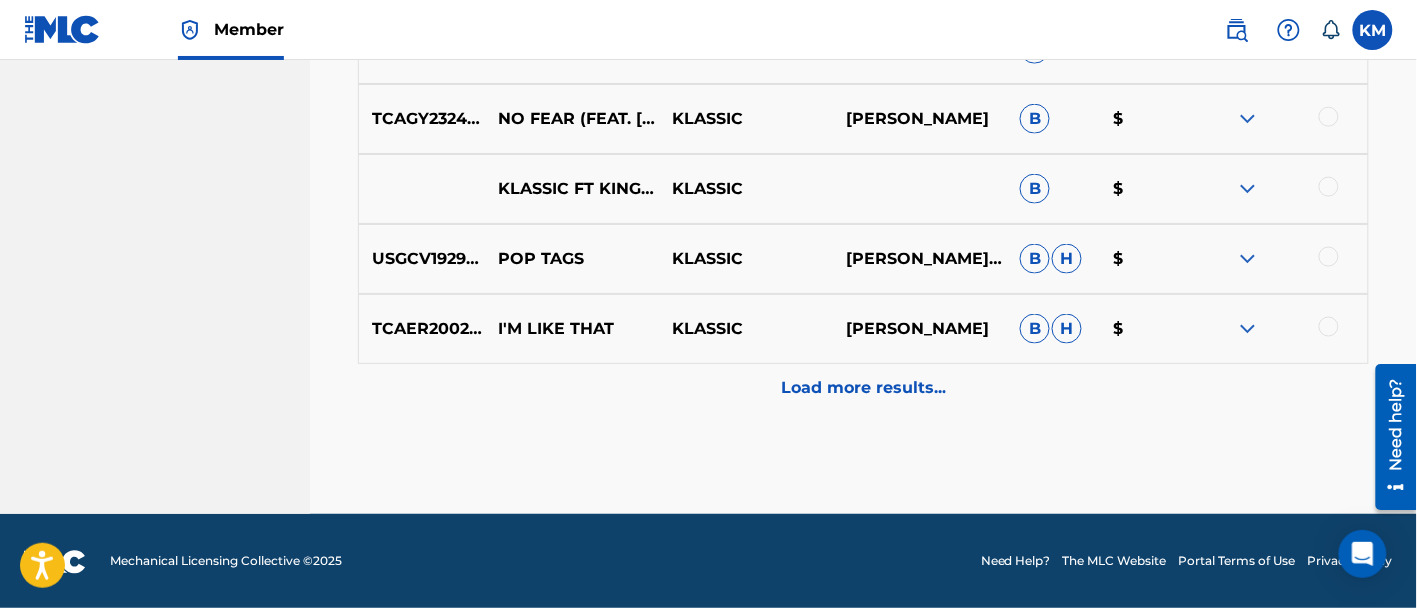 click on "Load more results..." at bounding box center [863, 389] 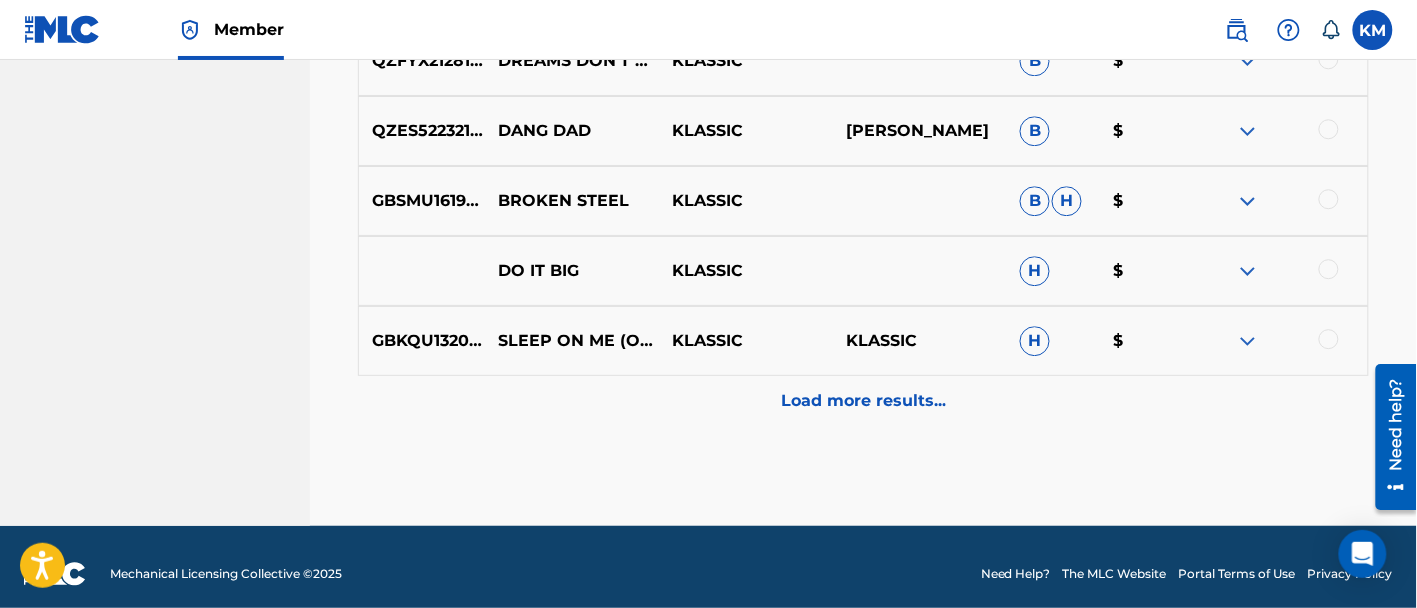 scroll, scrollTop: 3342, scrollLeft: 0, axis: vertical 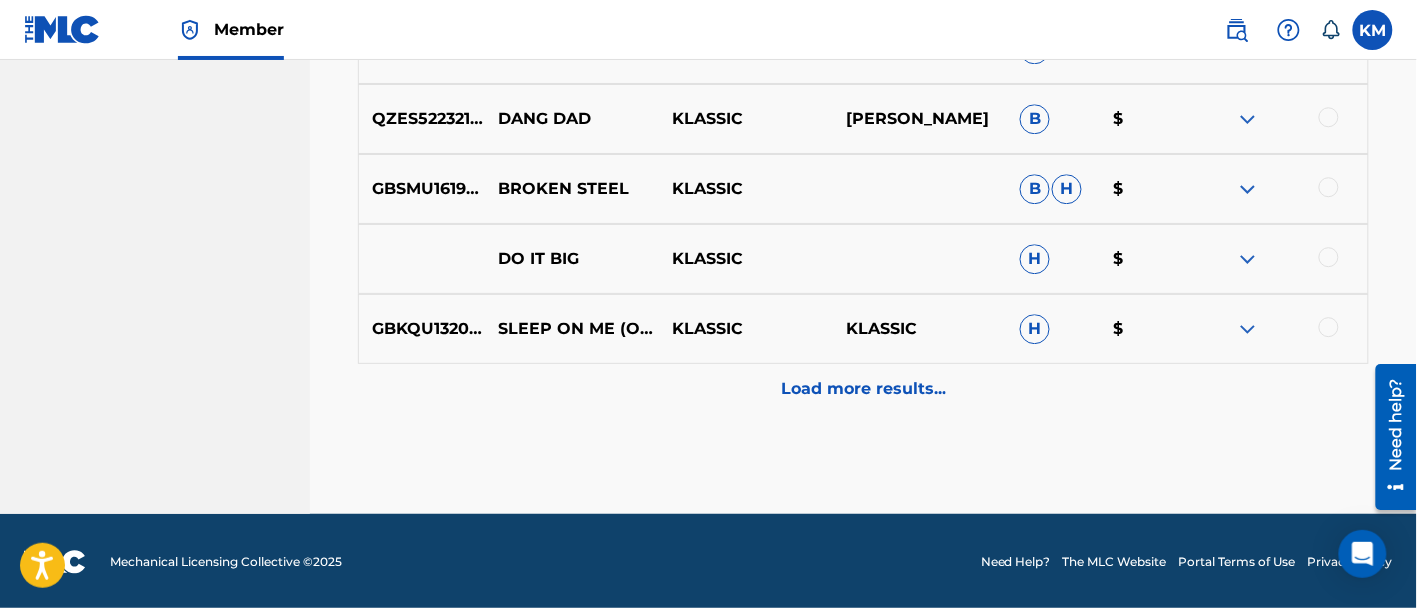 click on "Load more results..." at bounding box center [863, 389] 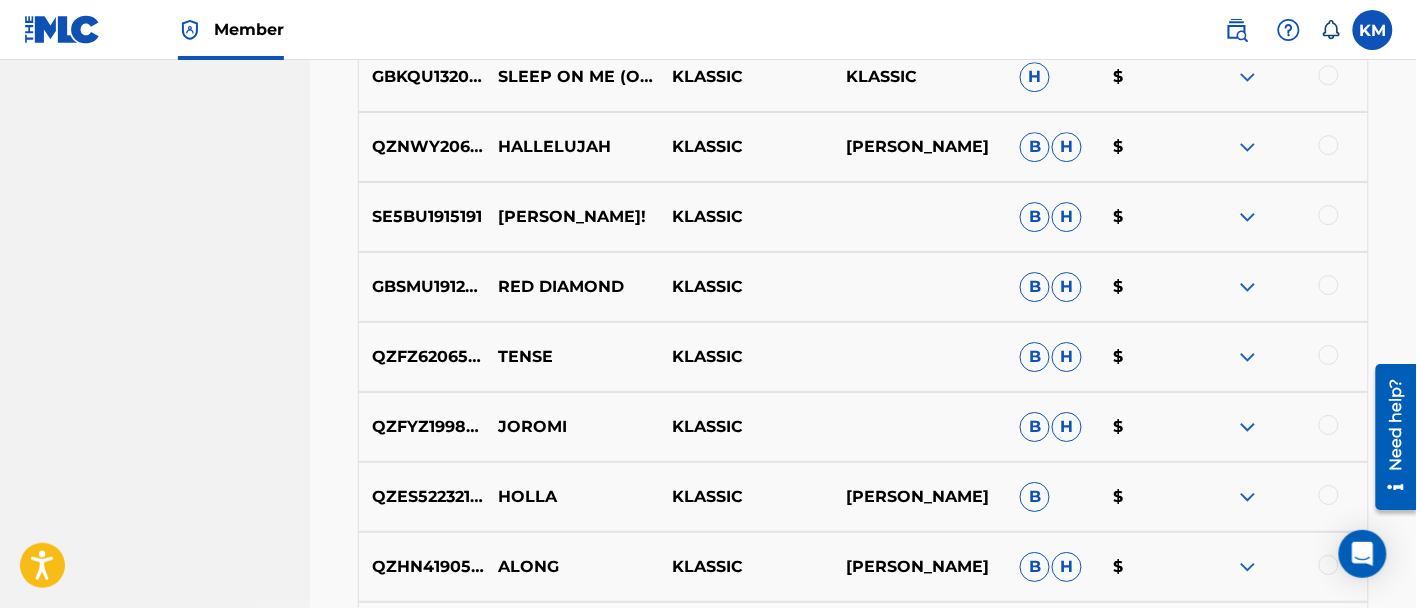 scroll, scrollTop: 3592, scrollLeft: 0, axis: vertical 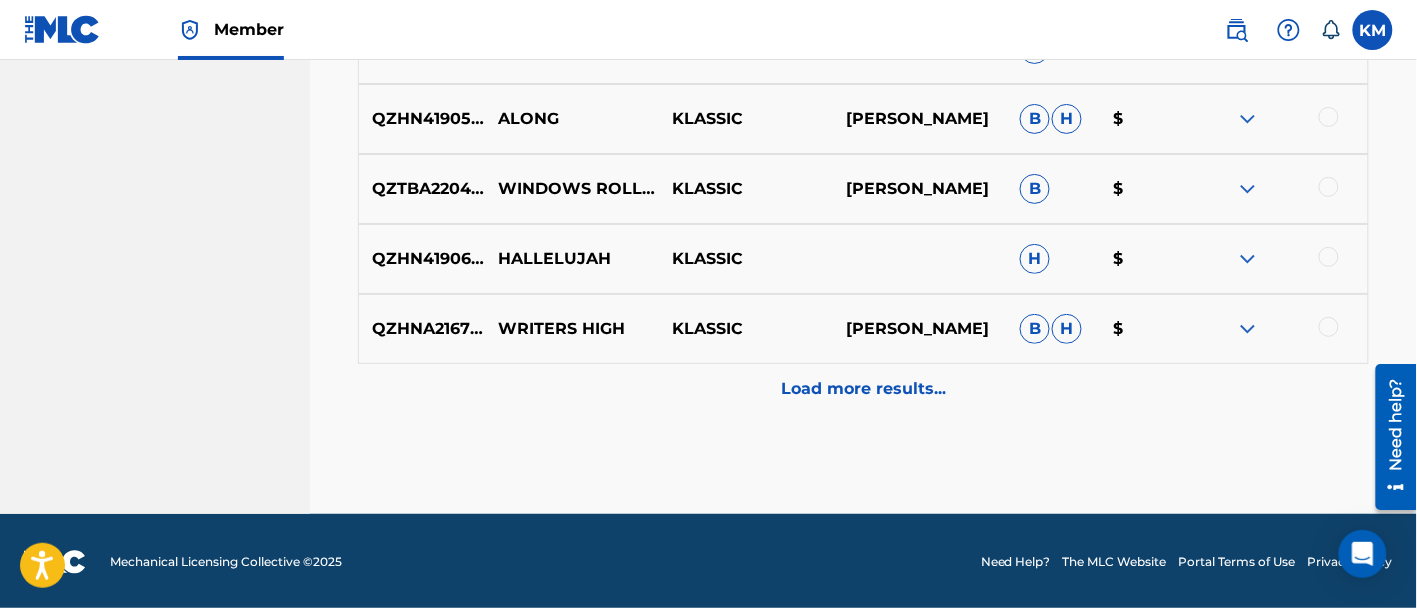 click on "Load more results..." at bounding box center [863, 389] 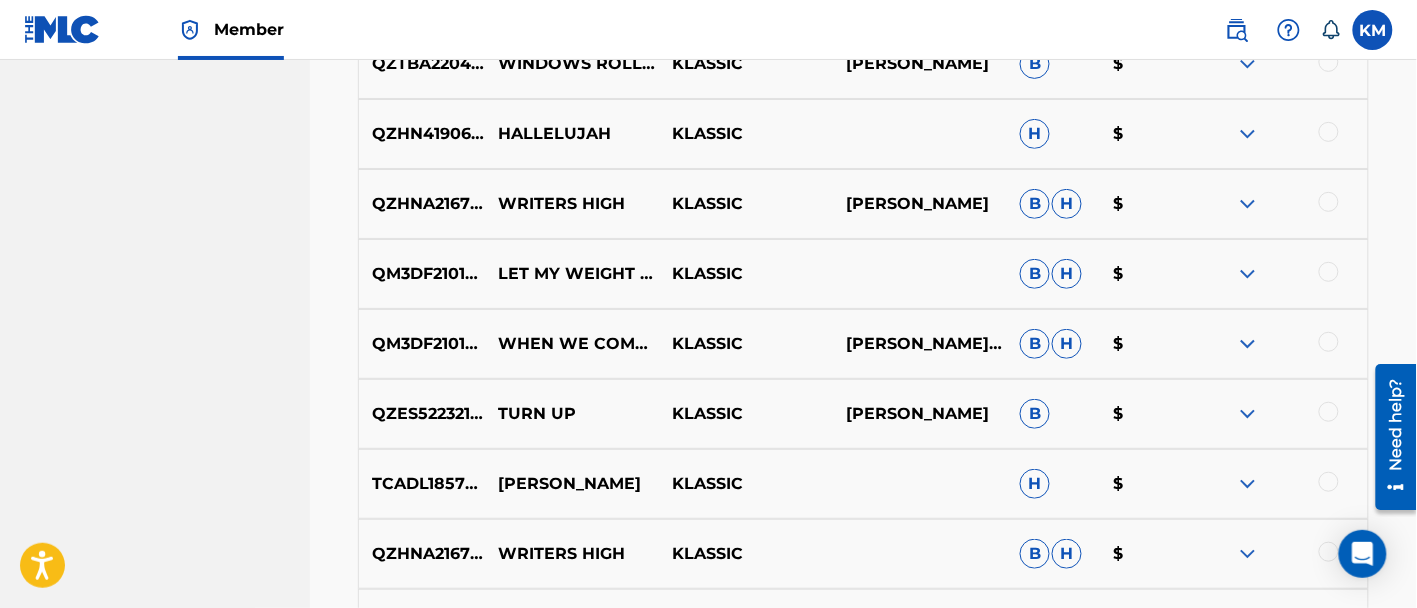 scroll, scrollTop: 4742, scrollLeft: 0, axis: vertical 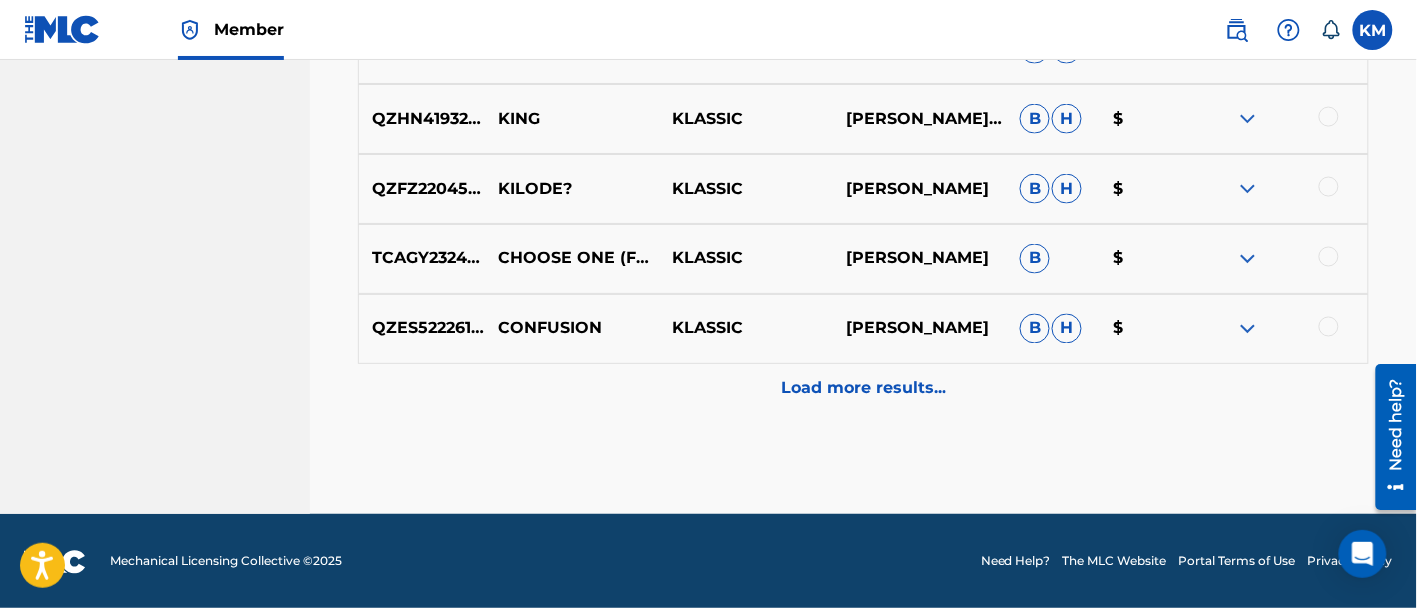 click on "Load more results..." at bounding box center [863, 389] 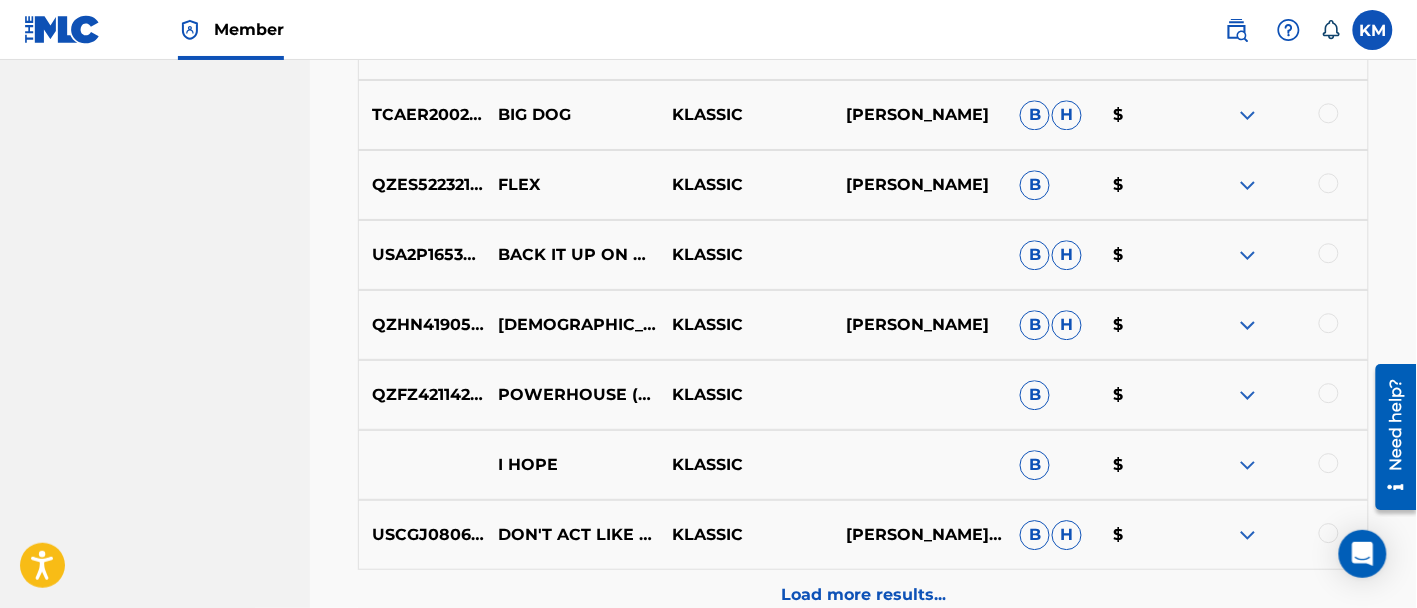 scroll, scrollTop: 5442, scrollLeft: 0, axis: vertical 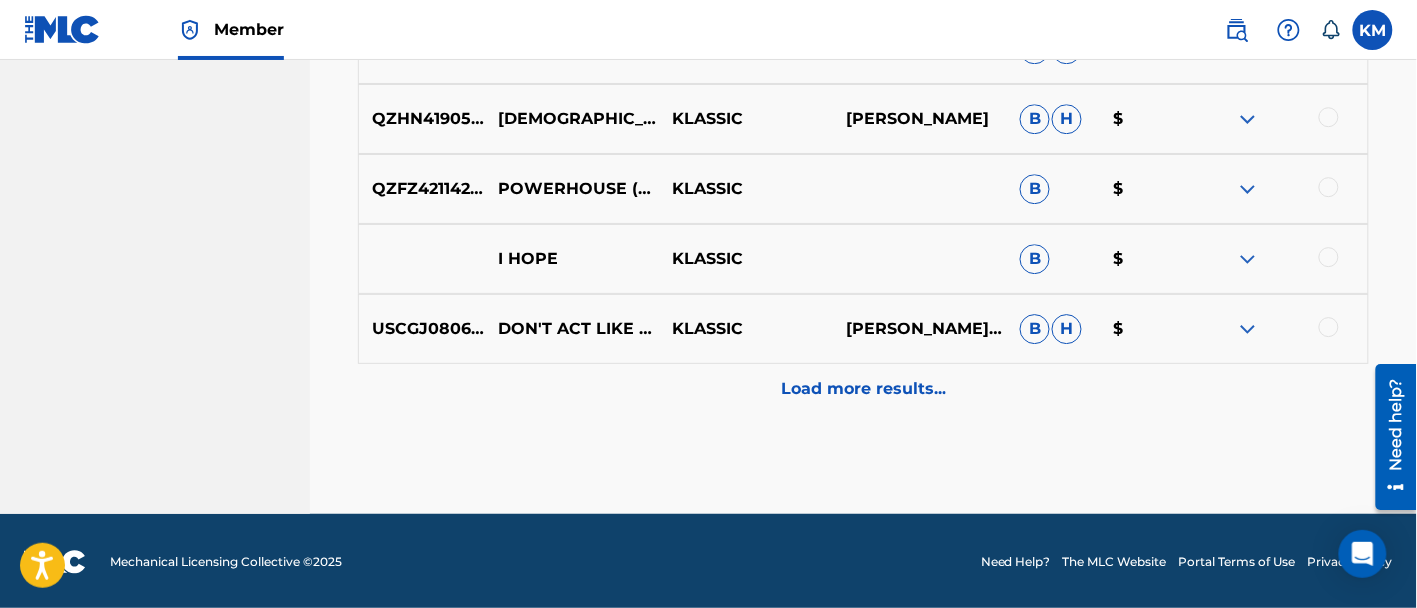 click on "Load more results..." at bounding box center [863, 389] 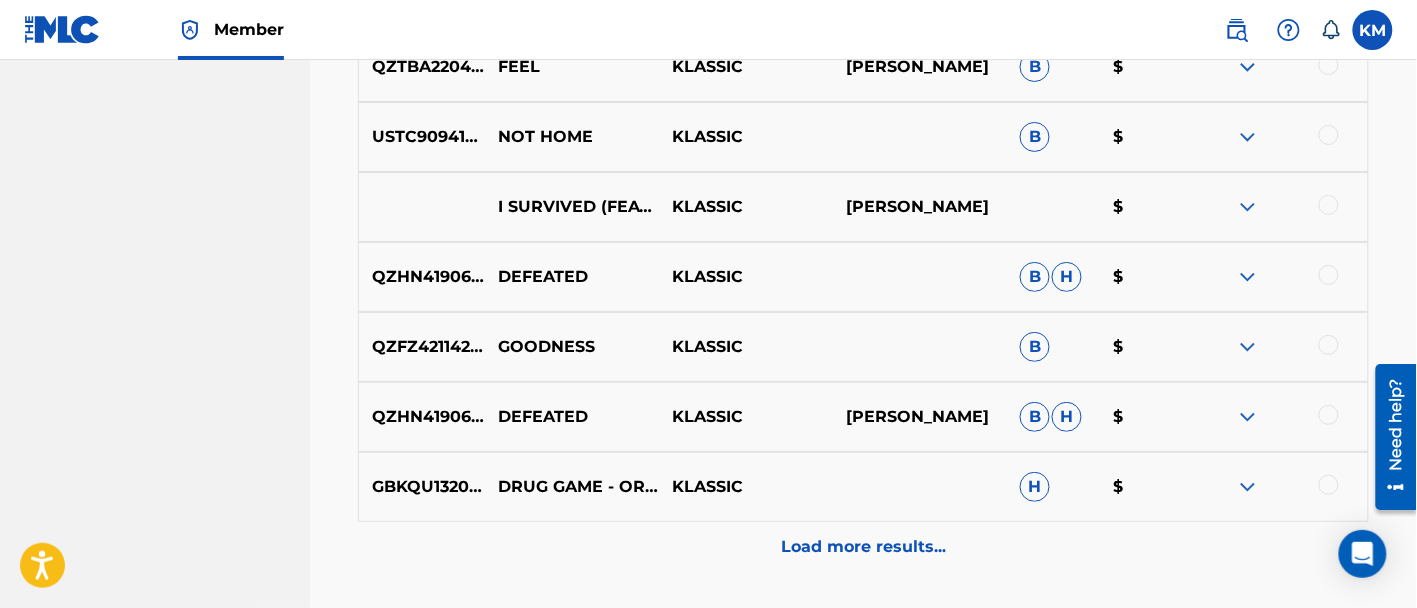 scroll, scrollTop: 6142, scrollLeft: 0, axis: vertical 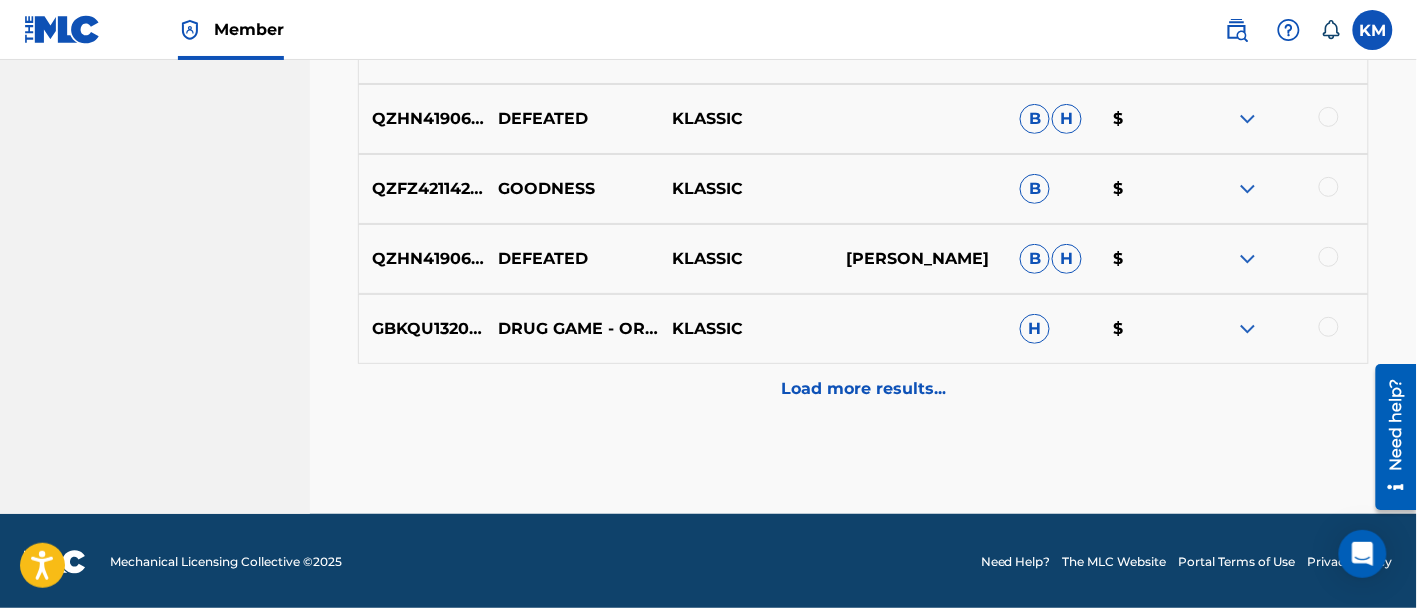 click on "Load more results..." at bounding box center (863, 389) 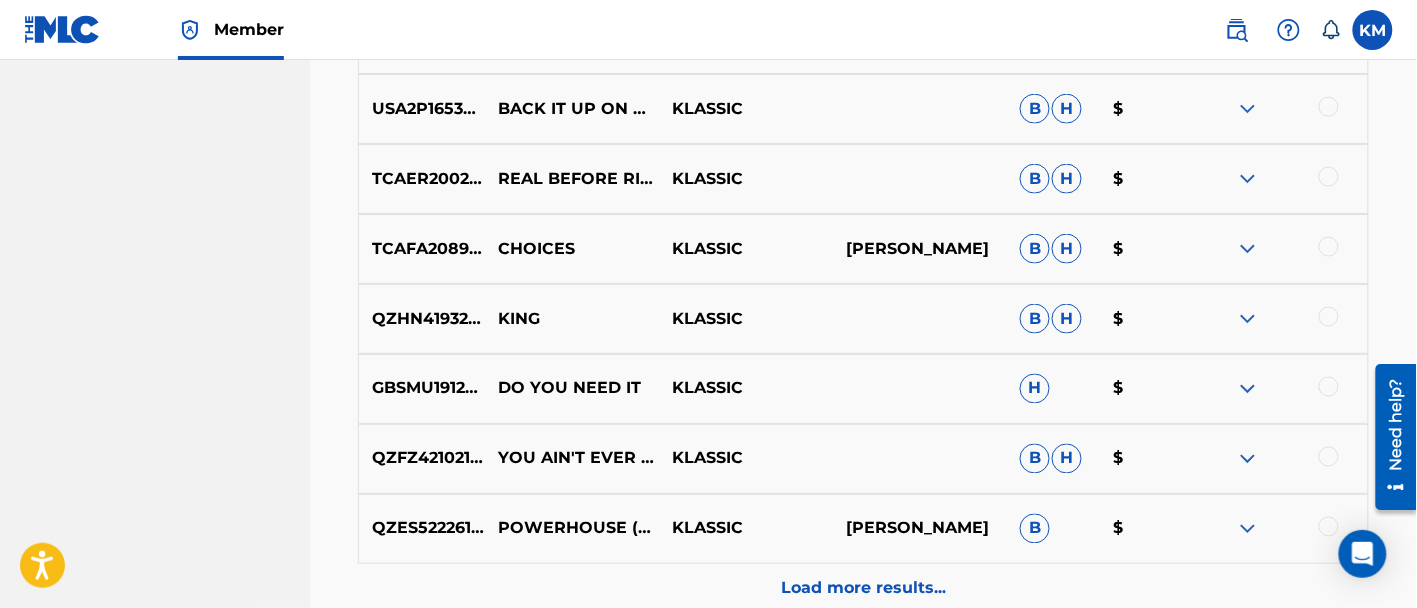 scroll, scrollTop: 6717, scrollLeft: 0, axis: vertical 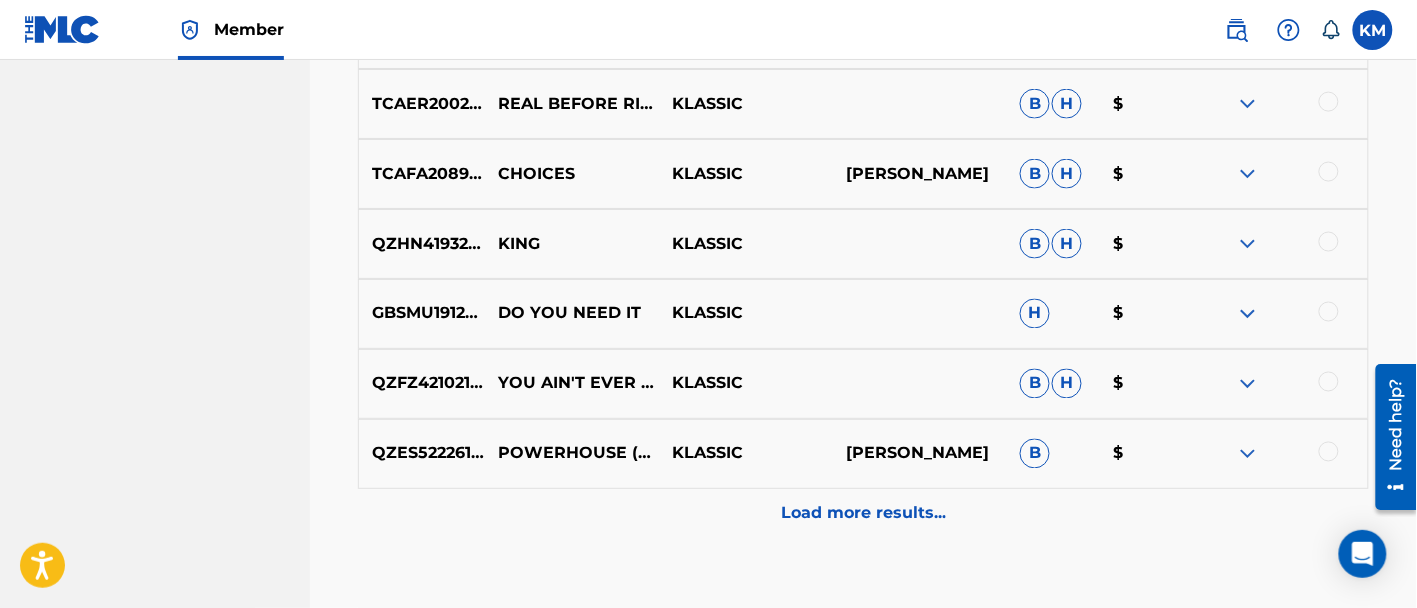 click on "Load more results..." at bounding box center [863, 514] 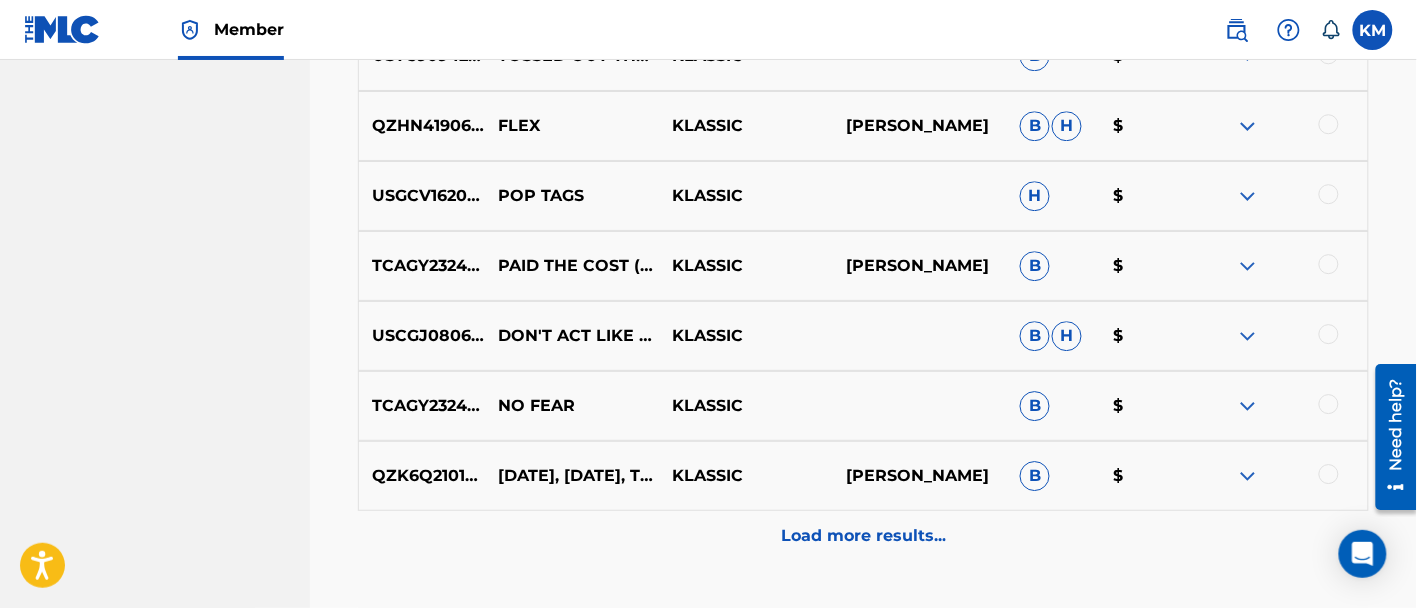 scroll, scrollTop: 7467, scrollLeft: 0, axis: vertical 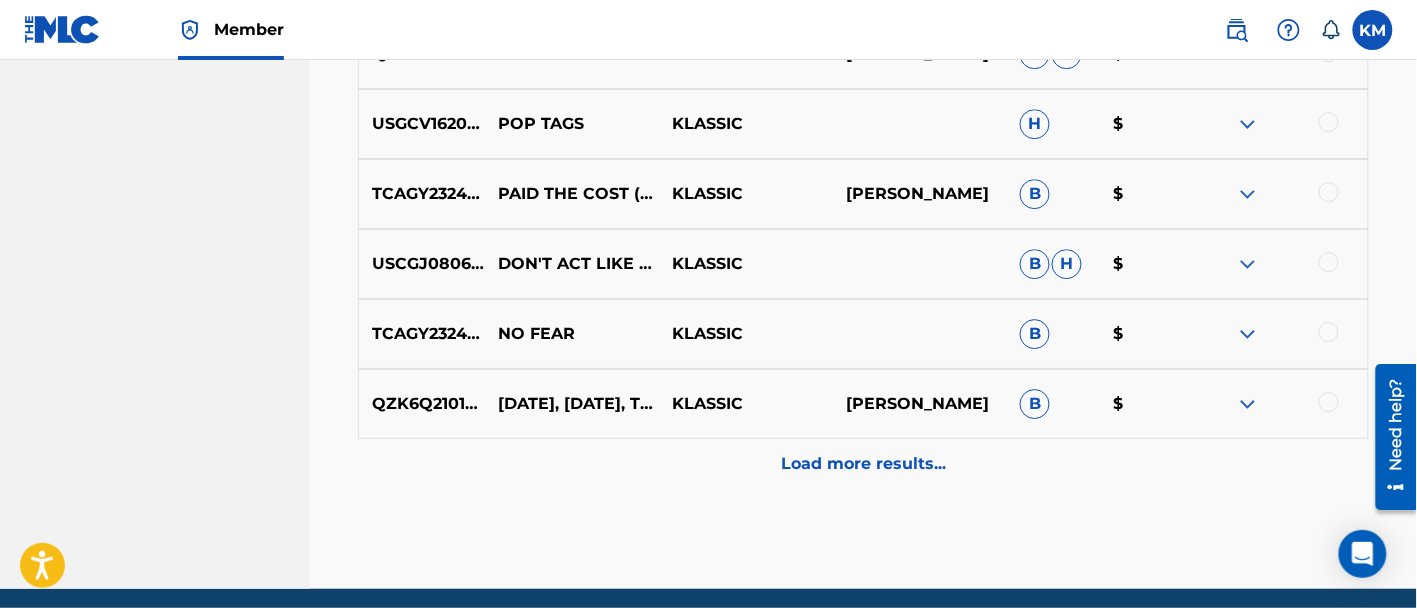 click on "Load more results..." at bounding box center (863, 464) 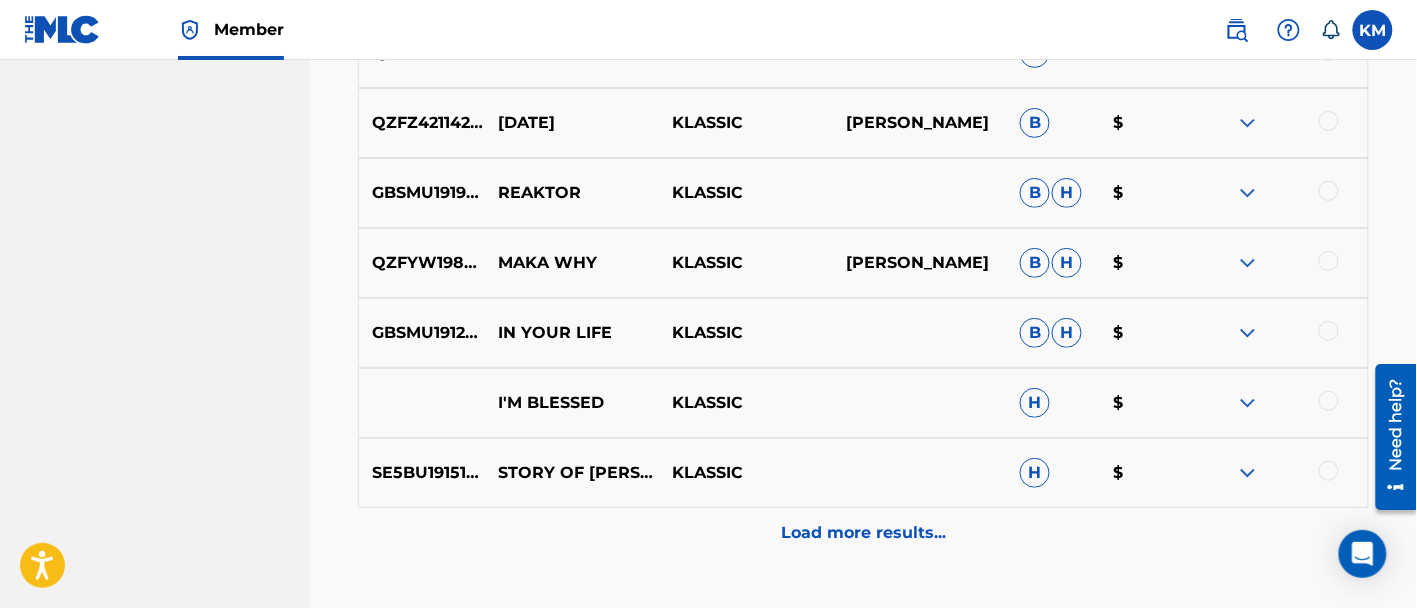 scroll, scrollTop: 8217, scrollLeft: 0, axis: vertical 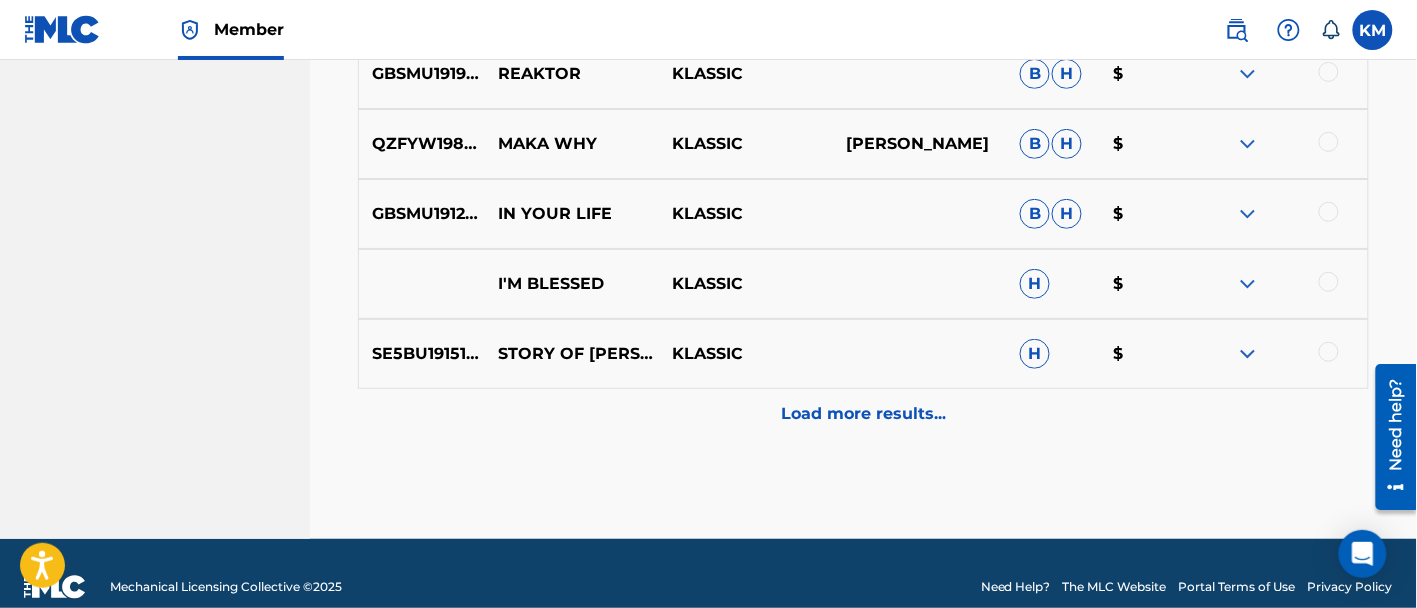 click on "Load more results..." at bounding box center (863, 414) 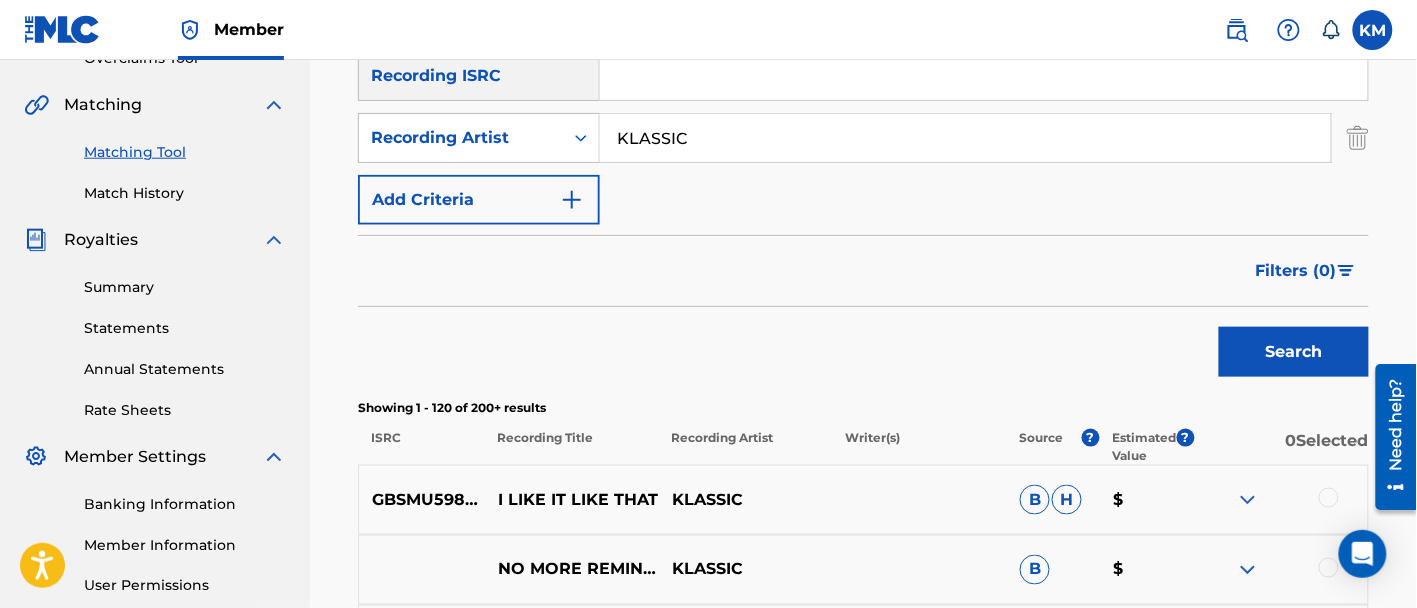 scroll, scrollTop: 316, scrollLeft: 0, axis: vertical 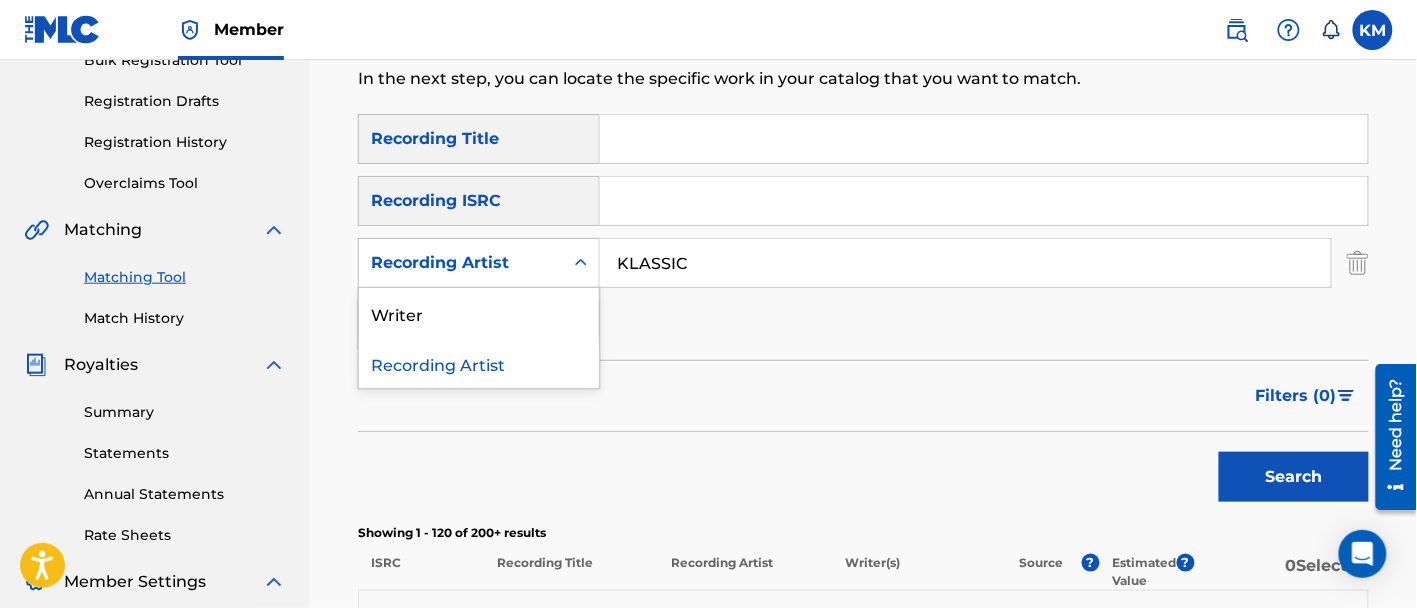 click on "Recording Artist" at bounding box center (461, 263) 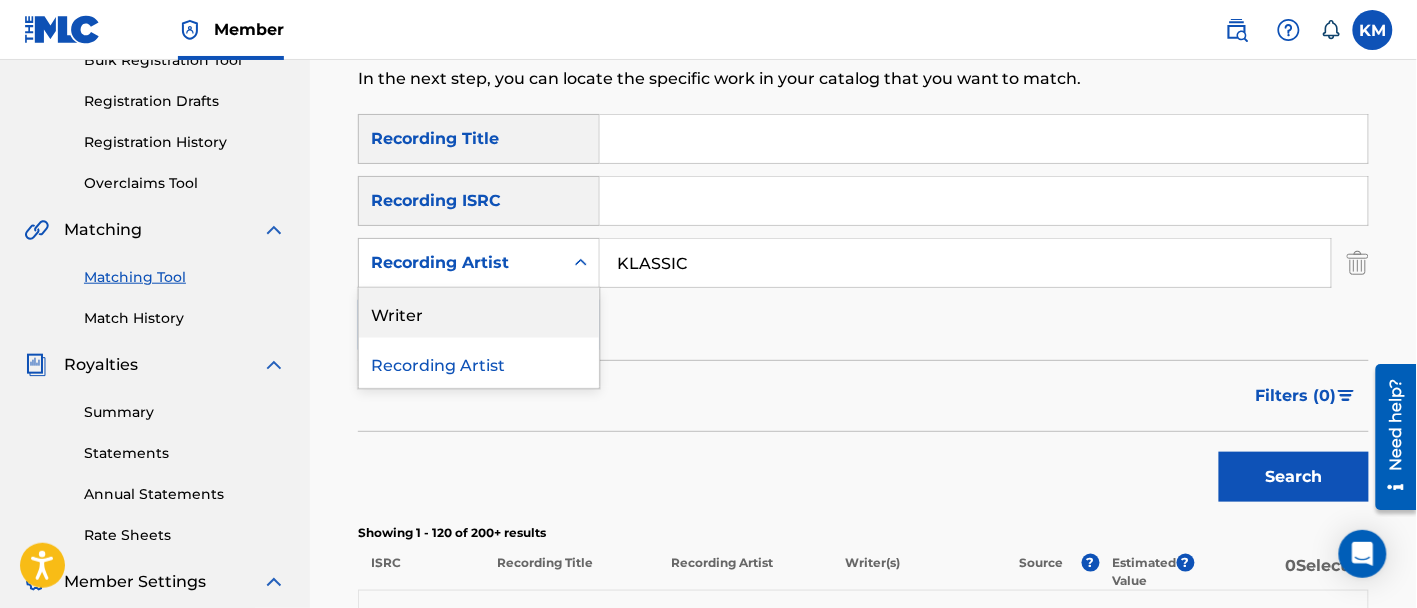click on "Writer" at bounding box center (479, 313) 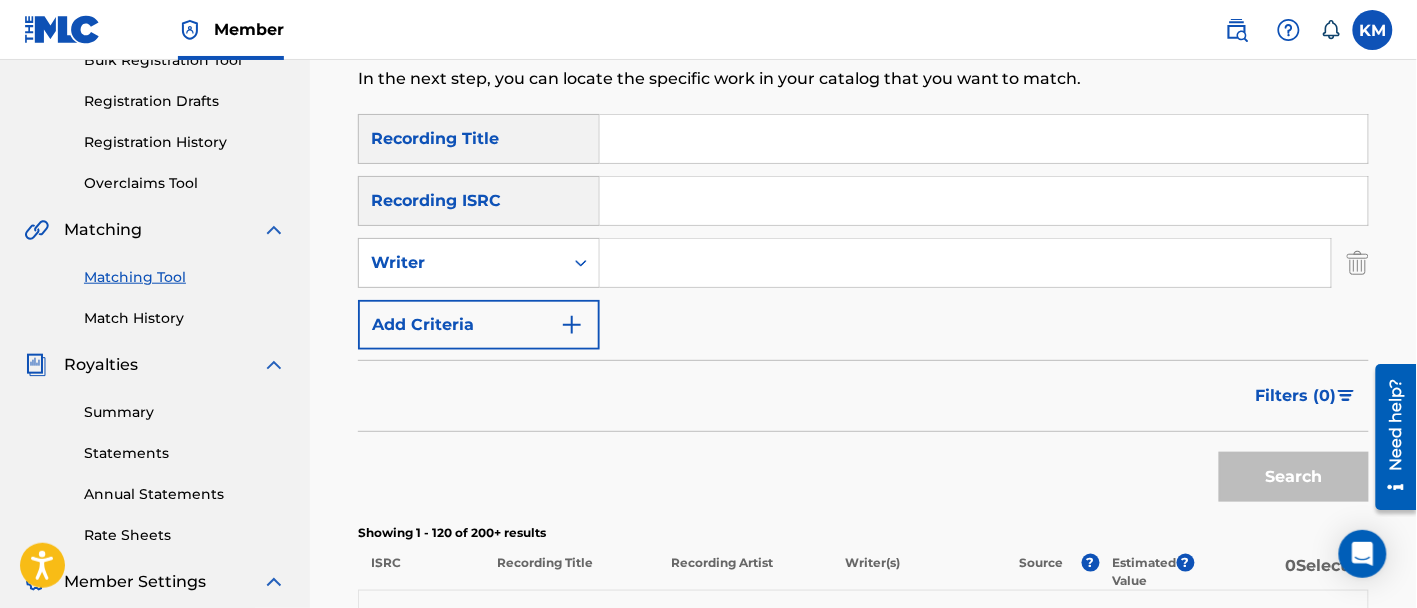 click at bounding box center (965, 263) 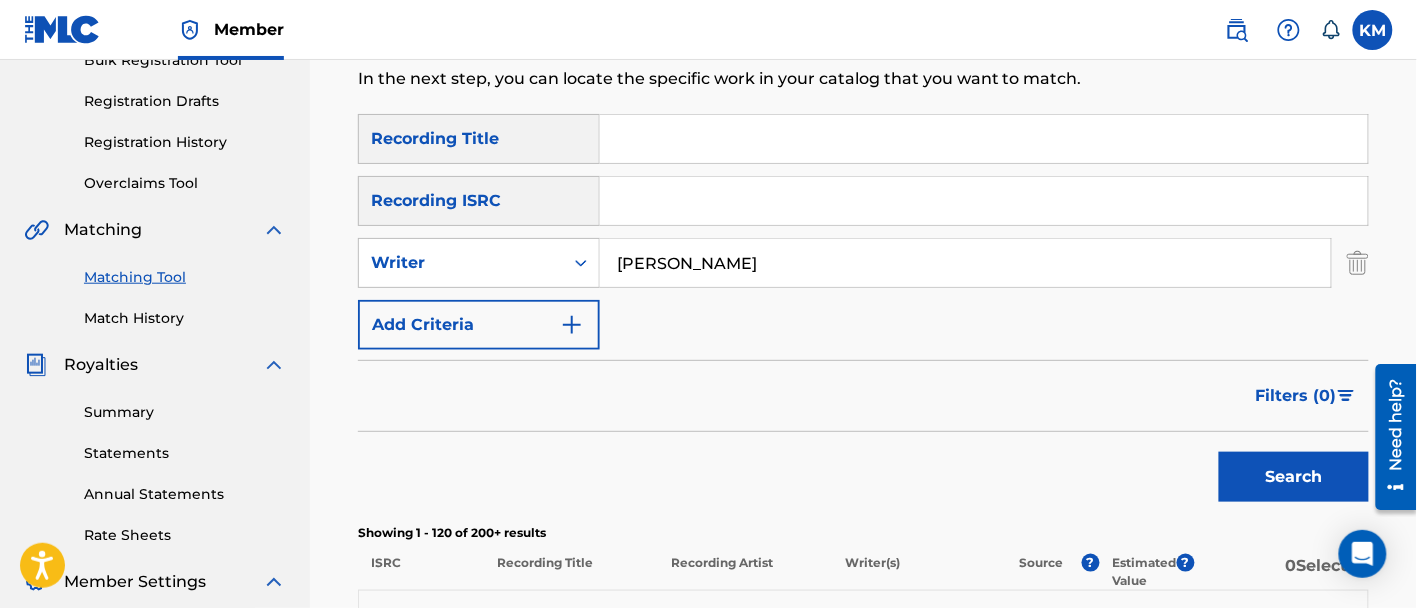 click on "Search" at bounding box center (1294, 477) 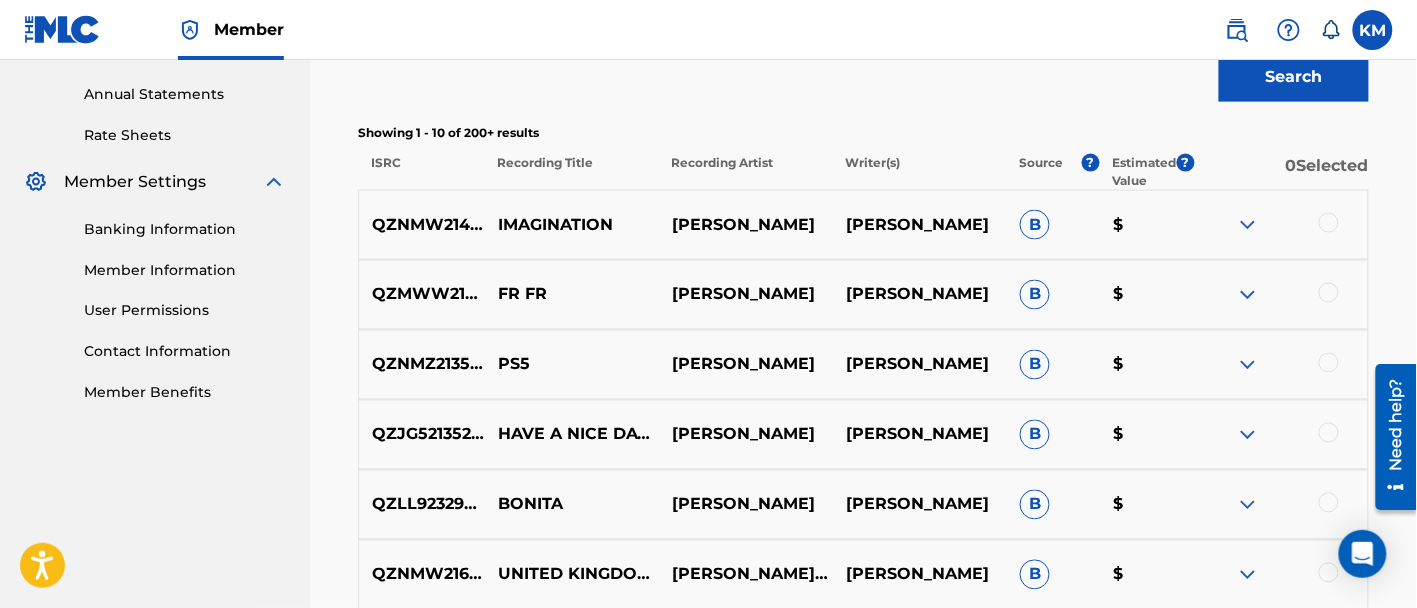 scroll, scrollTop: 618, scrollLeft: 0, axis: vertical 